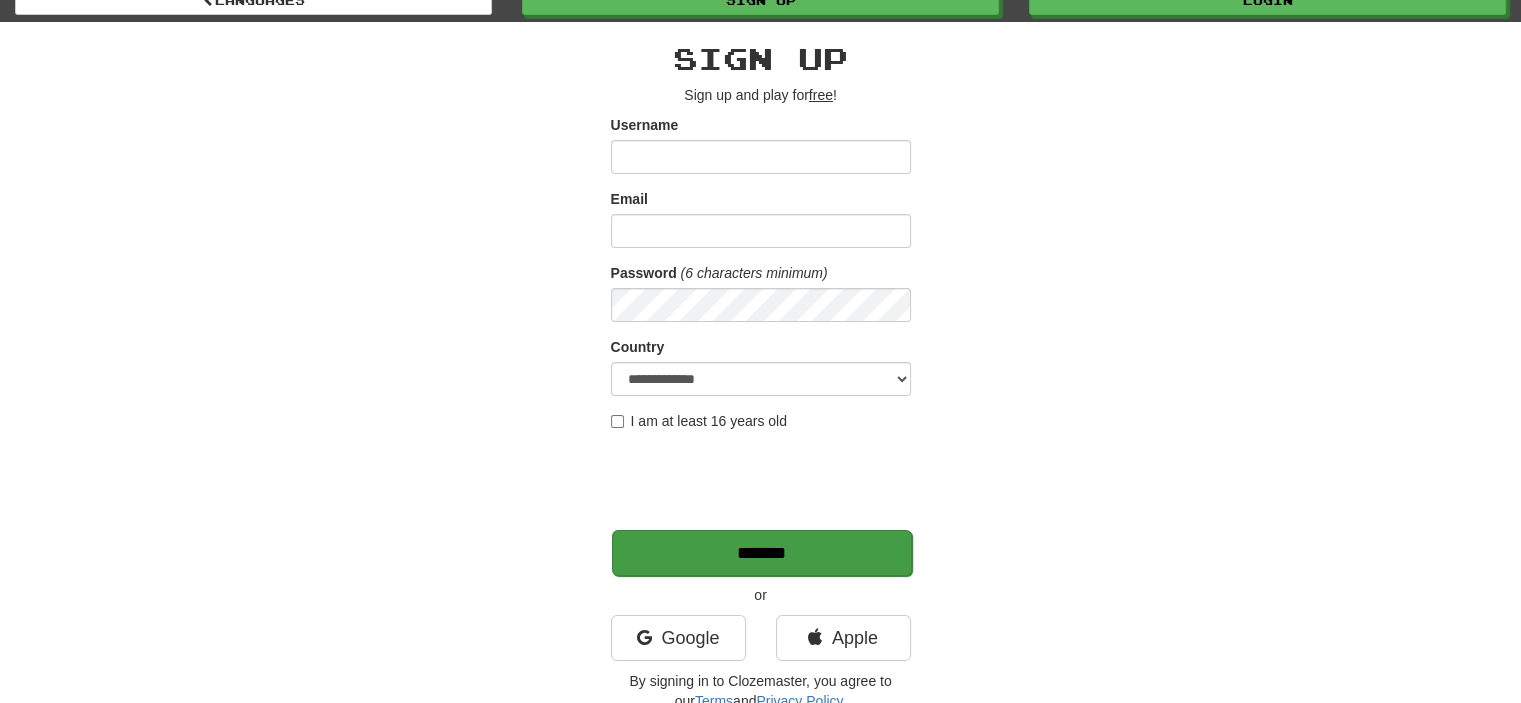 scroll, scrollTop: 0, scrollLeft: 0, axis: both 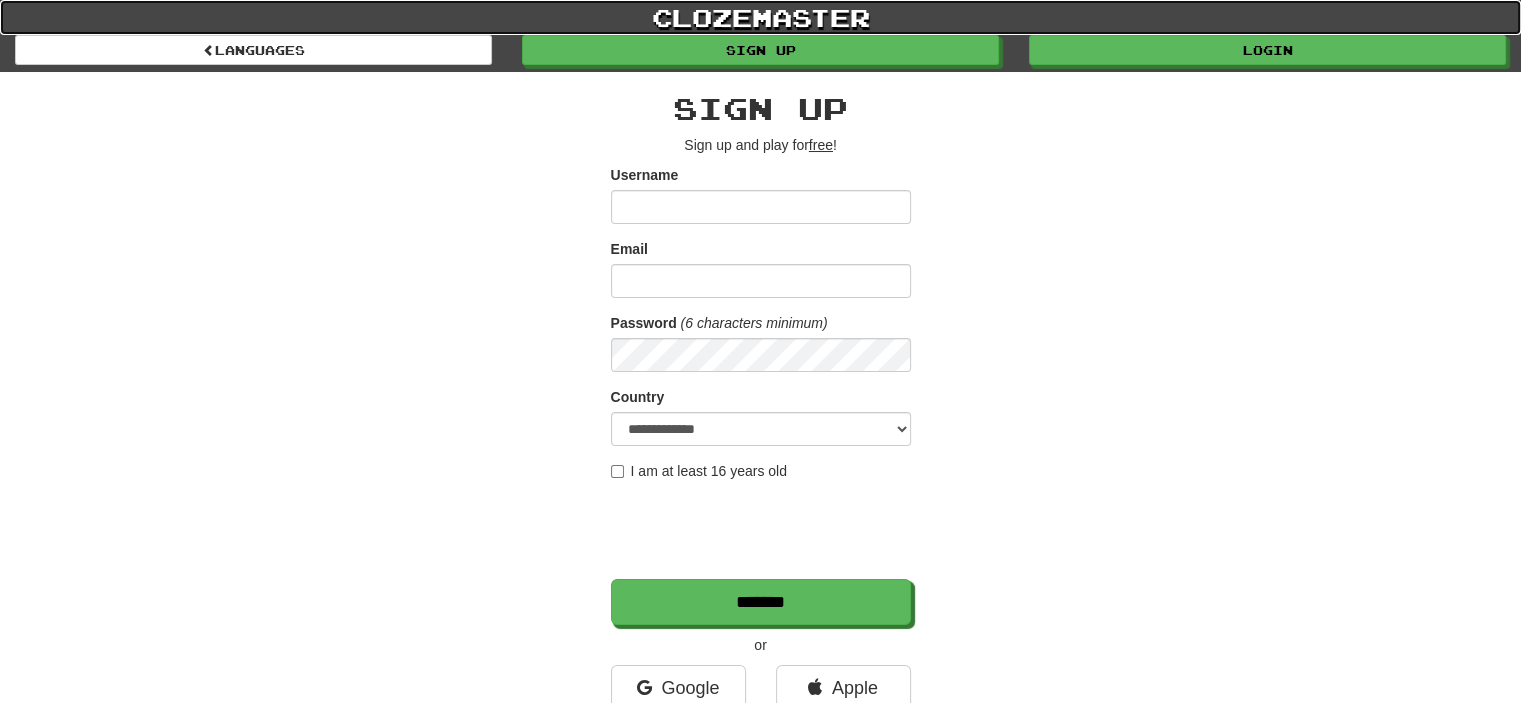click on "clozemaster" at bounding box center [760, 17] 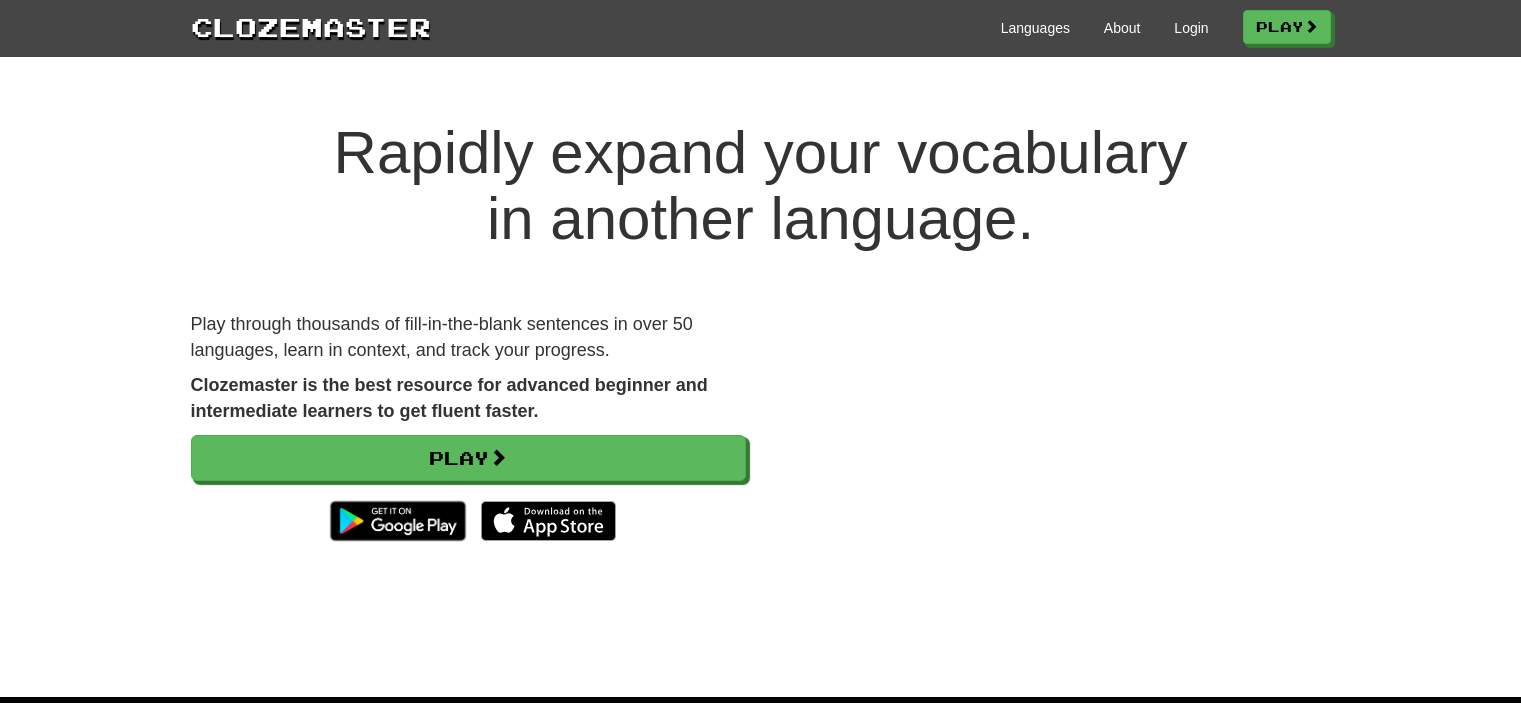 scroll, scrollTop: 0, scrollLeft: 0, axis: both 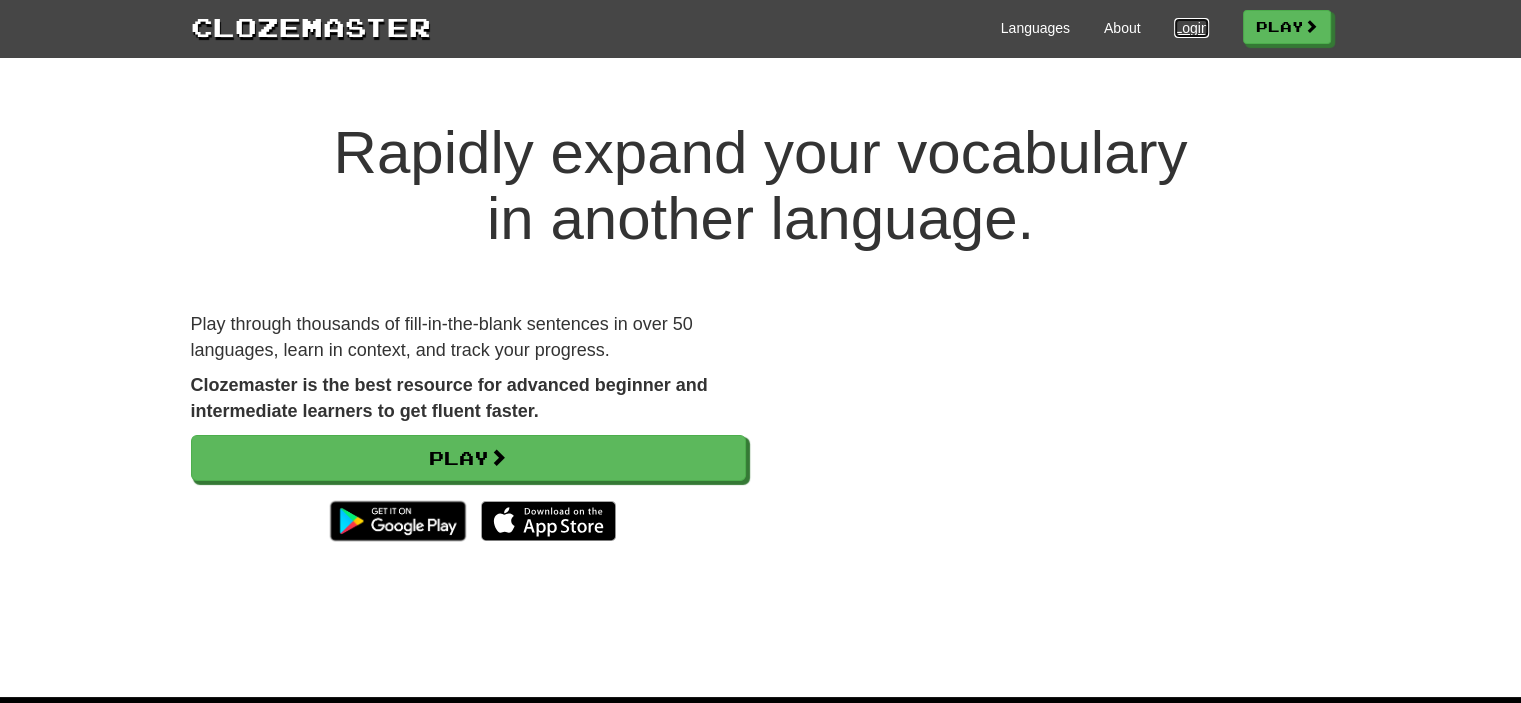 click on "Login" at bounding box center (1191, 28) 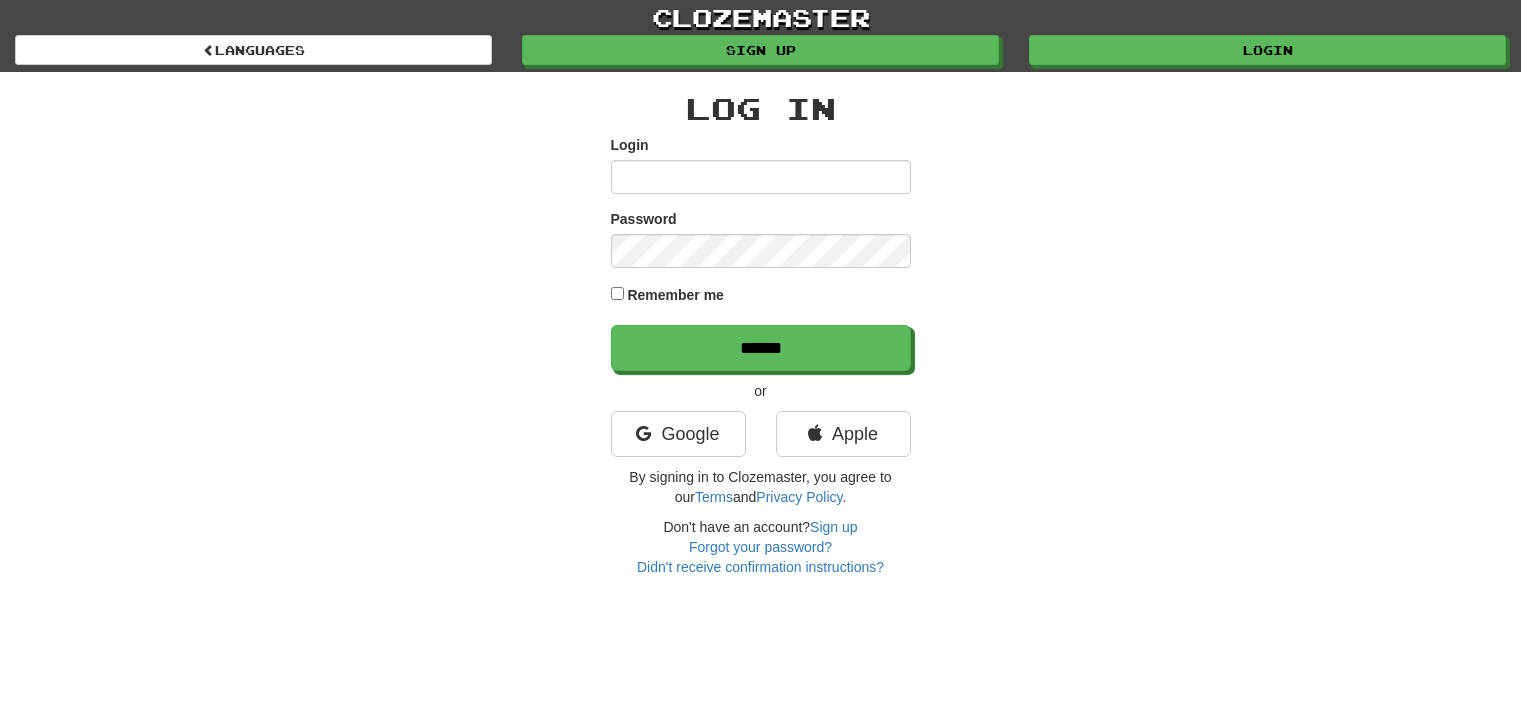 scroll, scrollTop: 0, scrollLeft: 0, axis: both 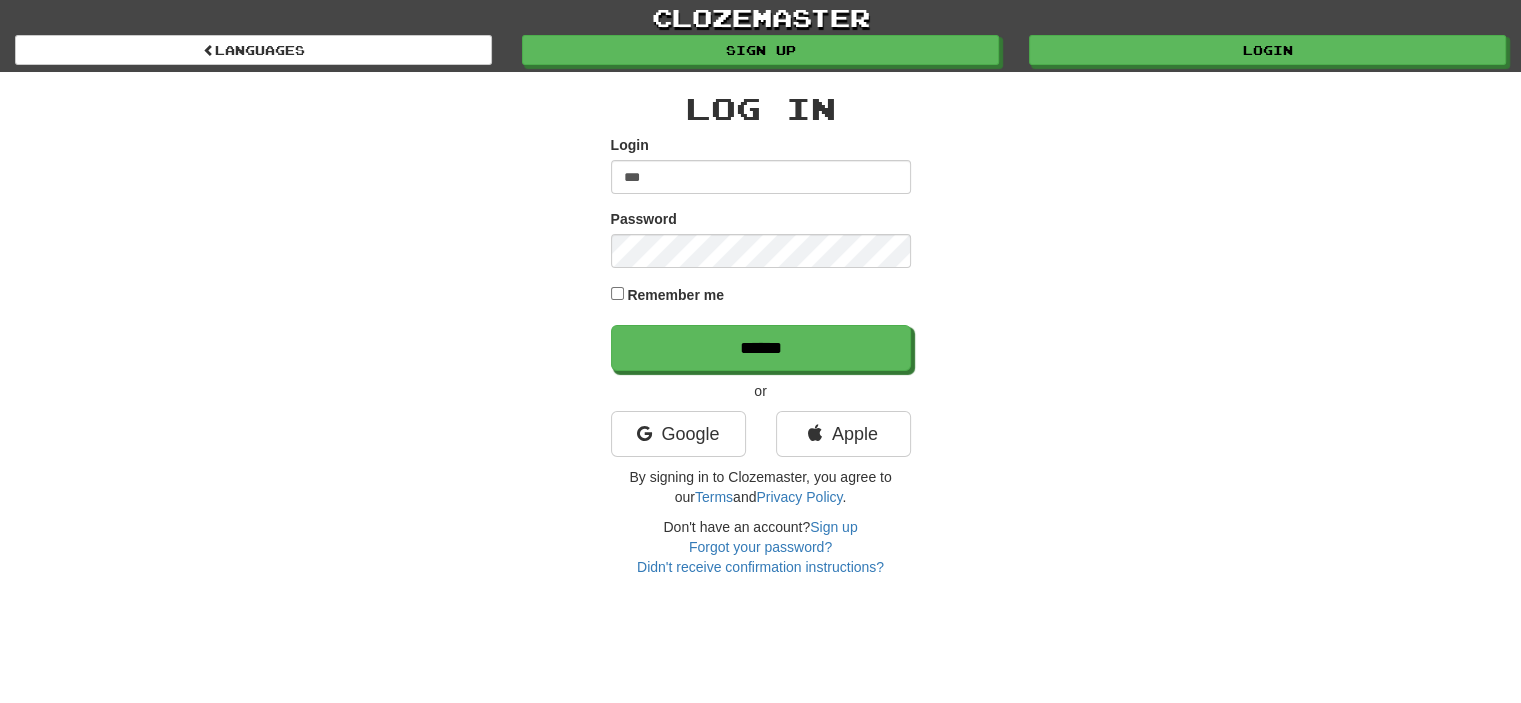 type on "**********" 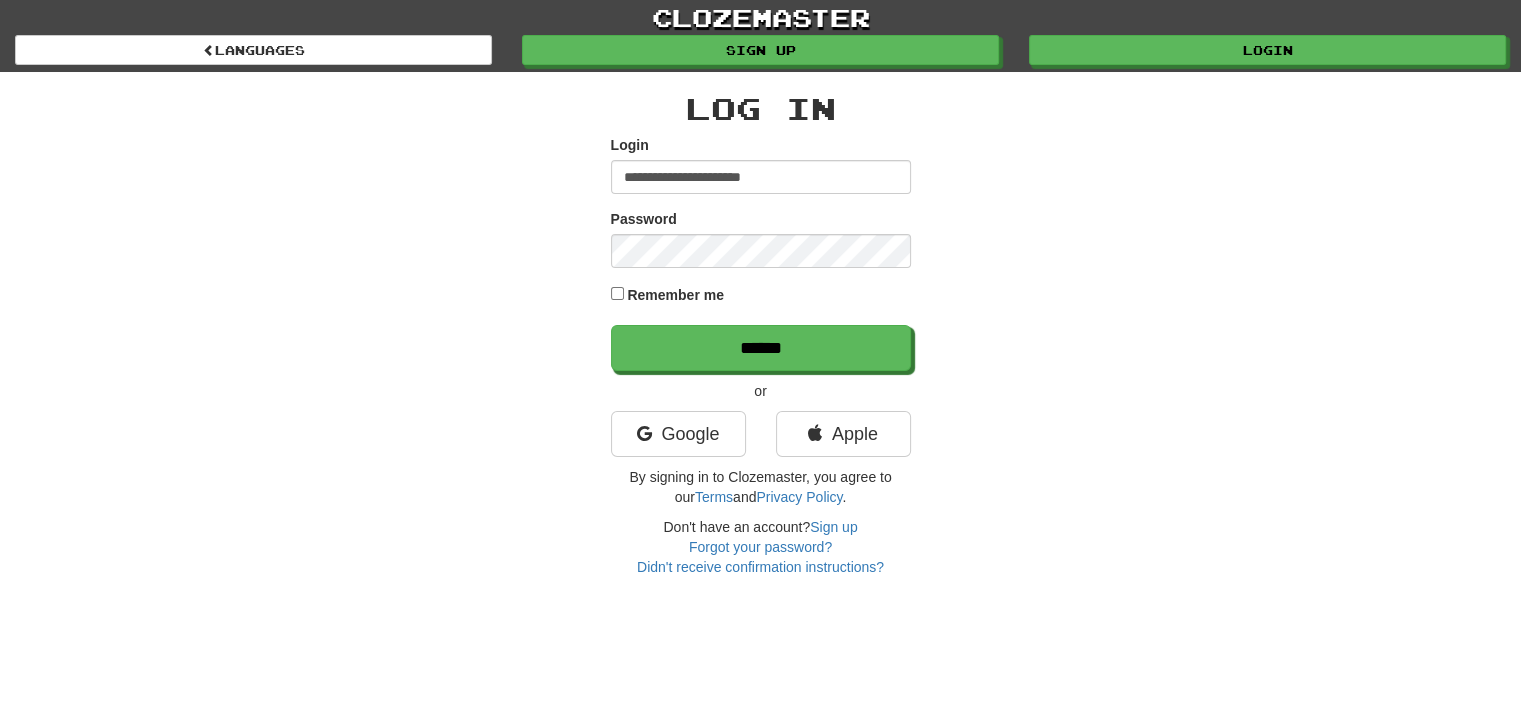 click on "******" at bounding box center (761, 348) 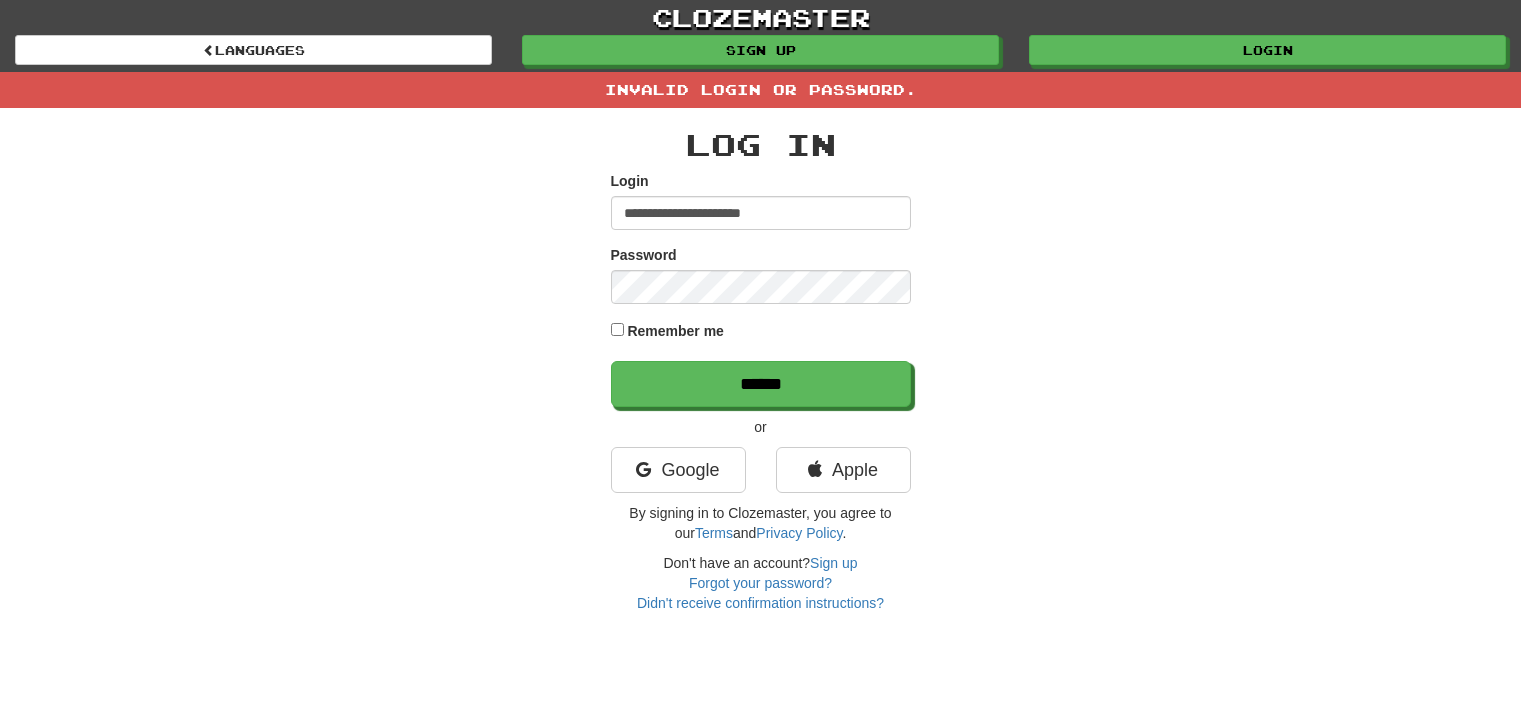 scroll, scrollTop: 0, scrollLeft: 0, axis: both 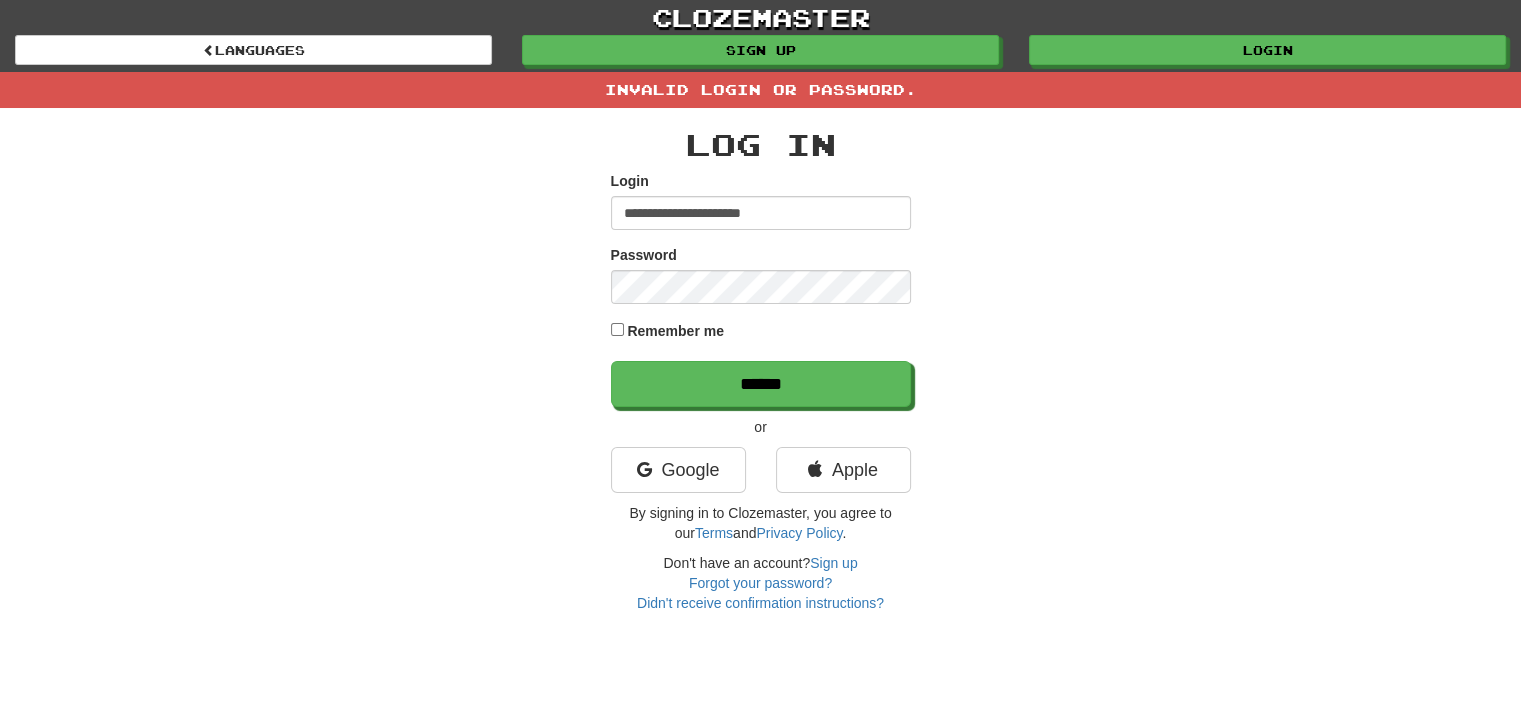 click on "**********" at bounding box center [761, 289] 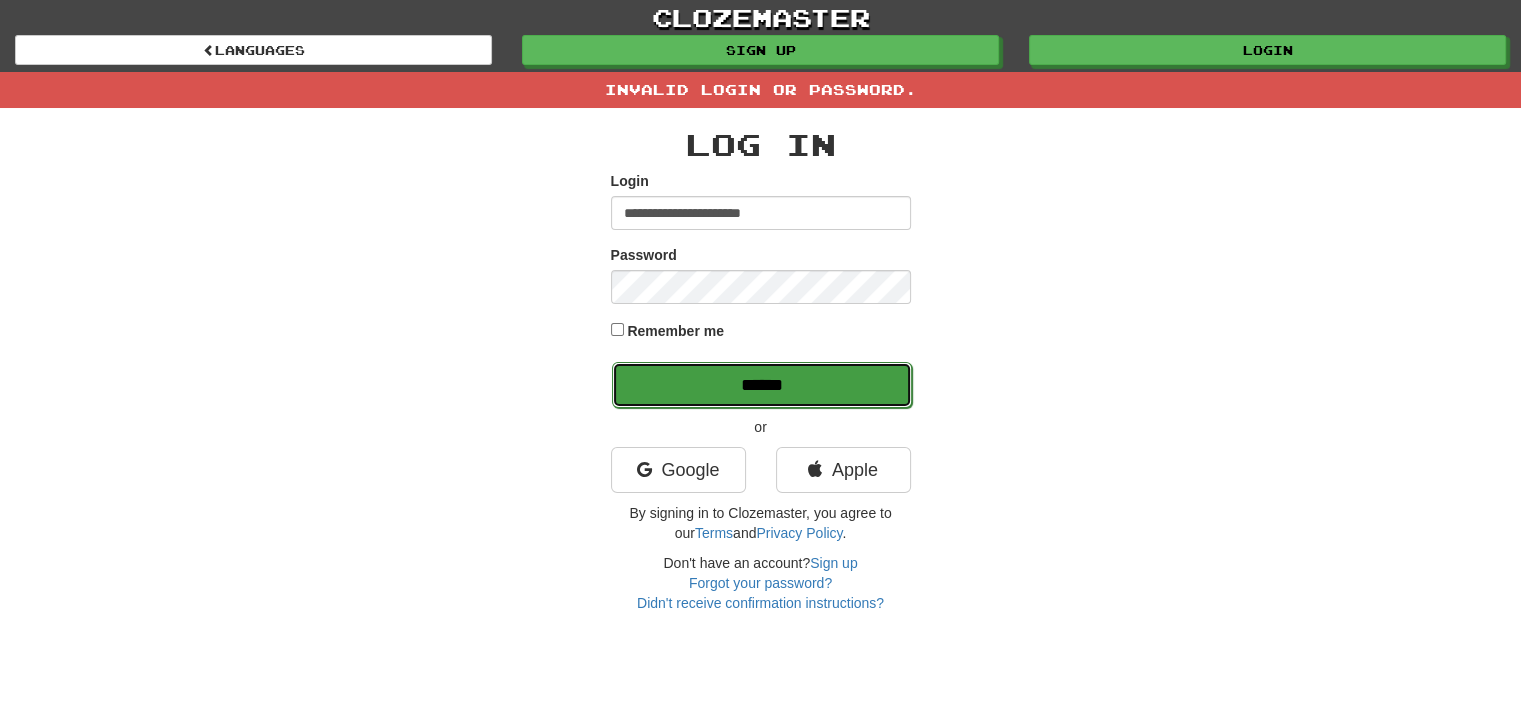 click on "******" at bounding box center (762, 385) 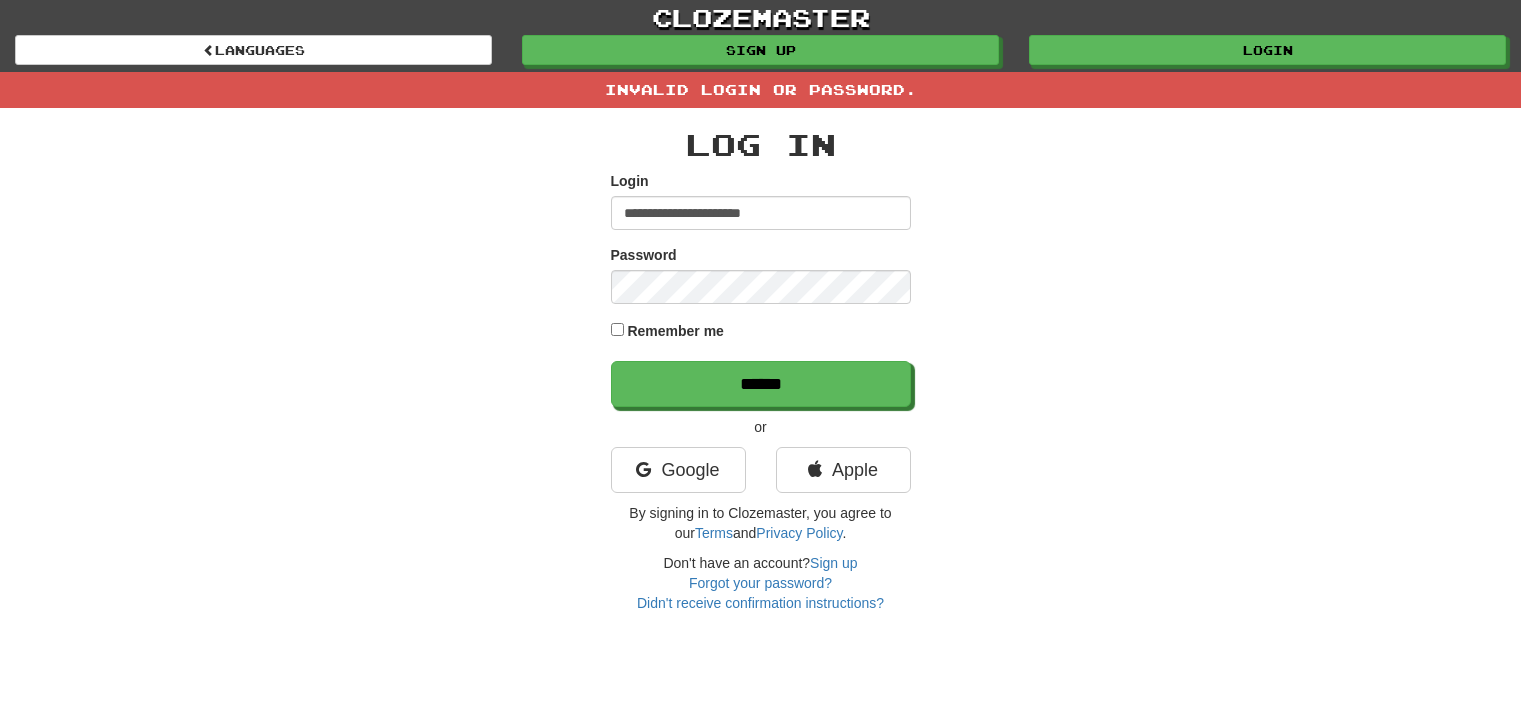 scroll, scrollTop: 0, scrollLeft: 0, axis: both 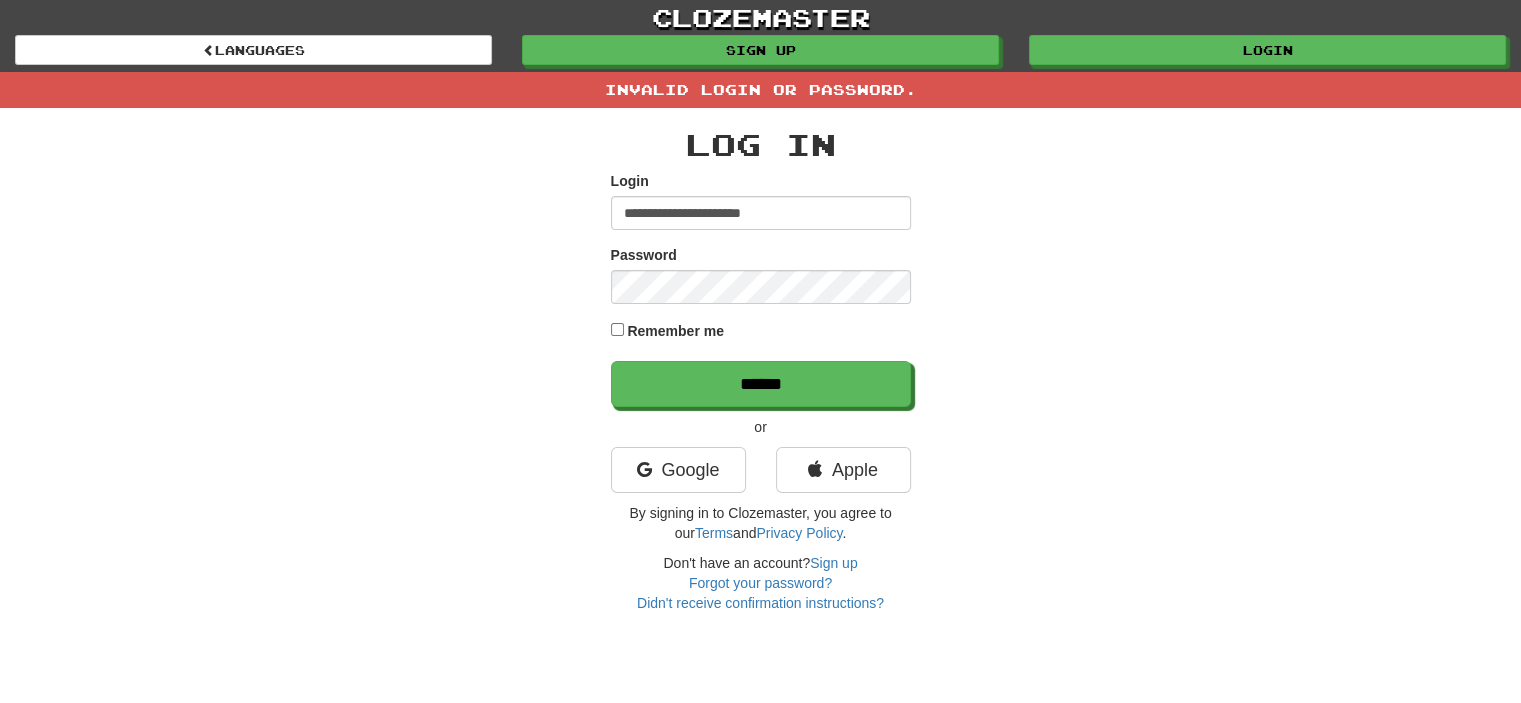 click on "Password" at bounding box center [761, 274] 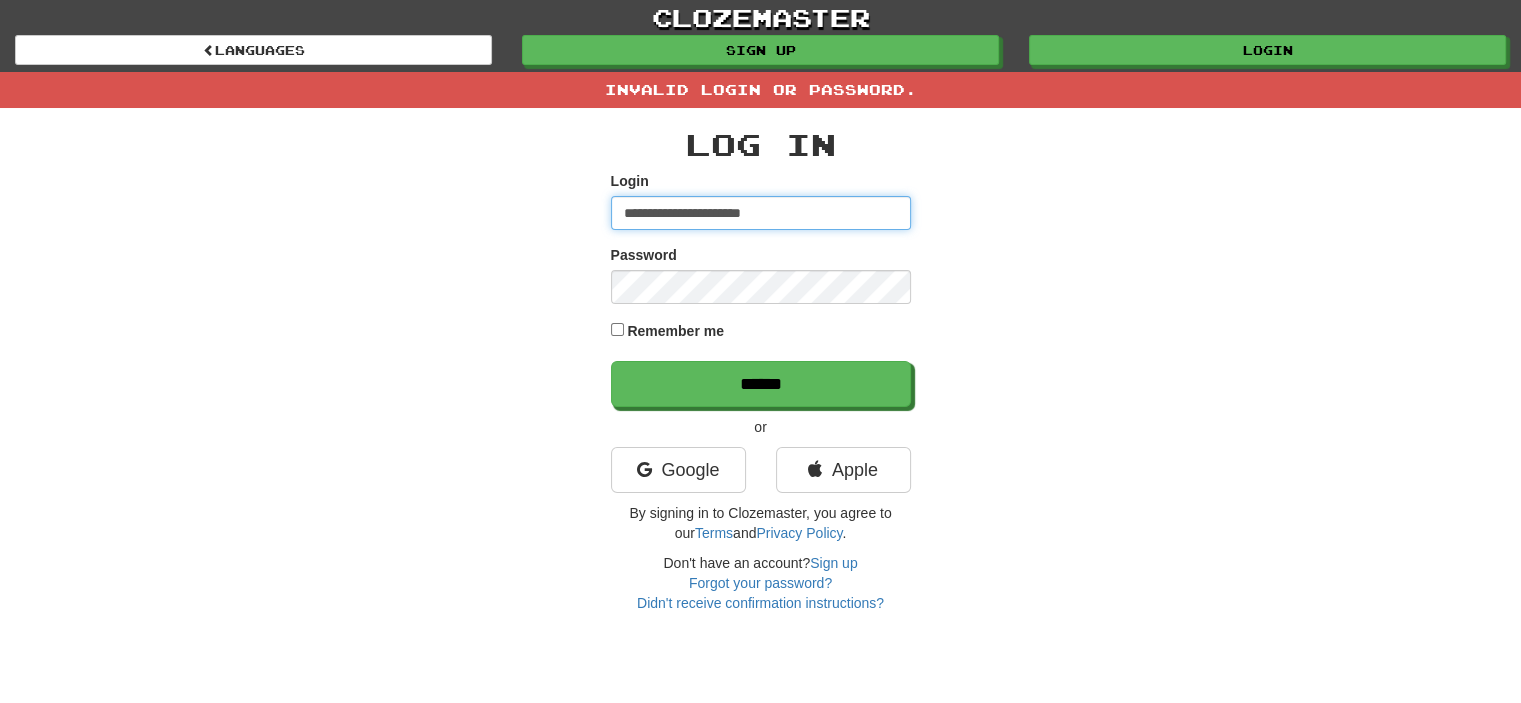 click on "**********" at bounding box center (761, 213) 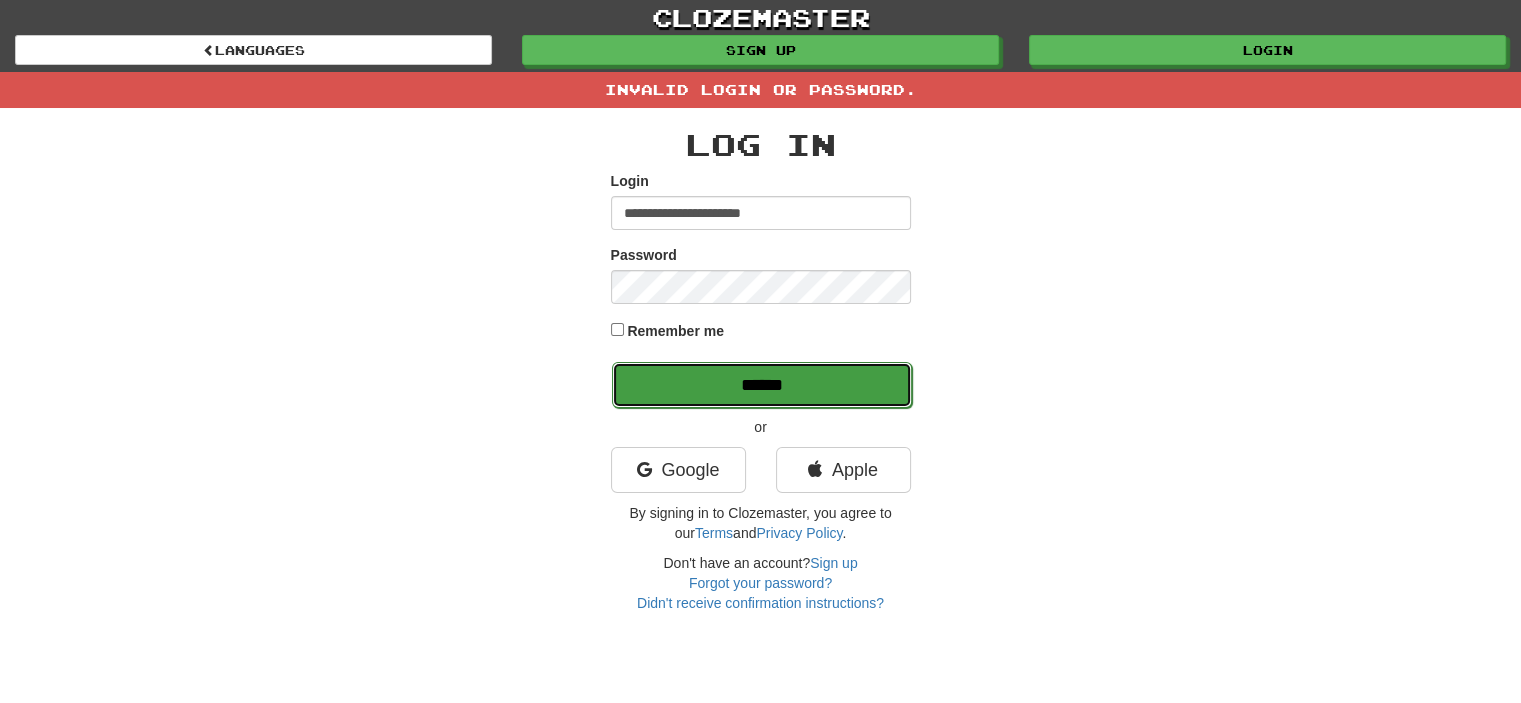 click on "******" at bounding box center (762, 385) 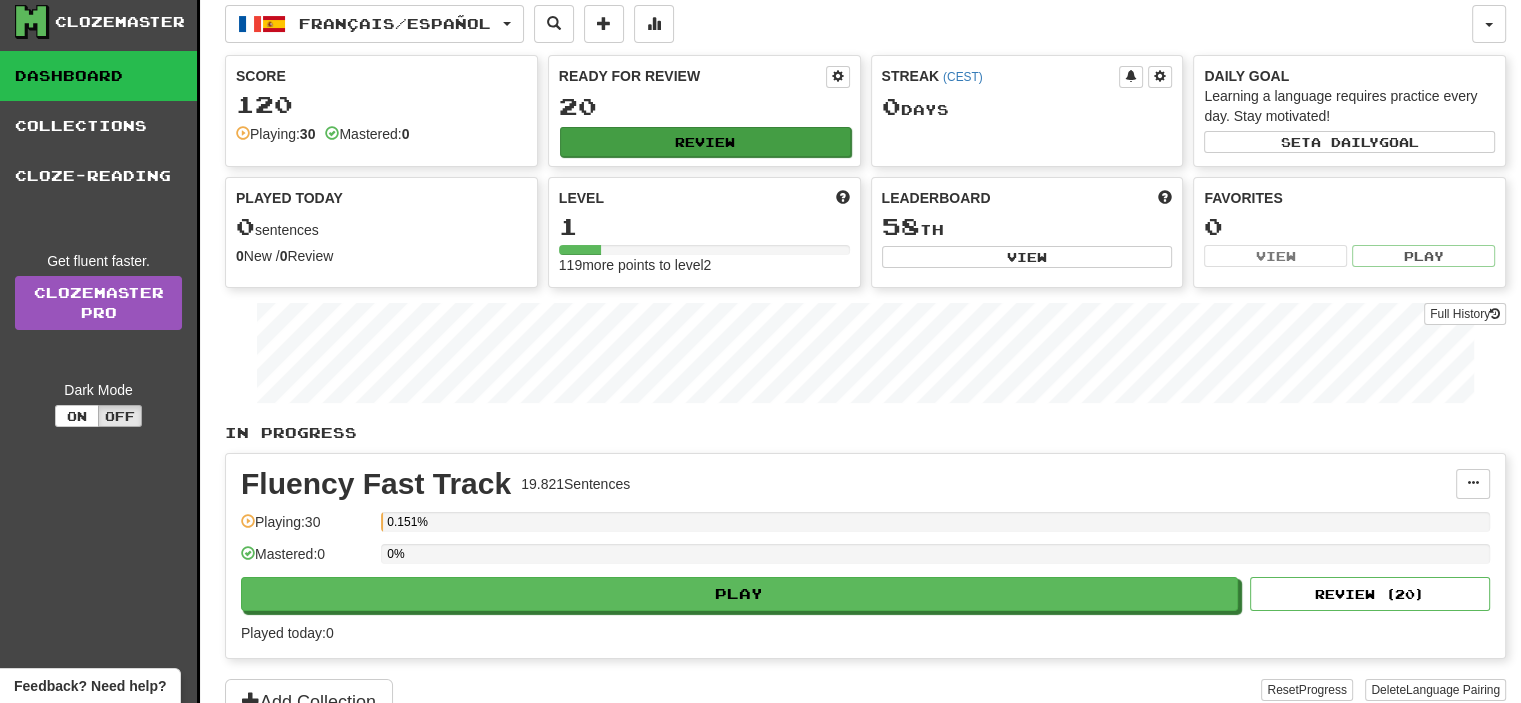 scroll, scrollTop: 0, scrollLeft: 0, axis: both 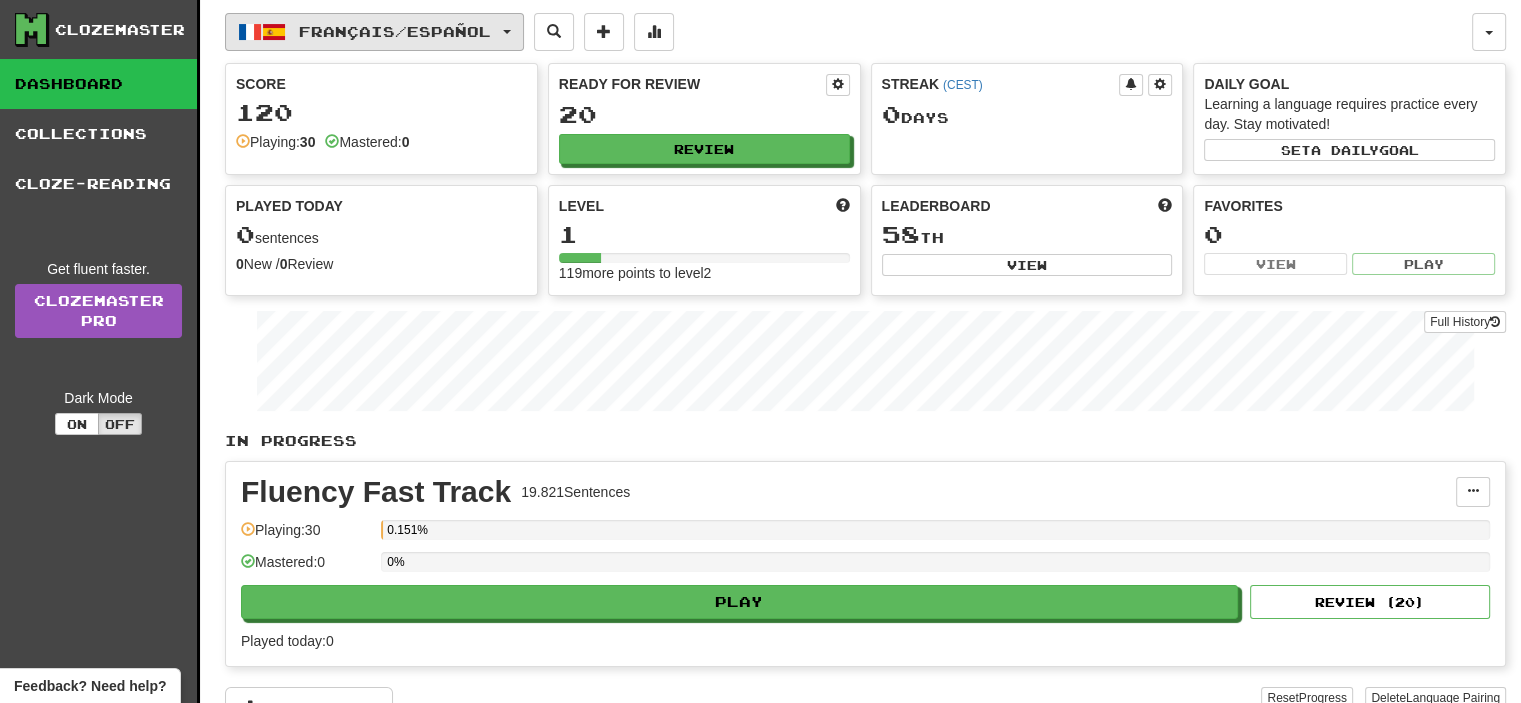 click on "Français  /  Español" at bounding box center [395, 31] 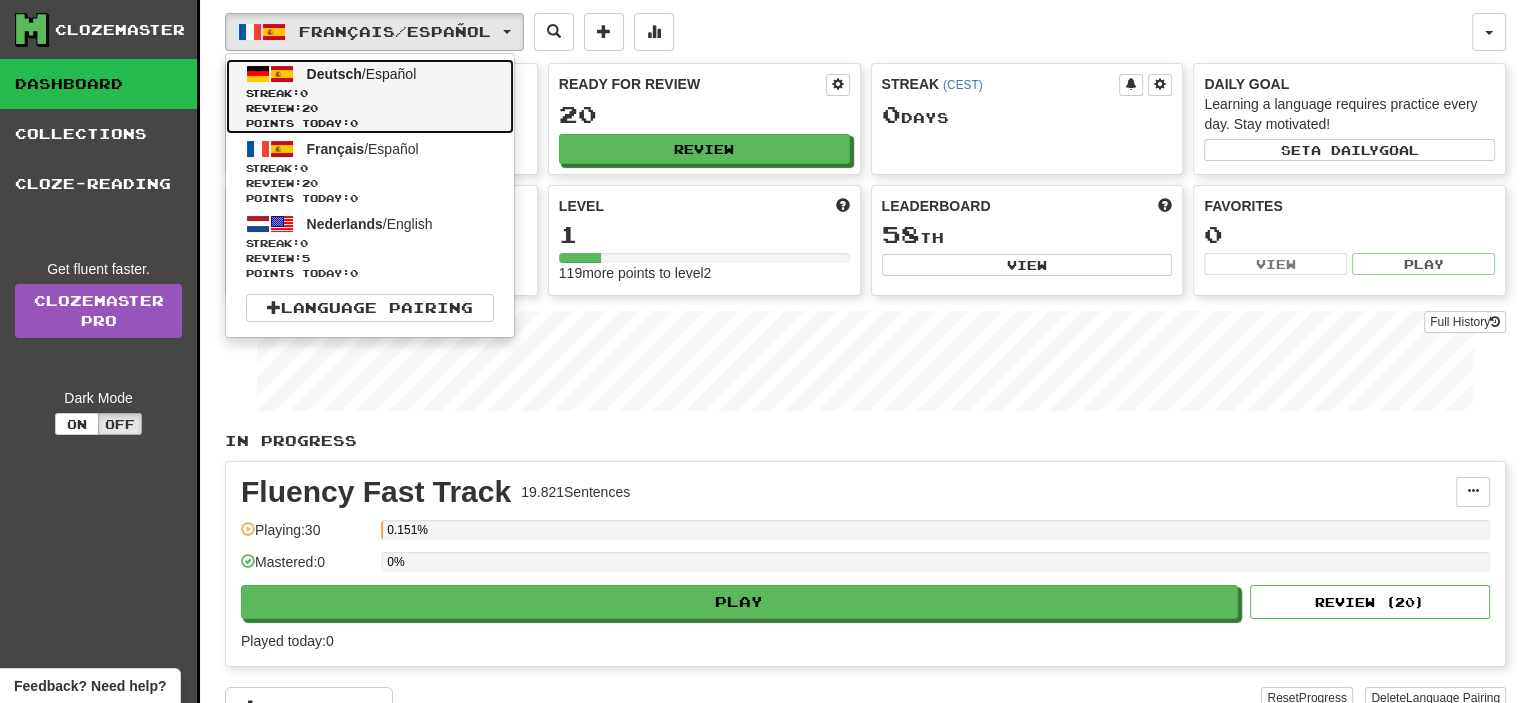 click on "Points today:  0" at bounding box center (370, 123) 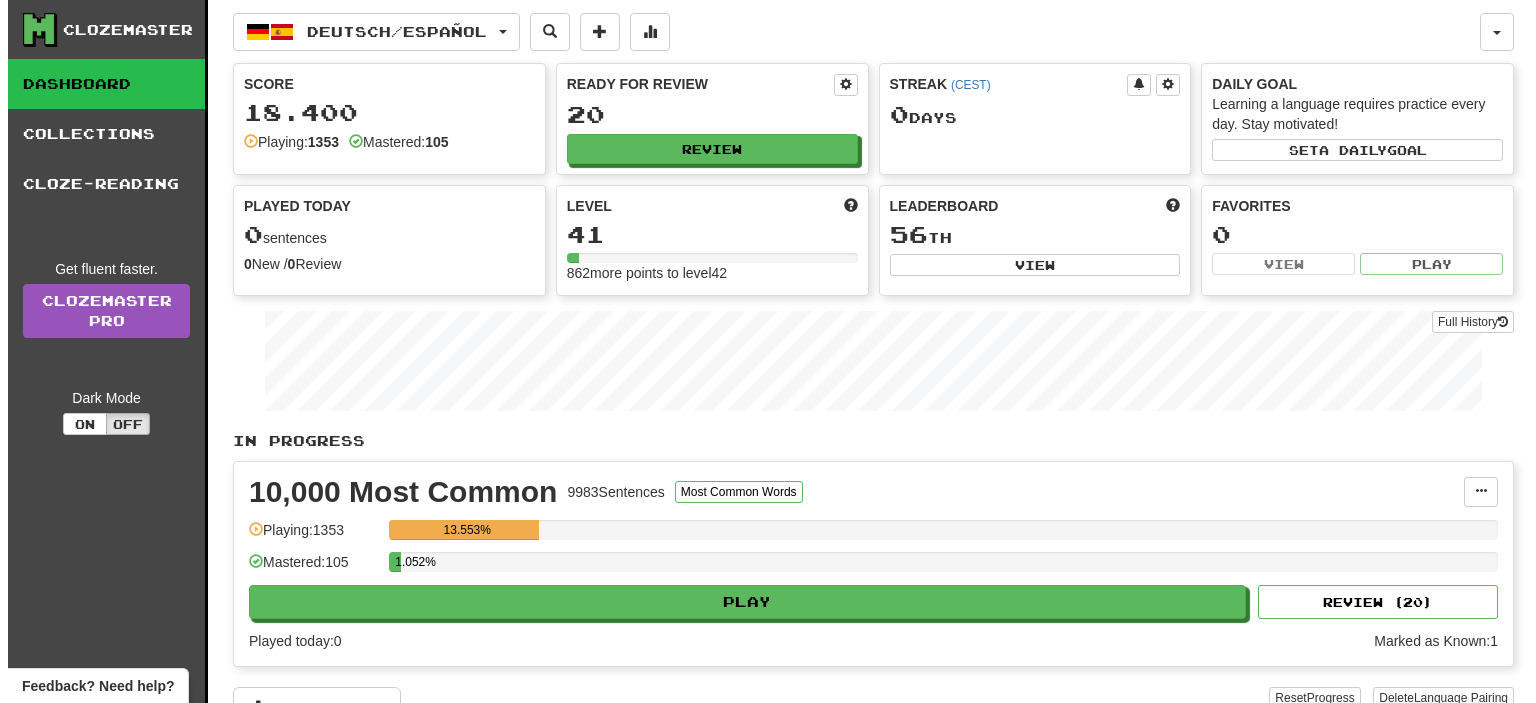 scroll, scrollTop: 0, scrollLeft: 0, axis: both 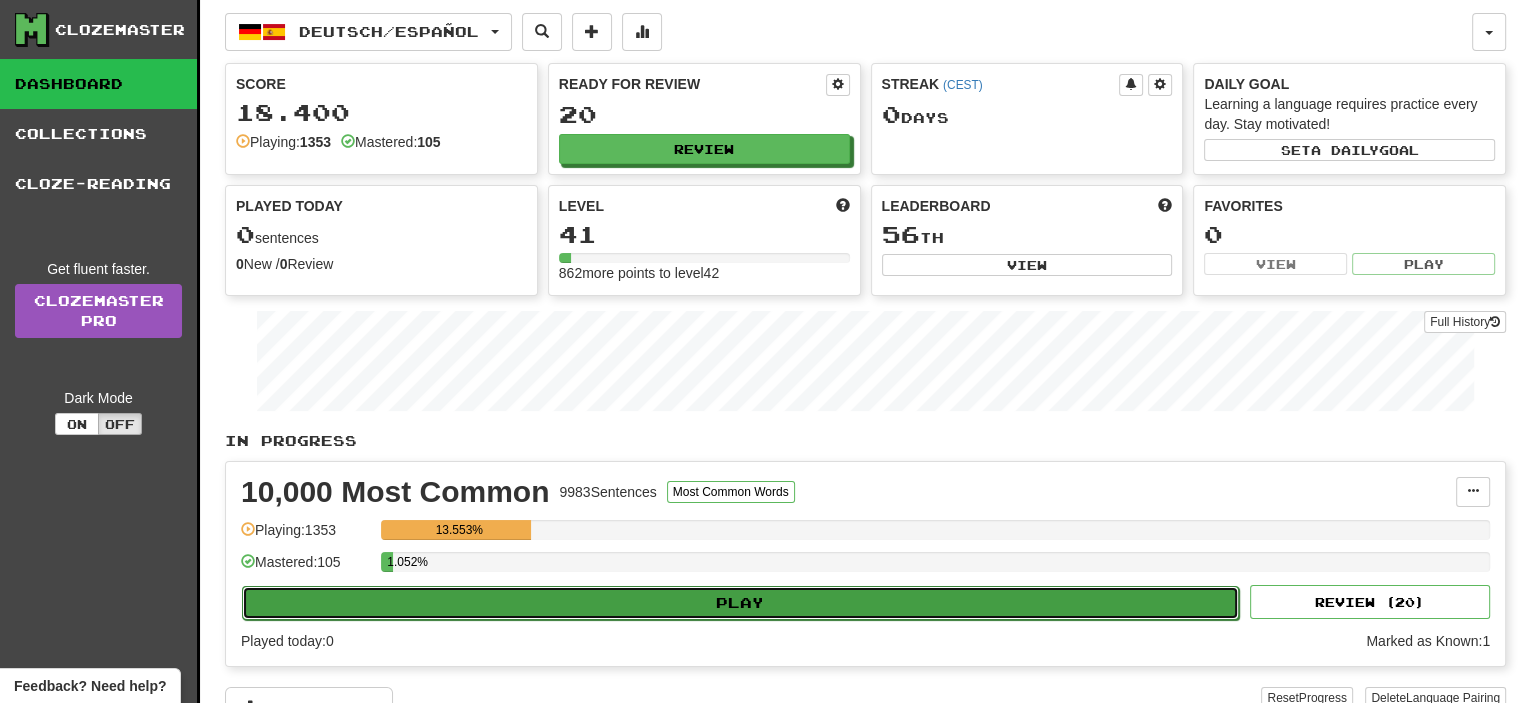 click on "Play" at bounding box center (740, 603) 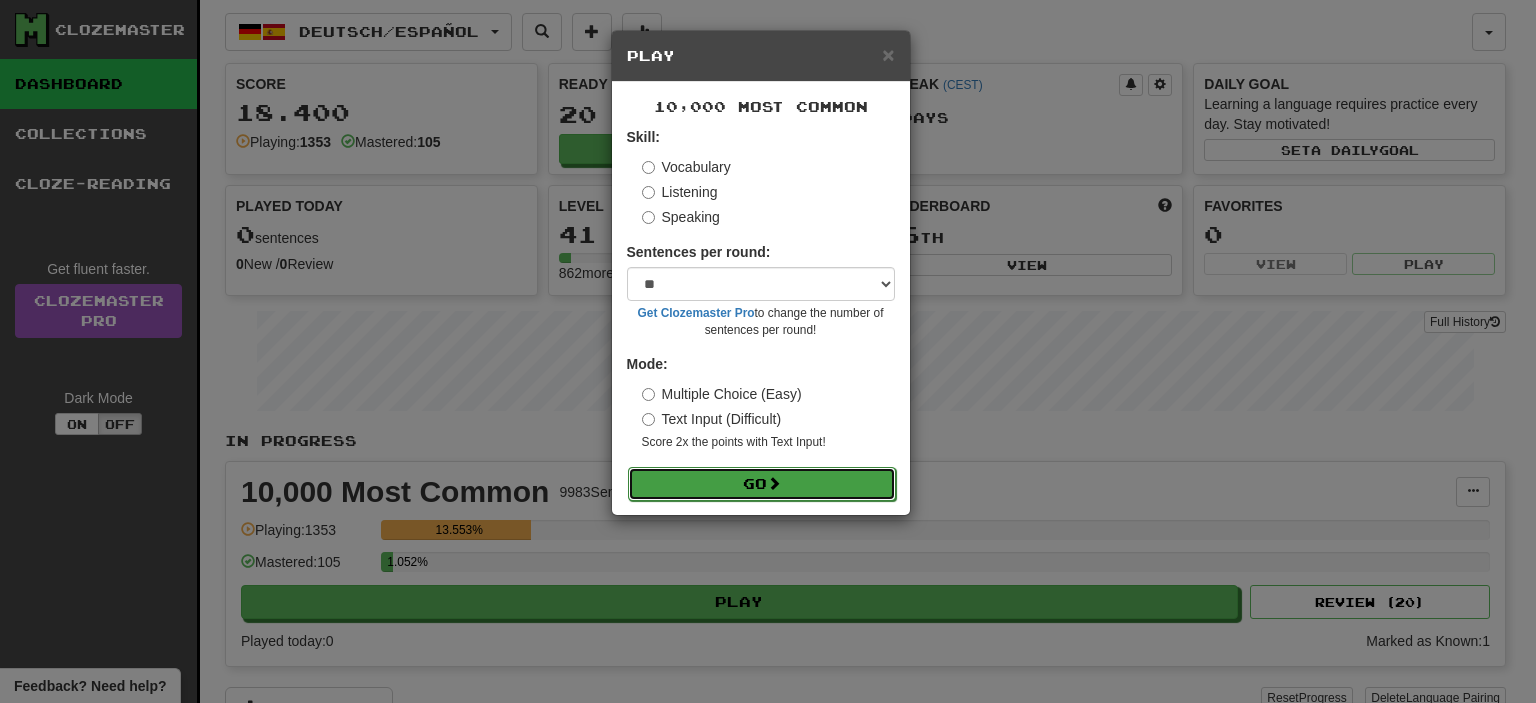 click on "Go" at bounding box center (762, 484) 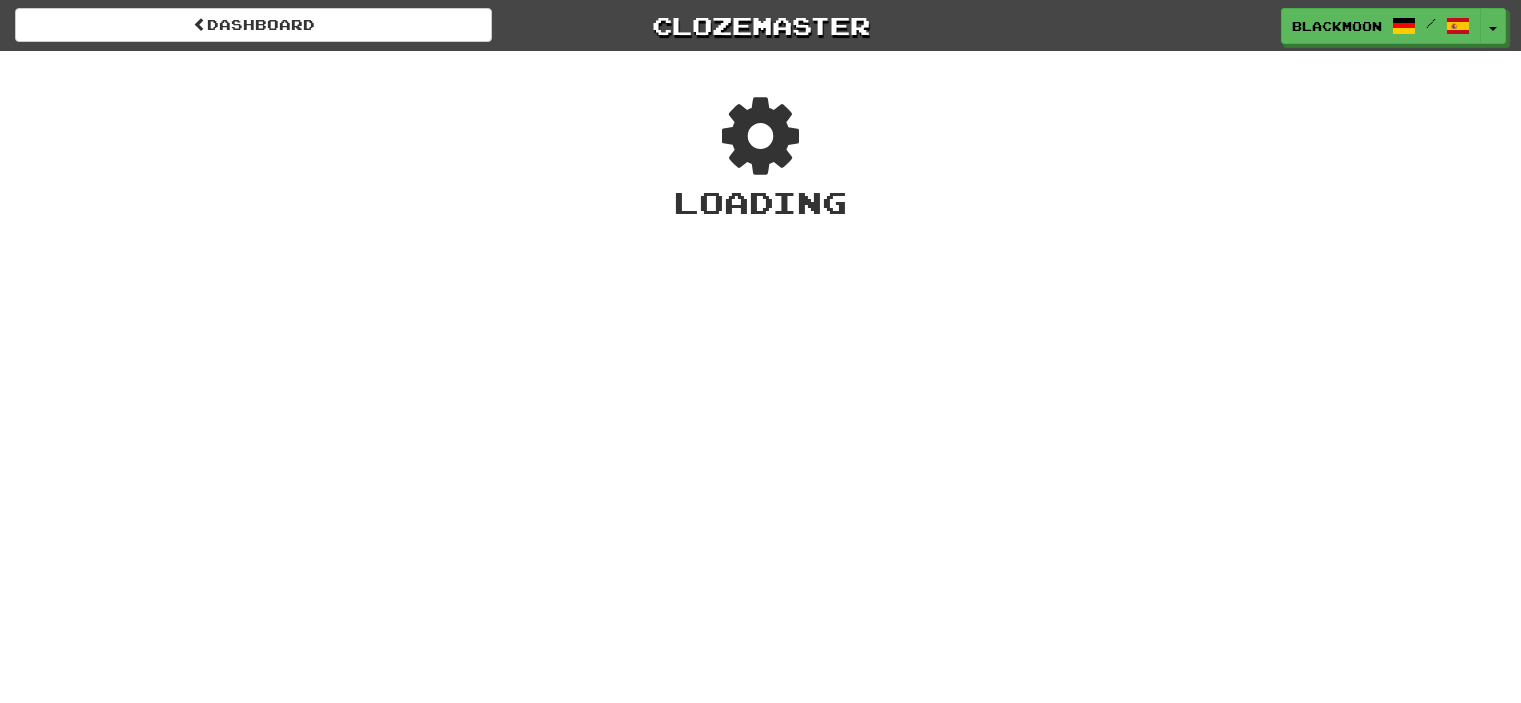 scroll, scrollTop: 0, scrollLeft: 0, axis: both 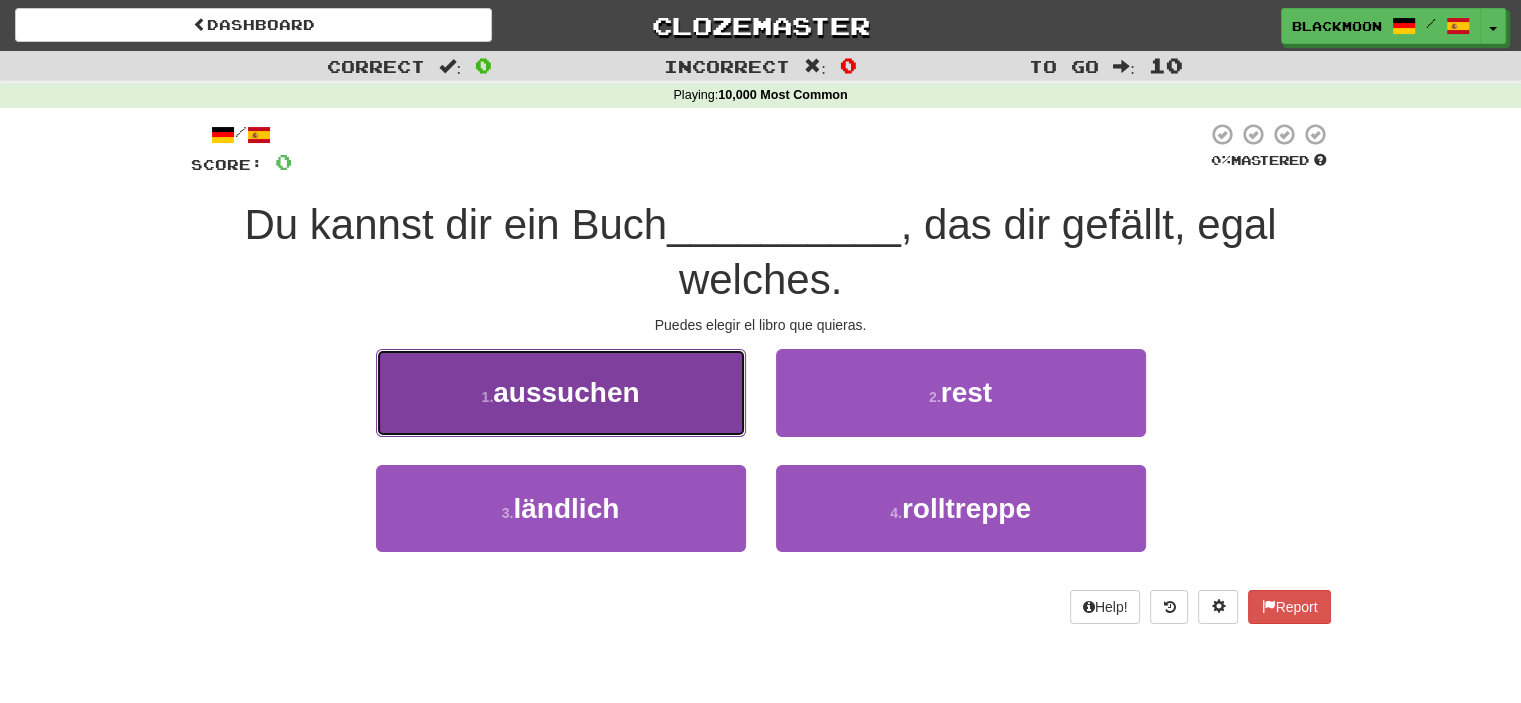 click on "1 .  aussuchen" at bounding box center [561, 392] 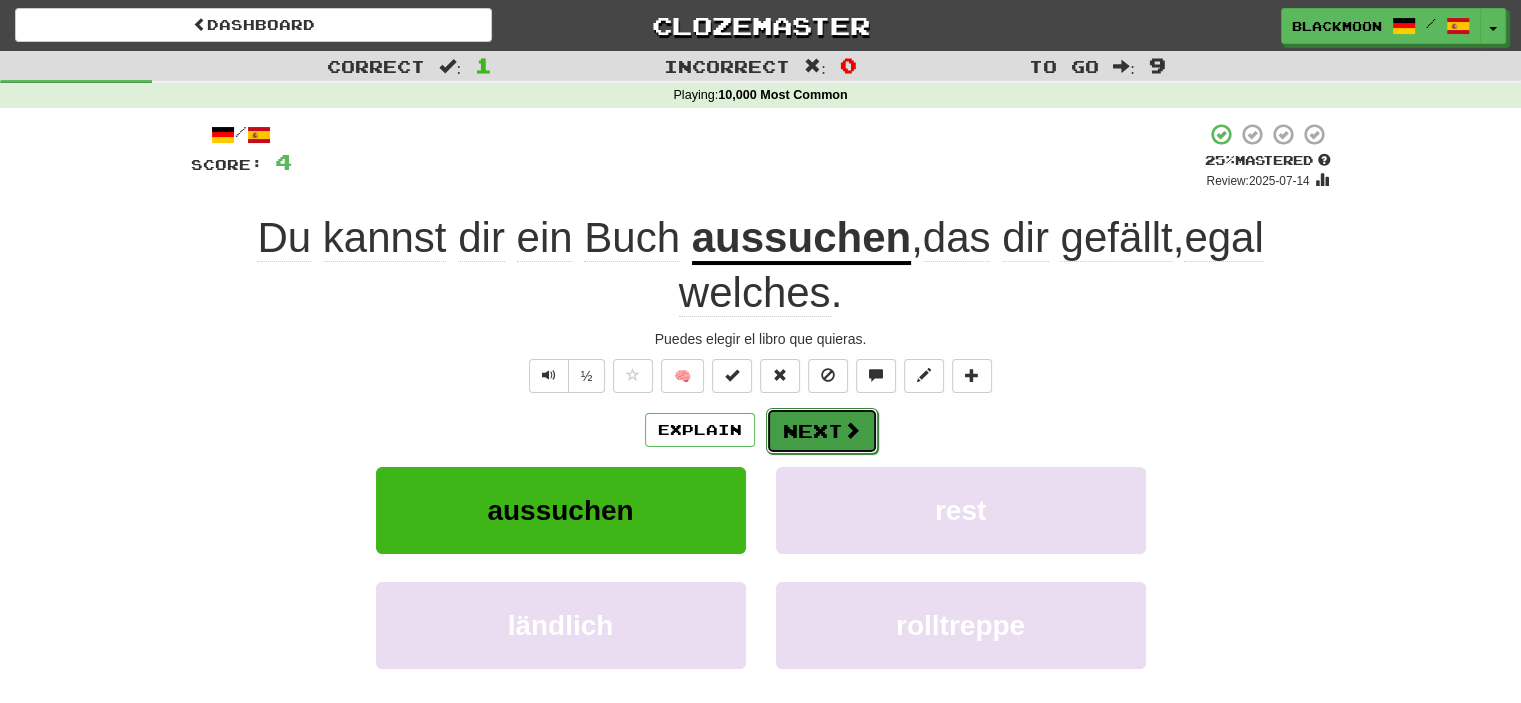click on "Next" at bounding box center (822, 431) 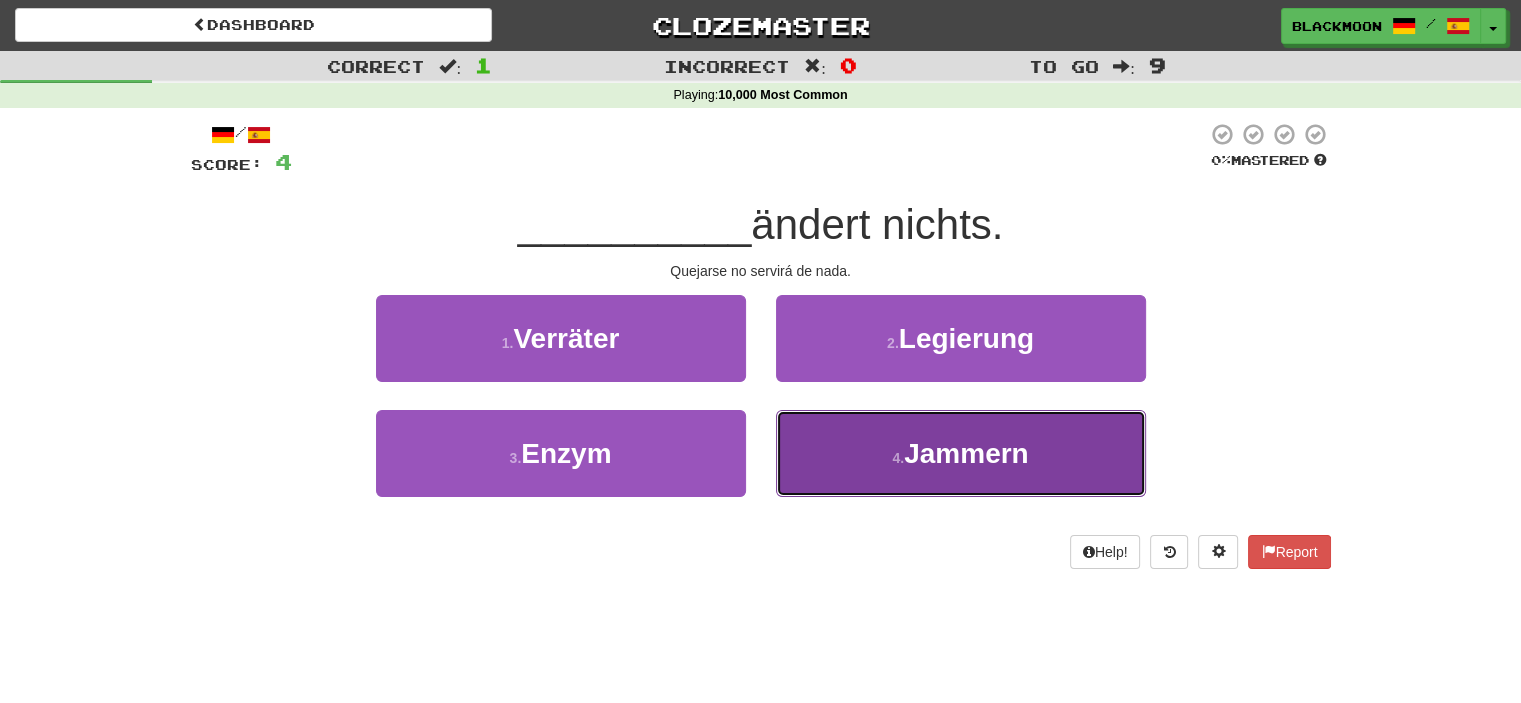 click on "Jammern" at bounding box center (966, 453) 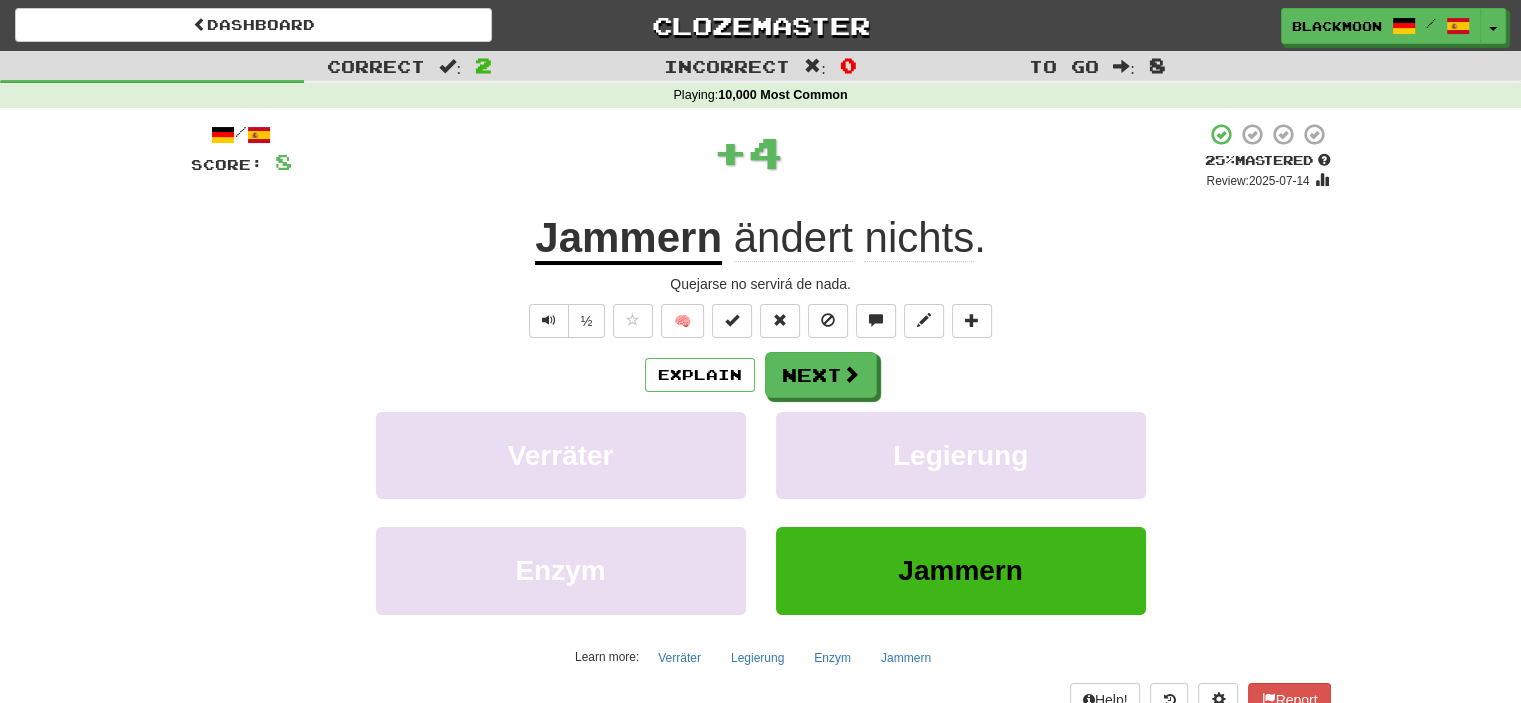 click on "Jammern" at bounding box center [628, 239] 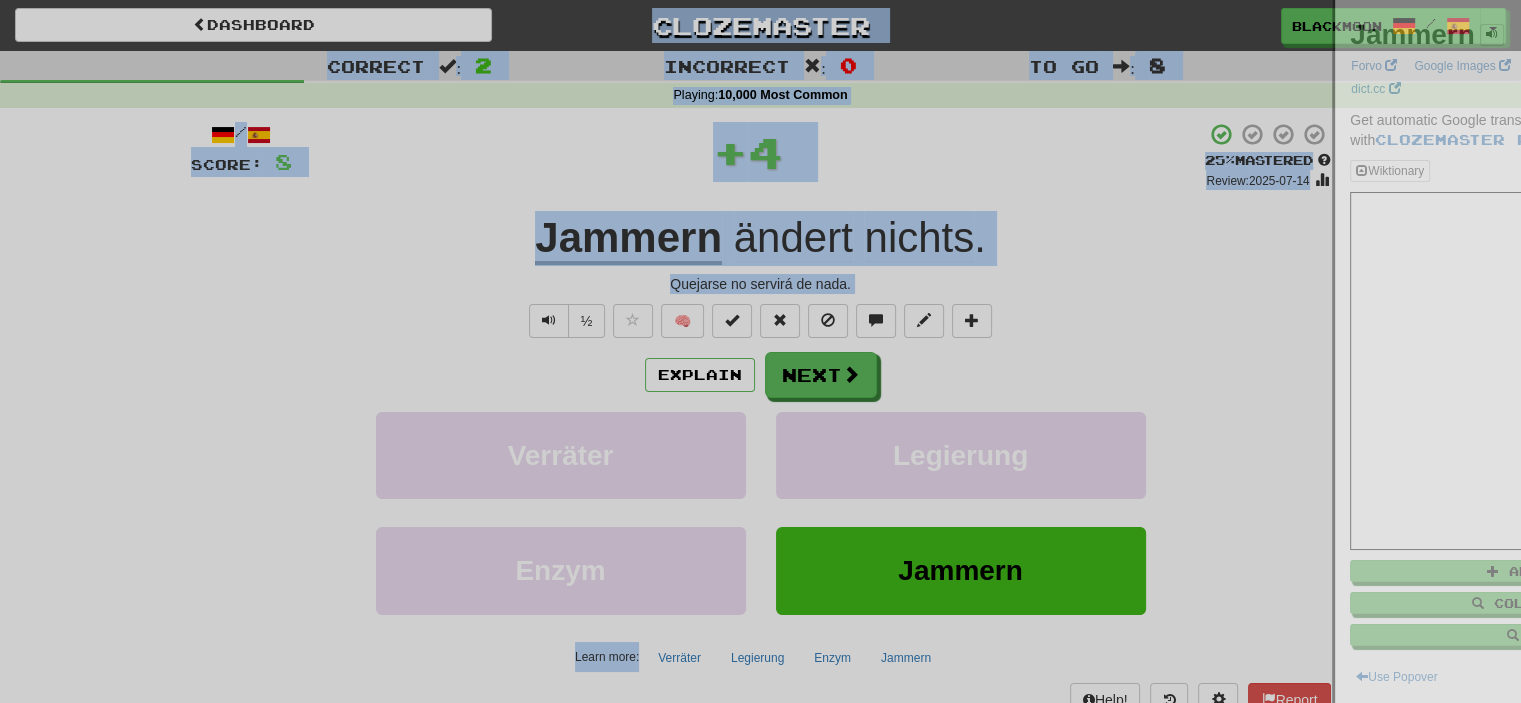 click at bounding box center [760, 351] 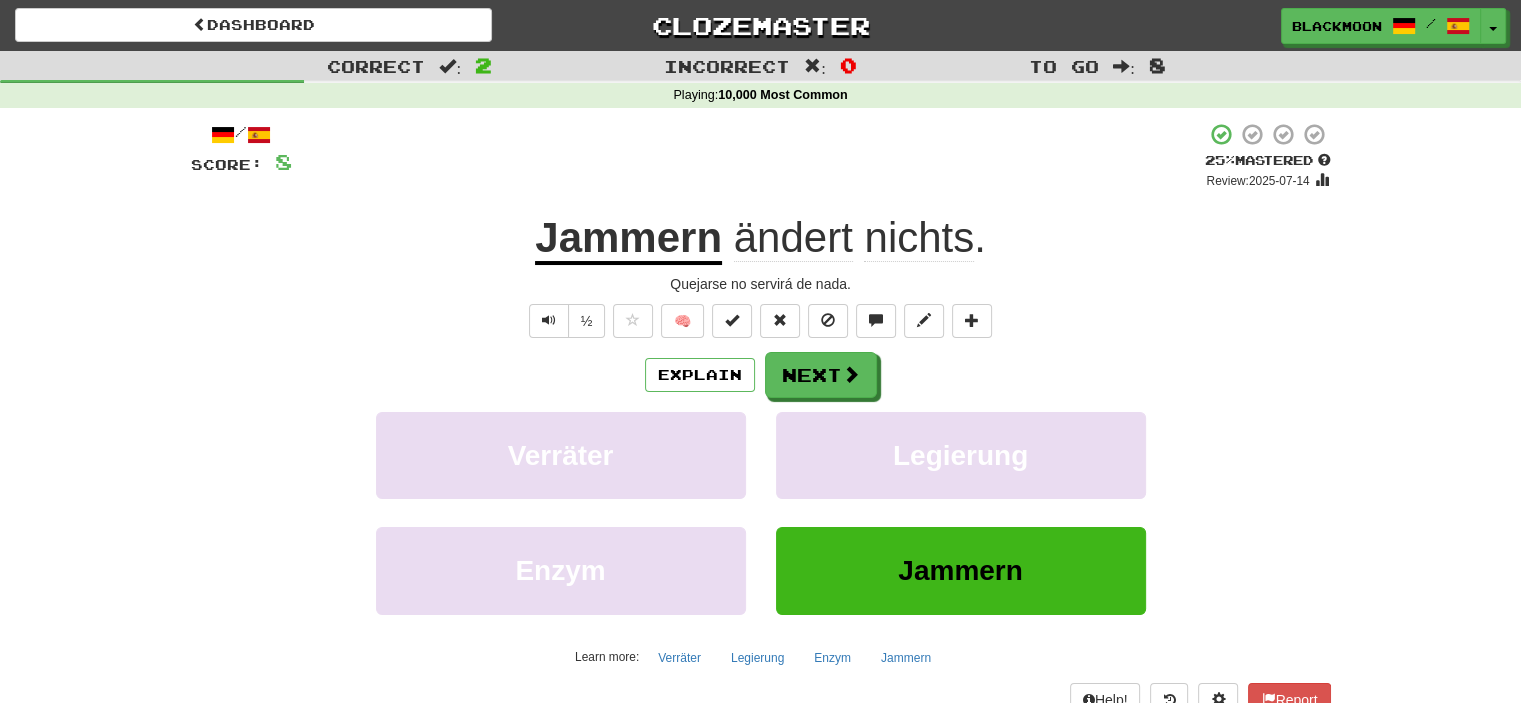 click on "Jammern" at bounding box center [628, 239] 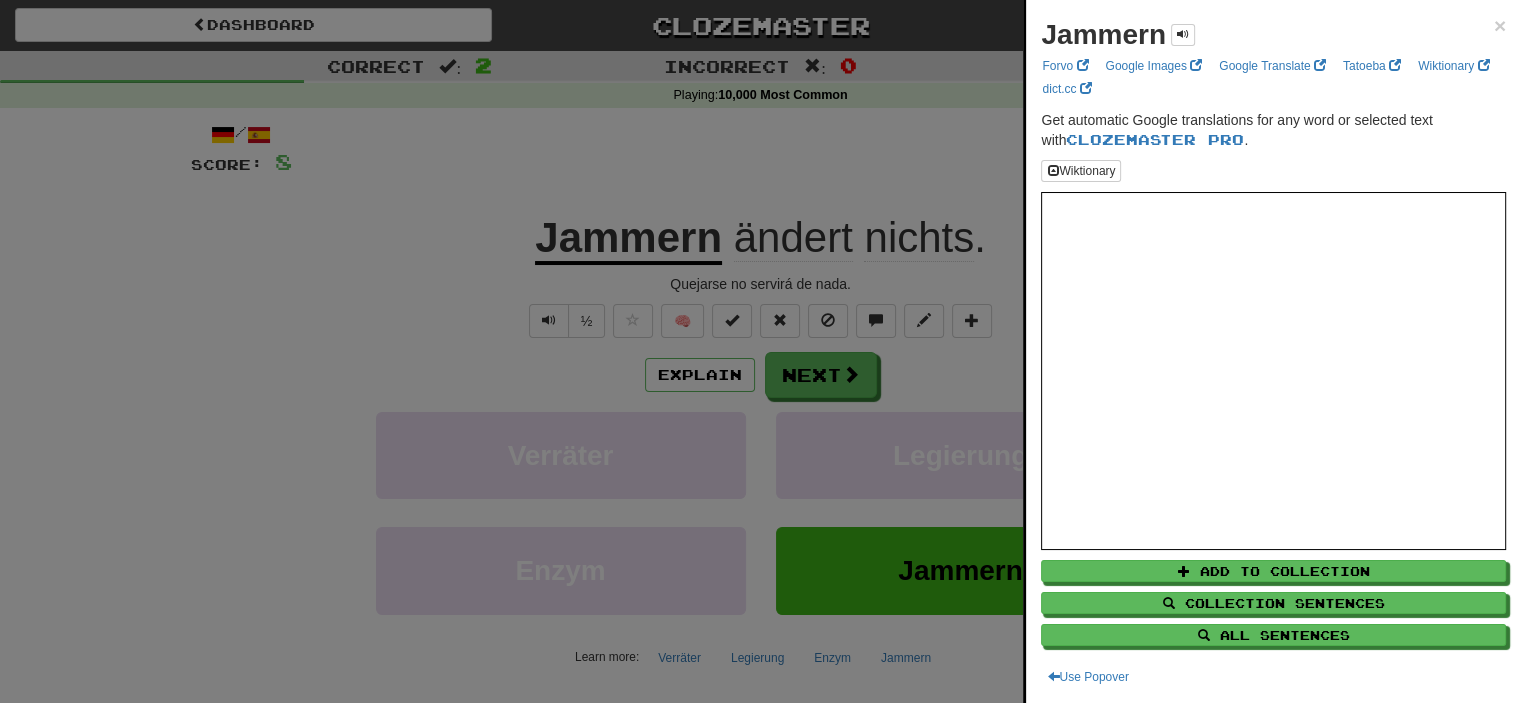 click on "Jammern" at bounding box center [1103, 34] 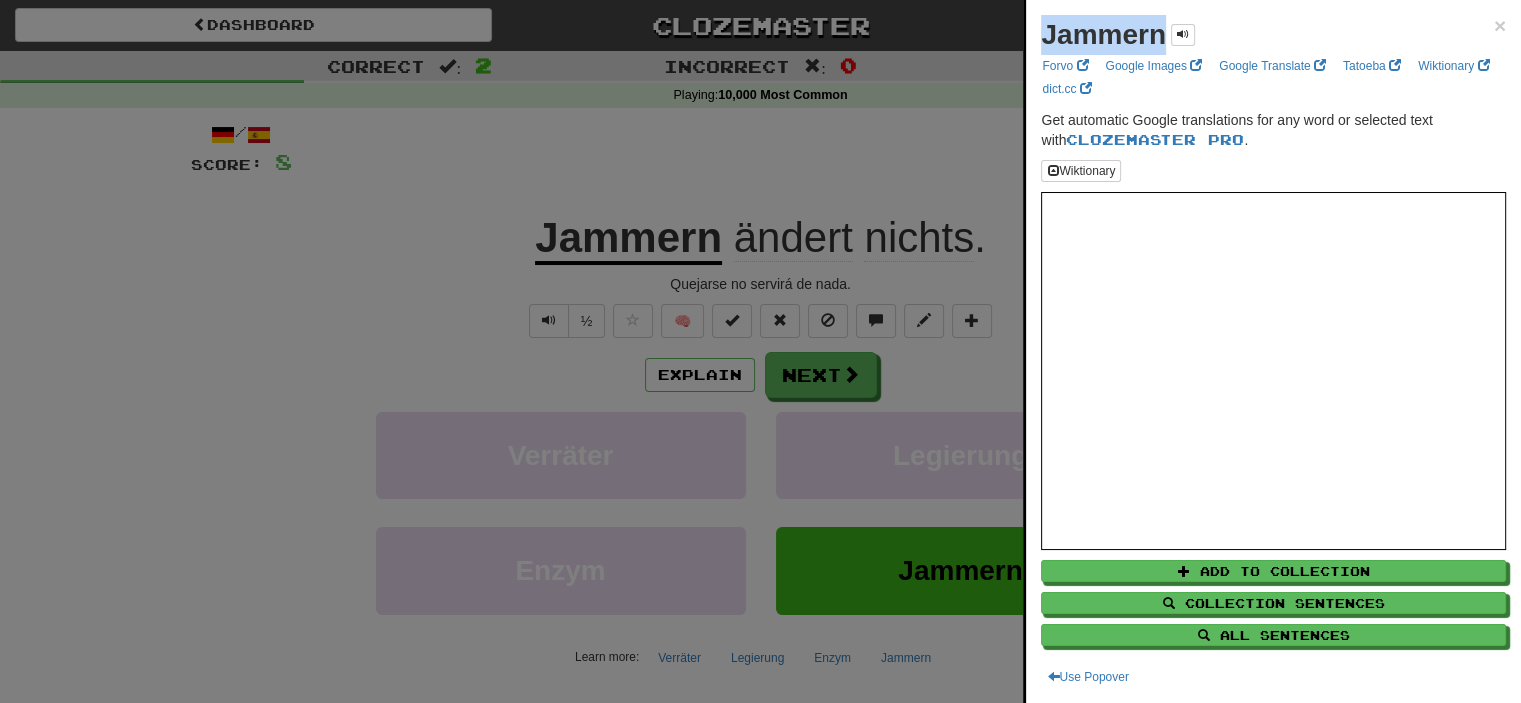 click on "Jammern" at bounding box center (1103, 34) 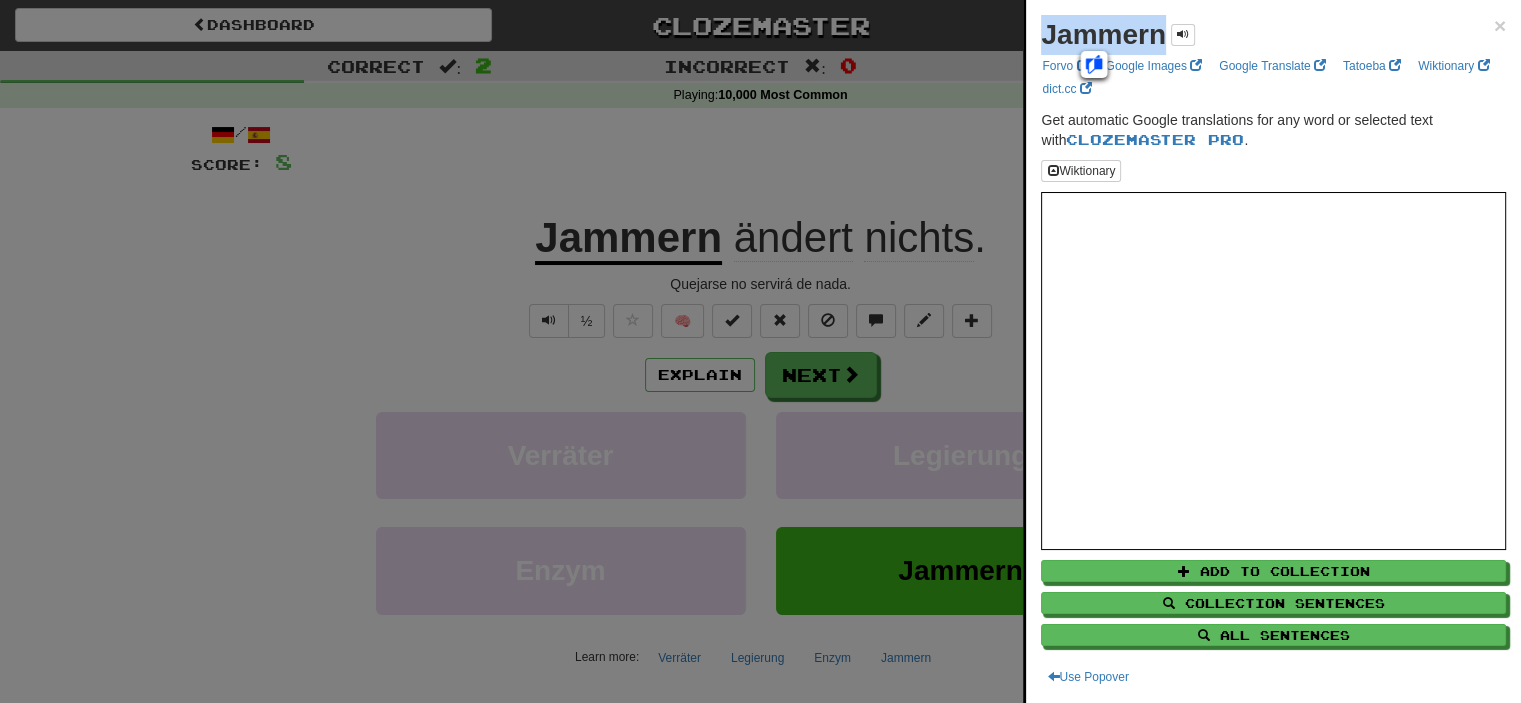 click 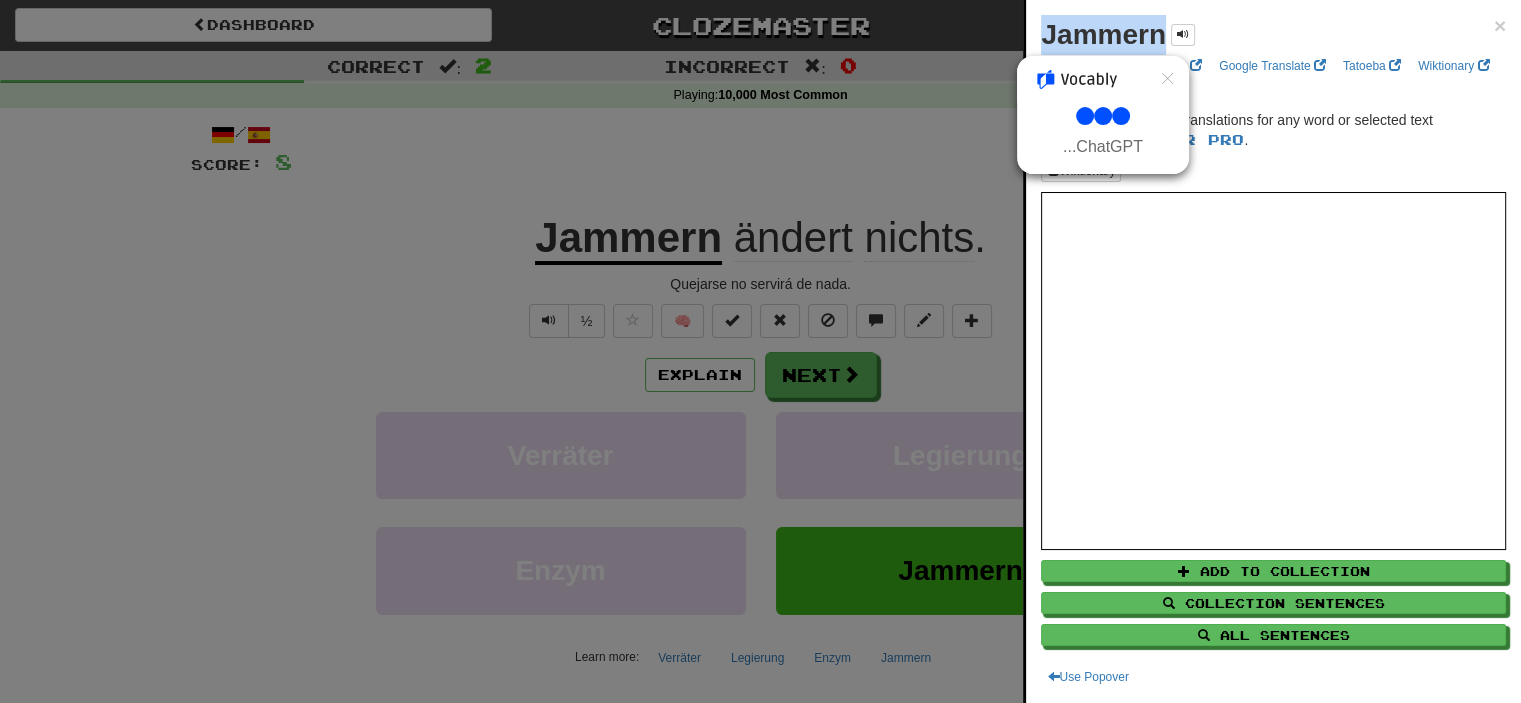 select on "**" 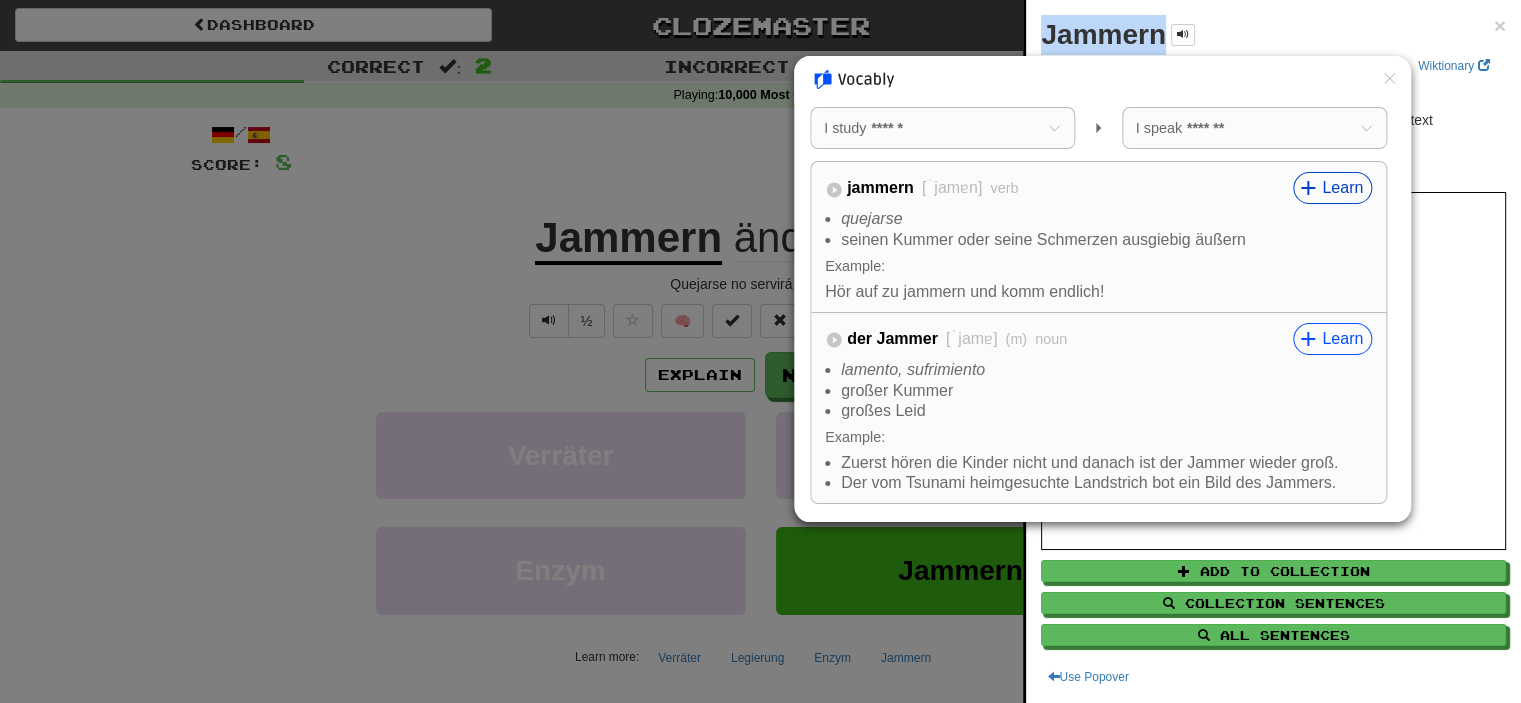 click on "Learn" at bounding box center [1332, 188] 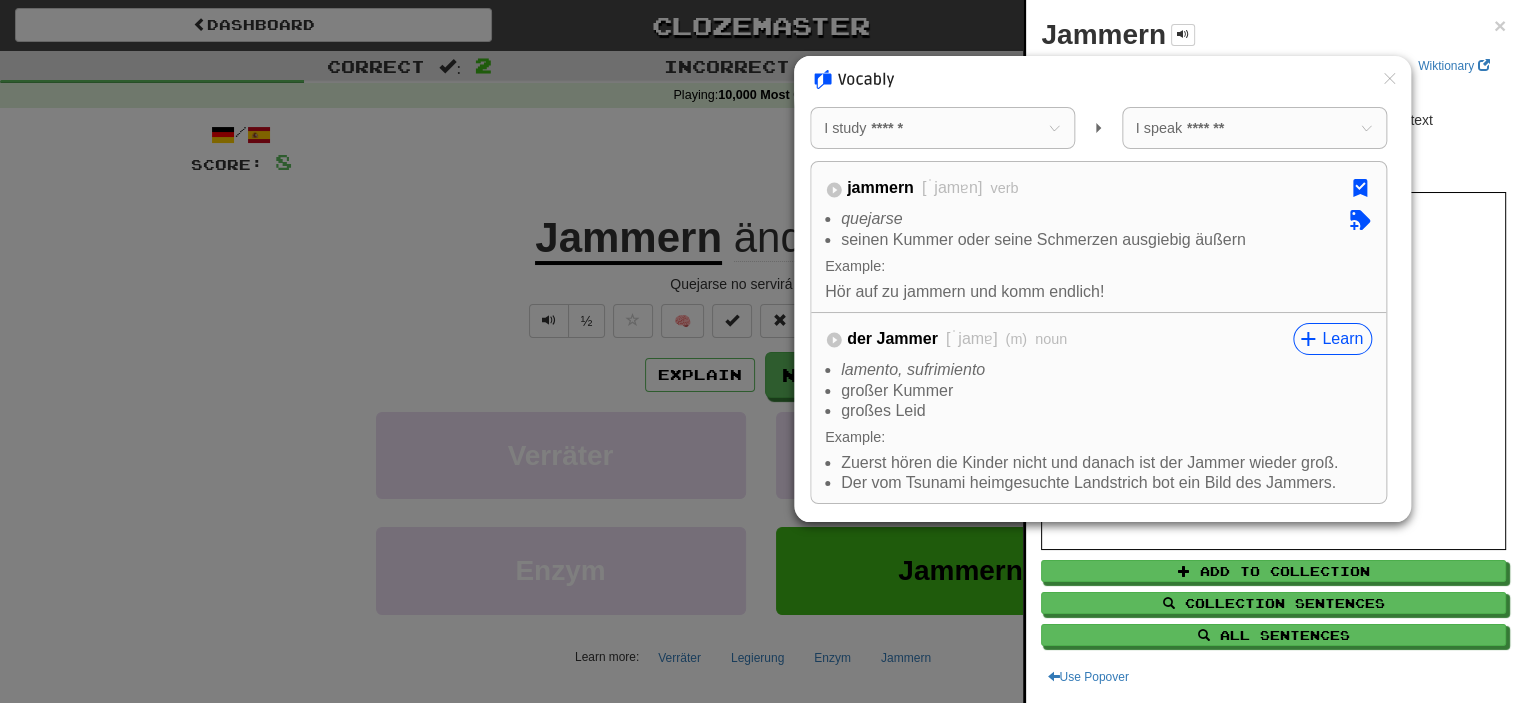 click 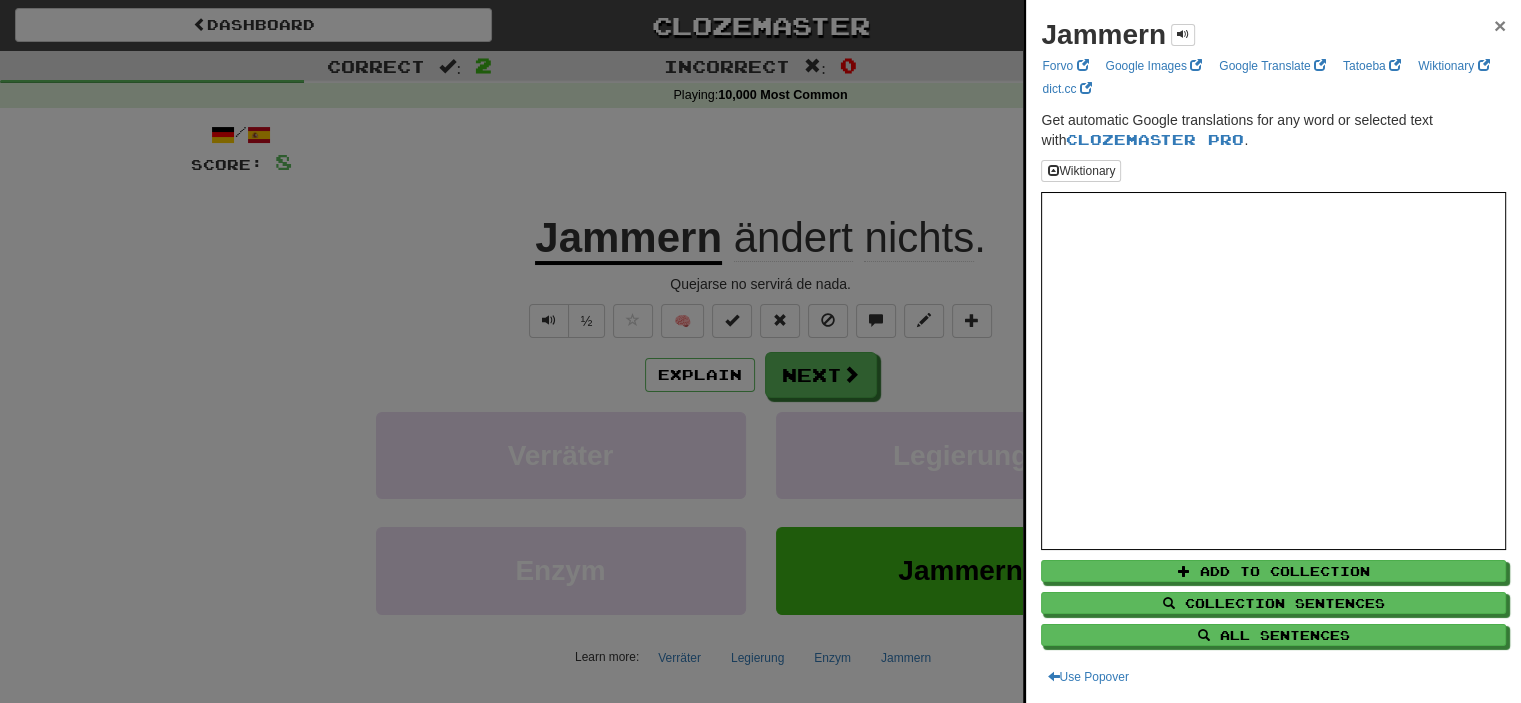 click on "×" at bounding box center [1500, 25] 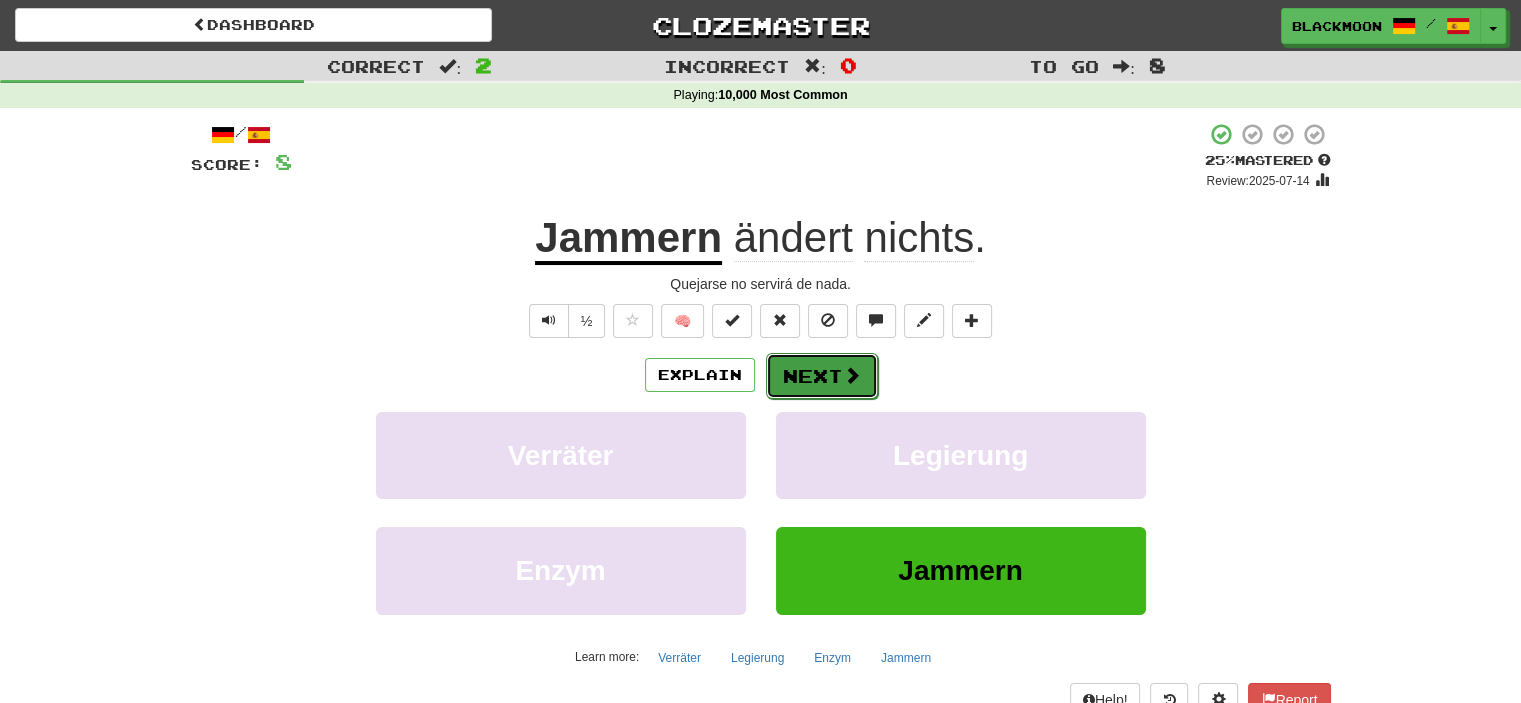 click on "Next" at bounding box center [822, 376] 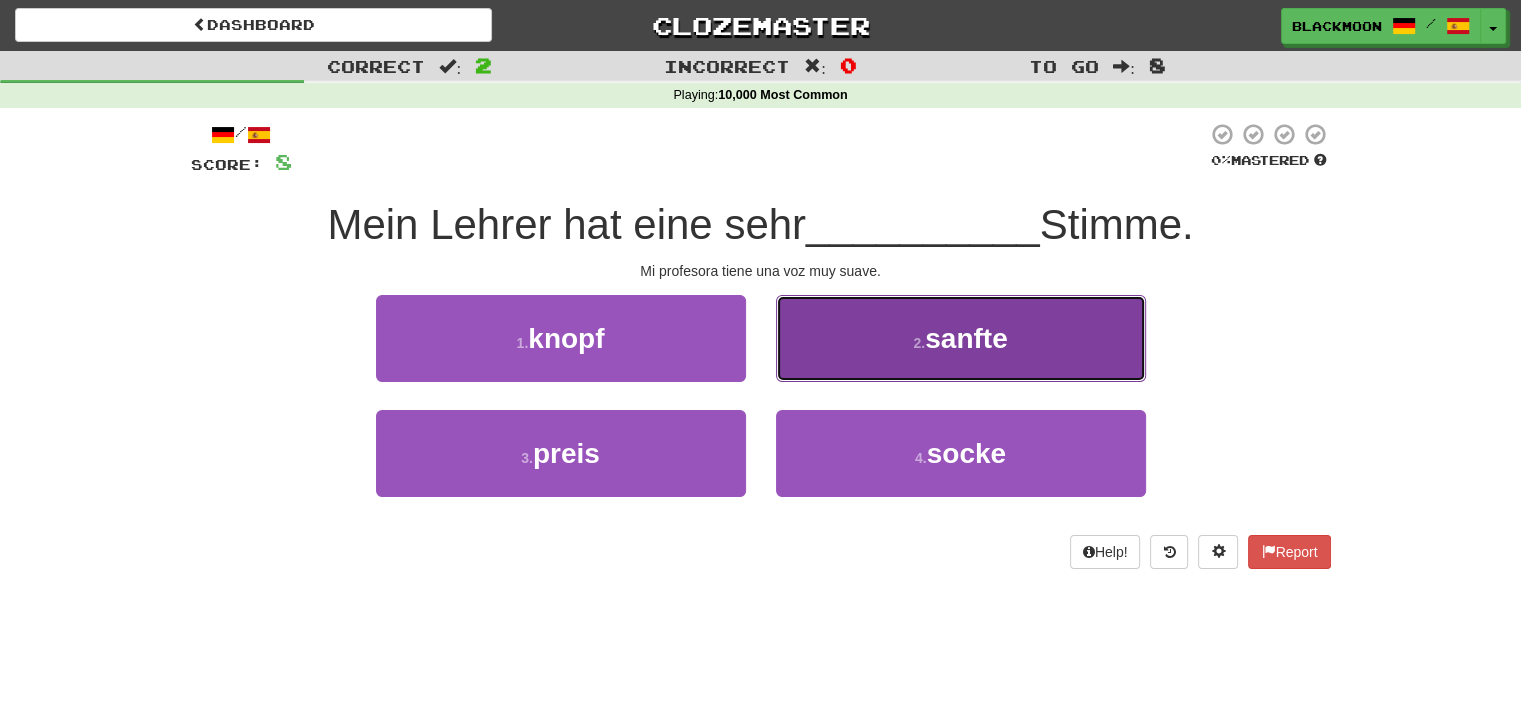 click on "2 .  sanfte" at bounding box center [961, 338] 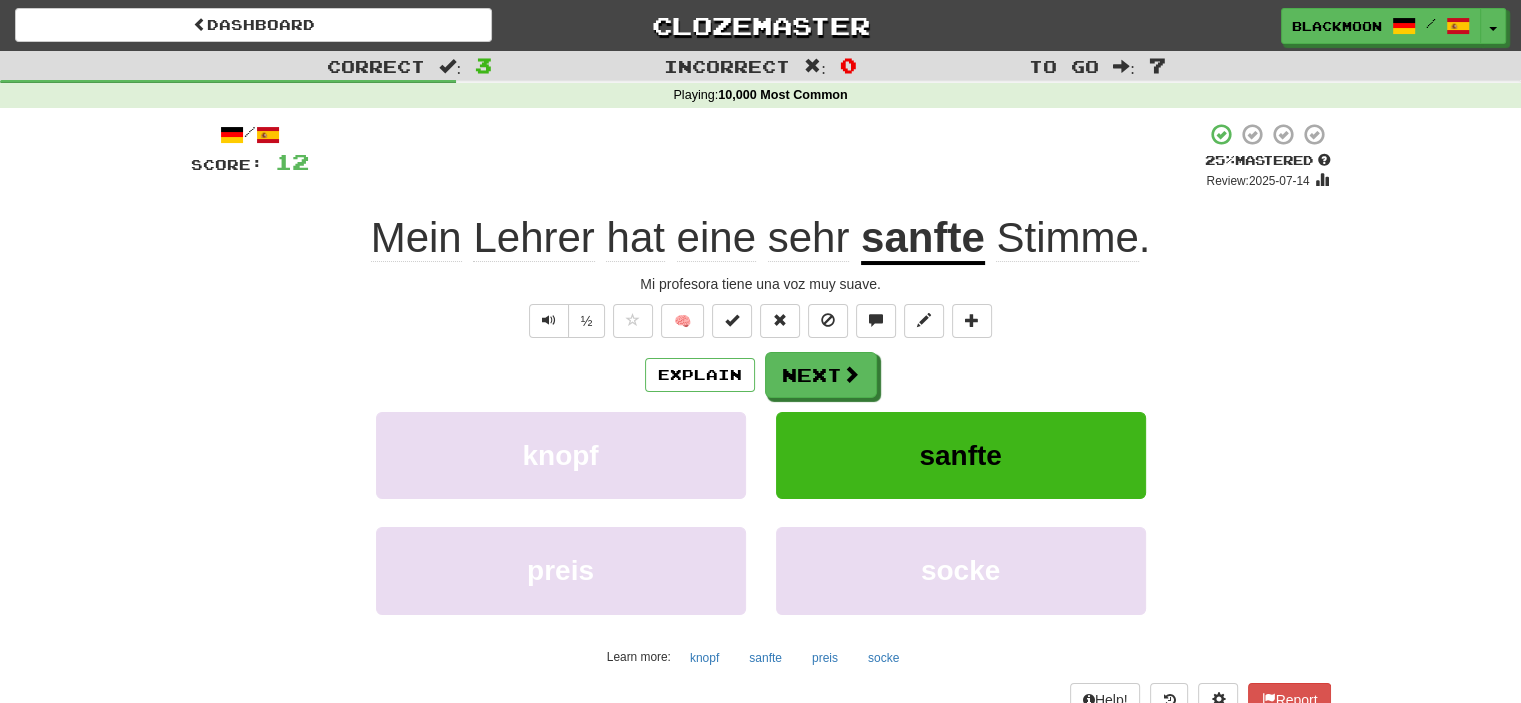 click on "sanfte" at bounding box center [923, 239] 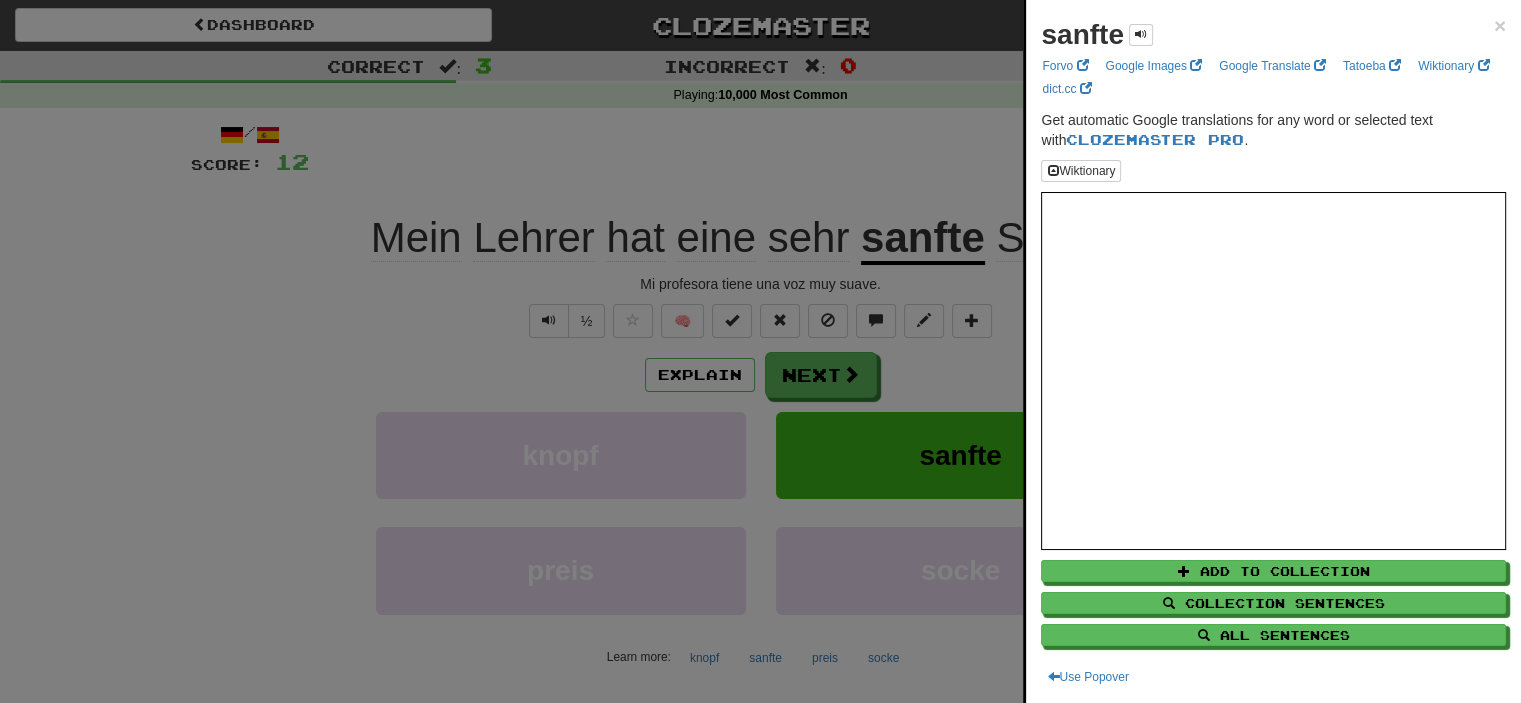 click on "sanfte" at bounding box center [1082, 34] 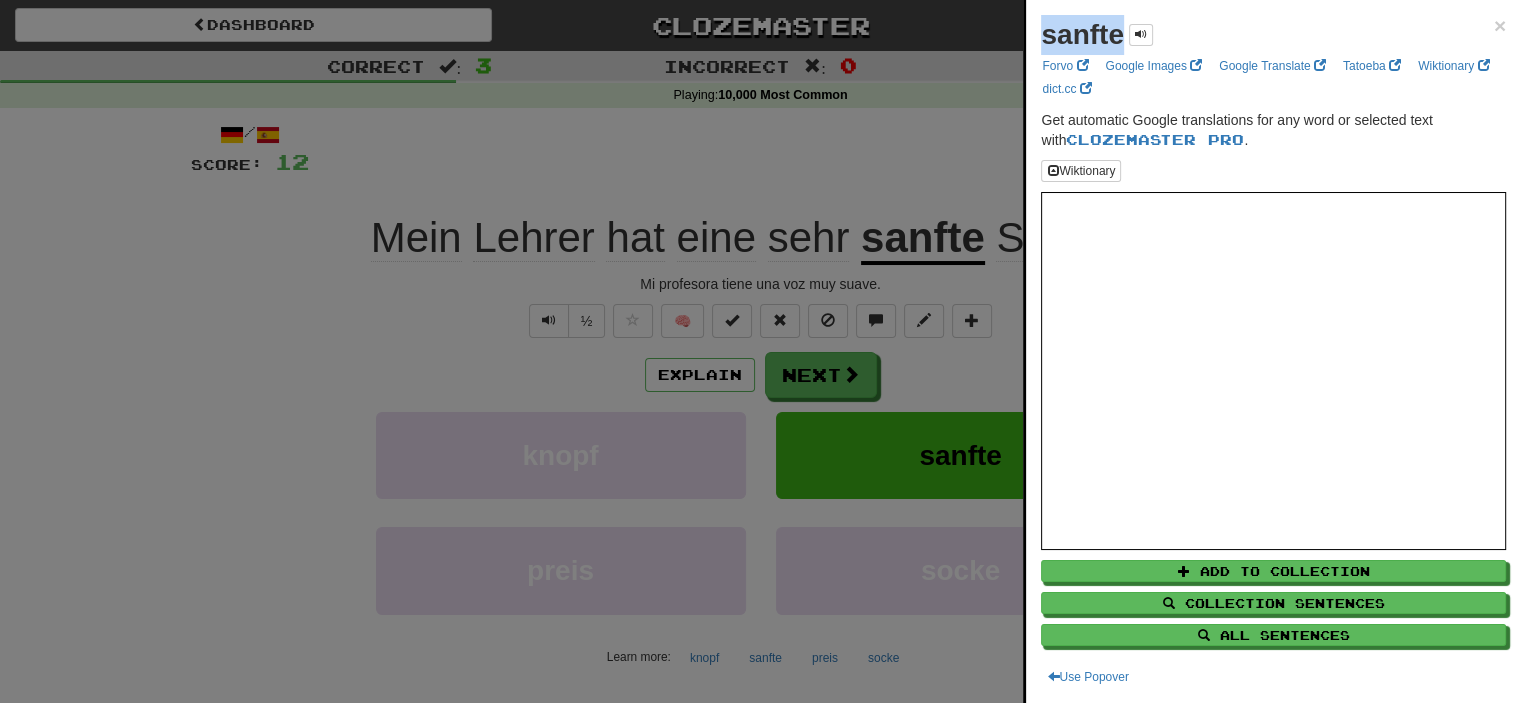 click on "sanfte" at bounding box center [1082, 34] 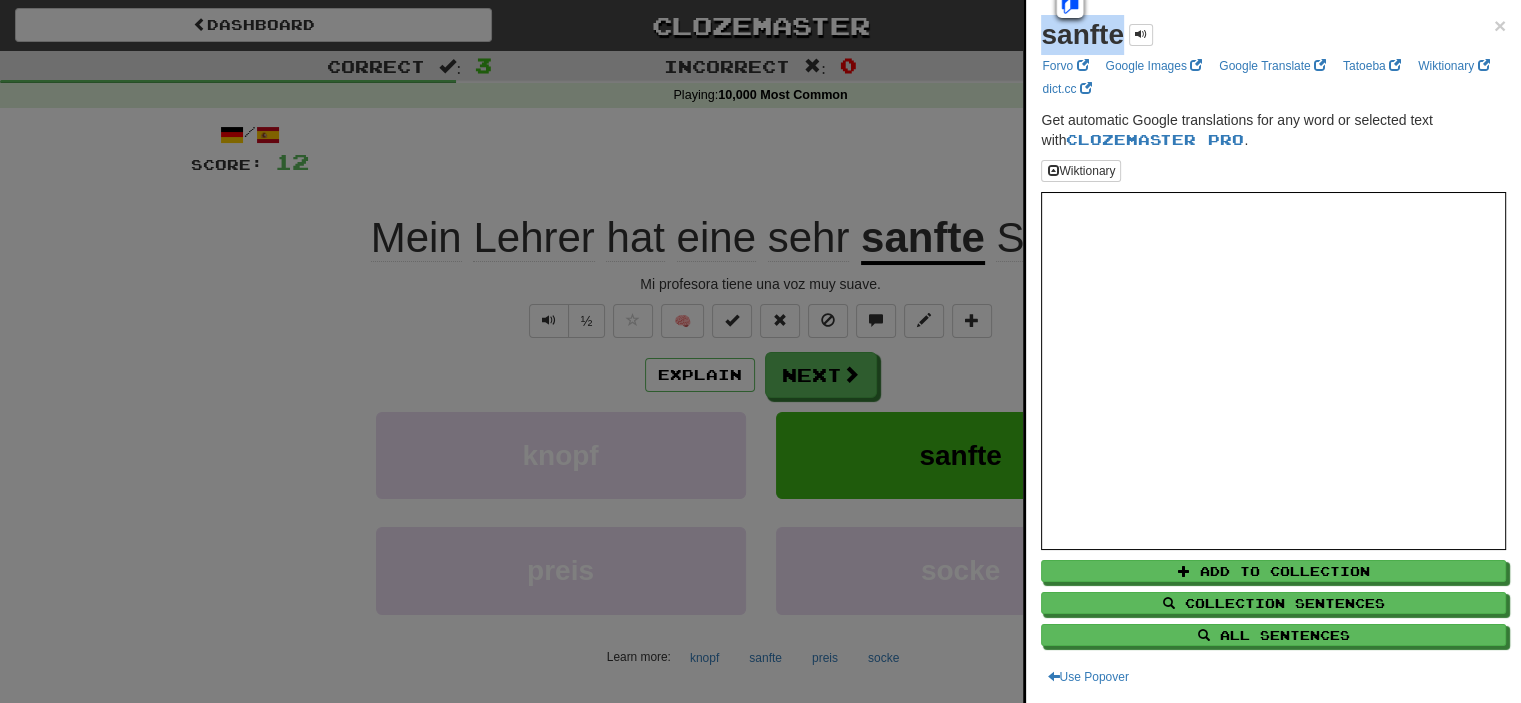 click 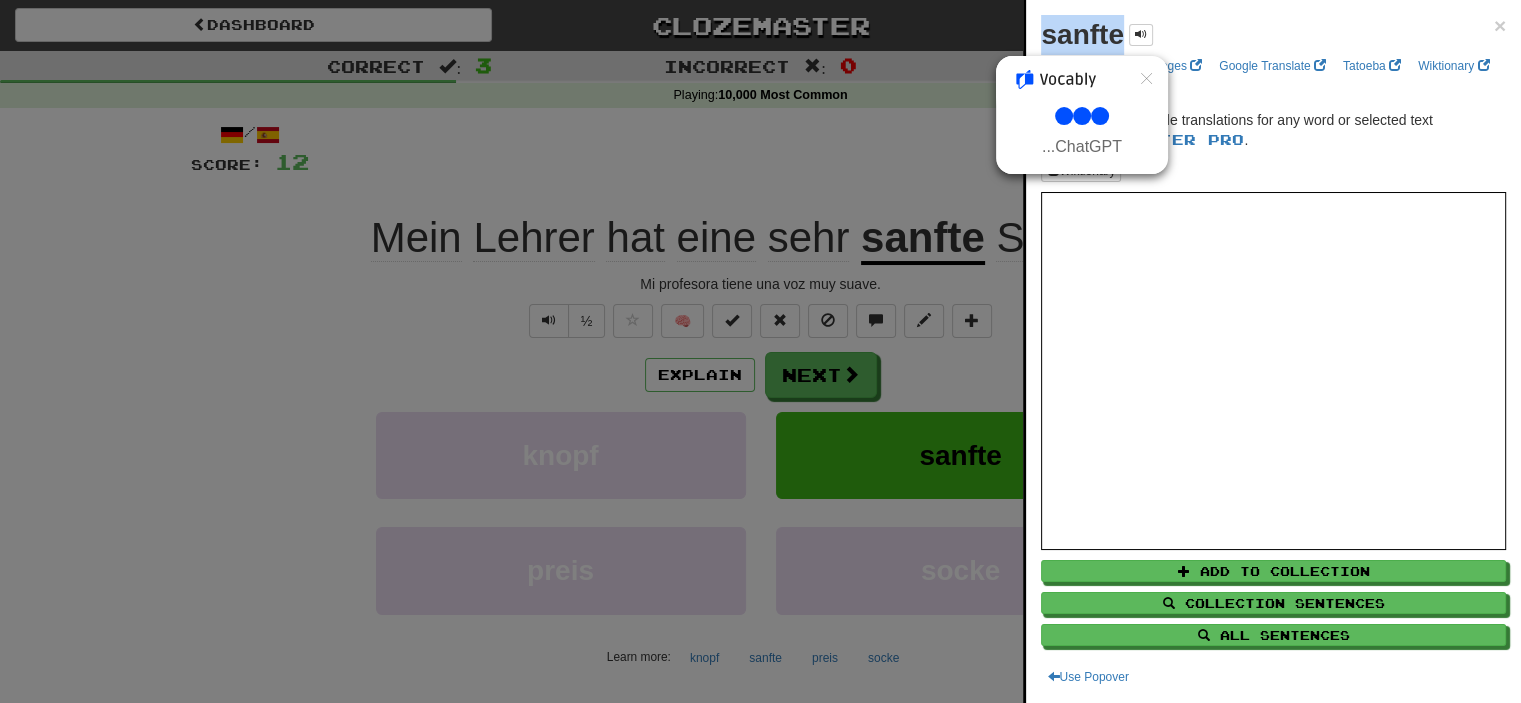 select on "**" 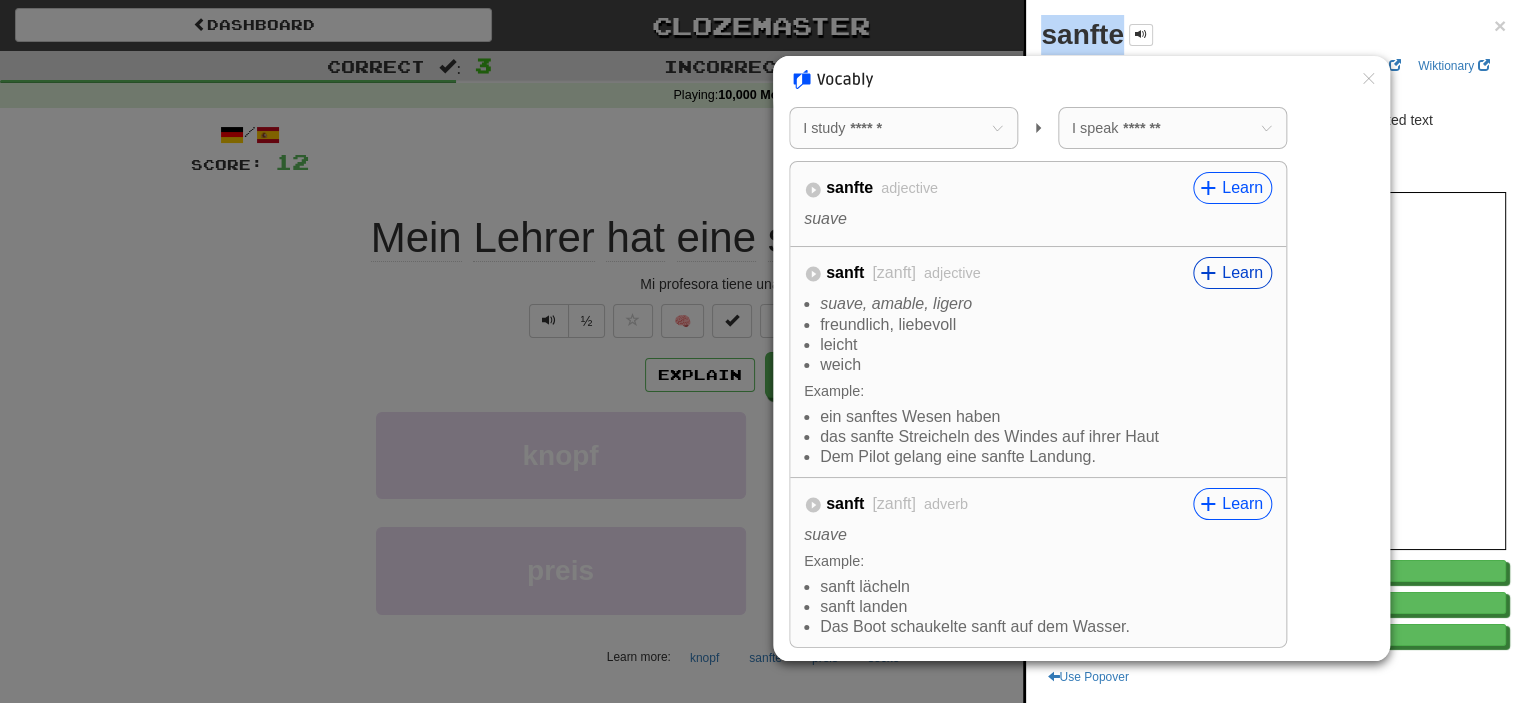 click on "Learn" at bounding box center (1242, 273) 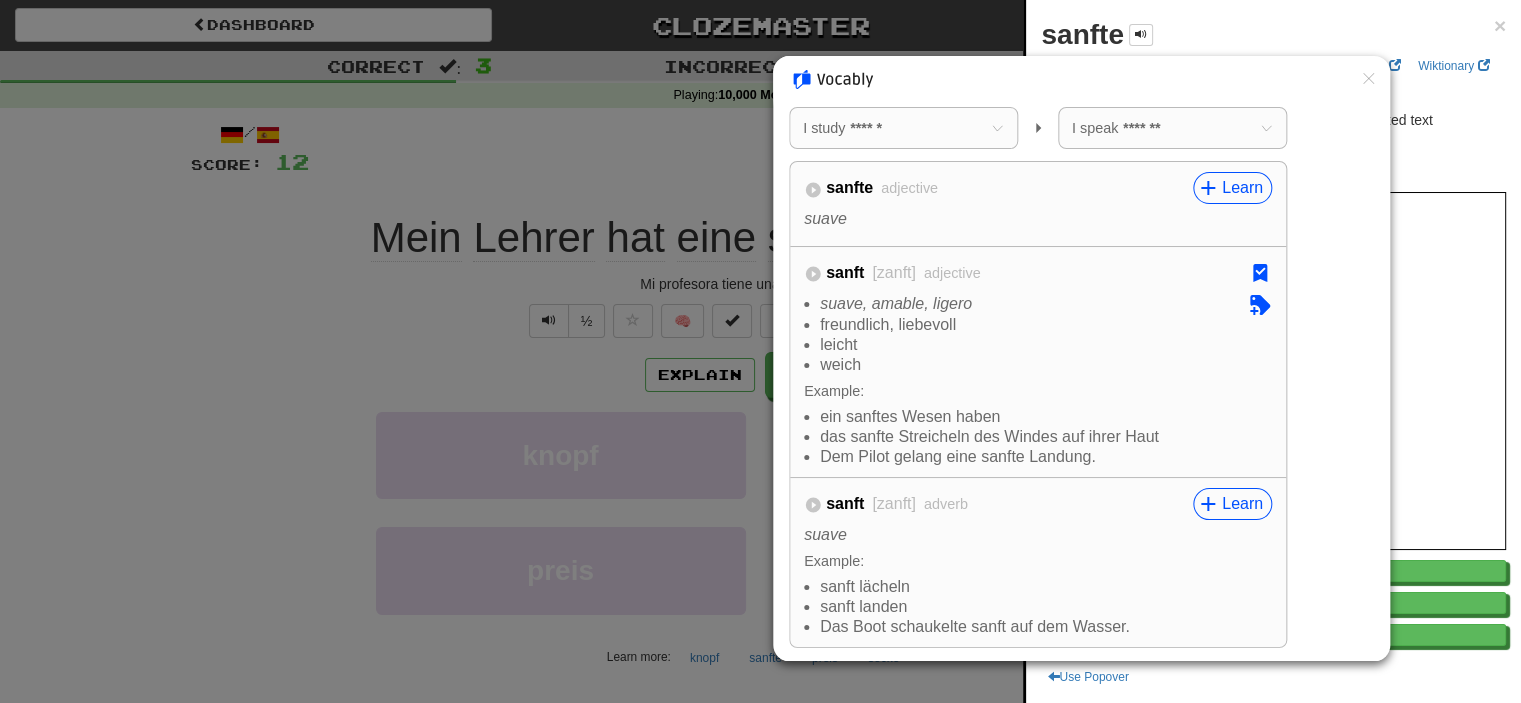 click 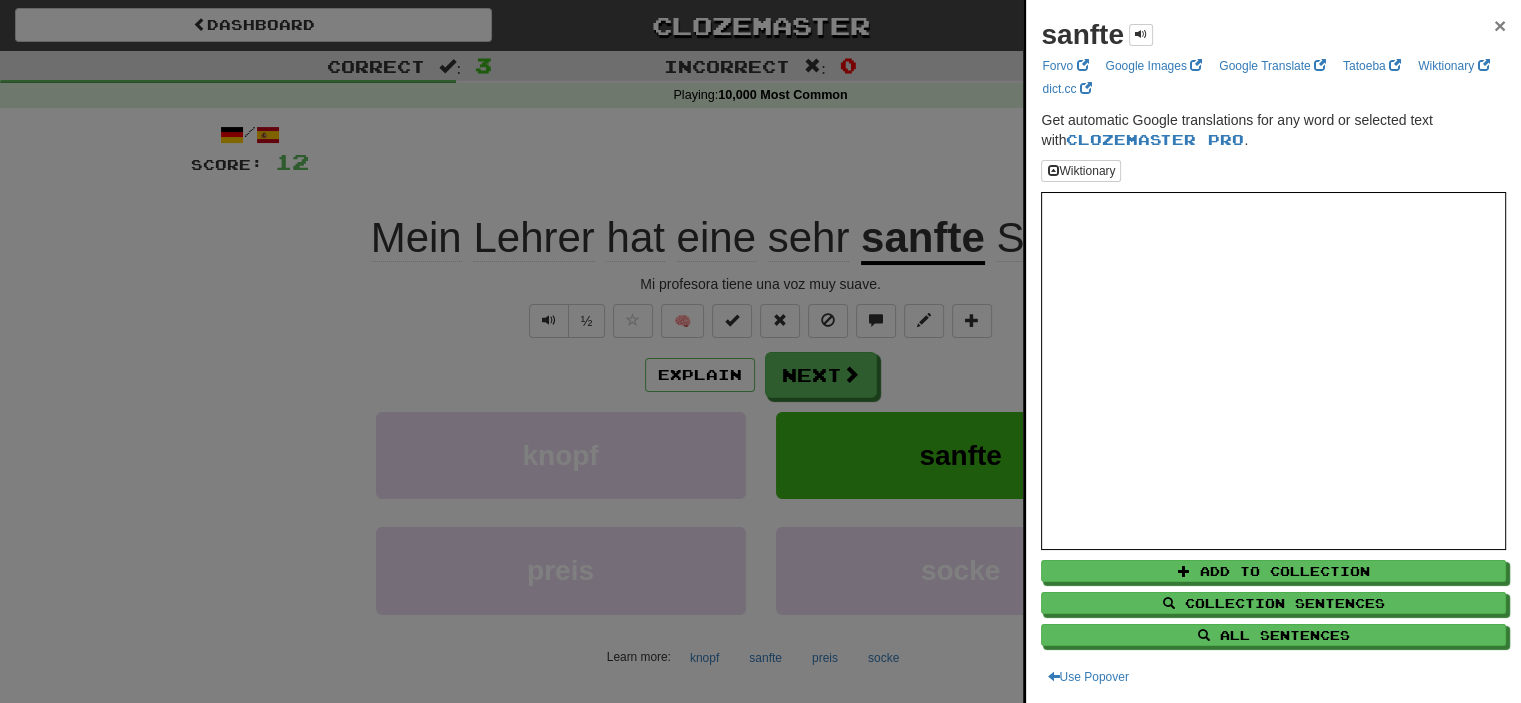 click on "×" at bounding box center [1500, 25] 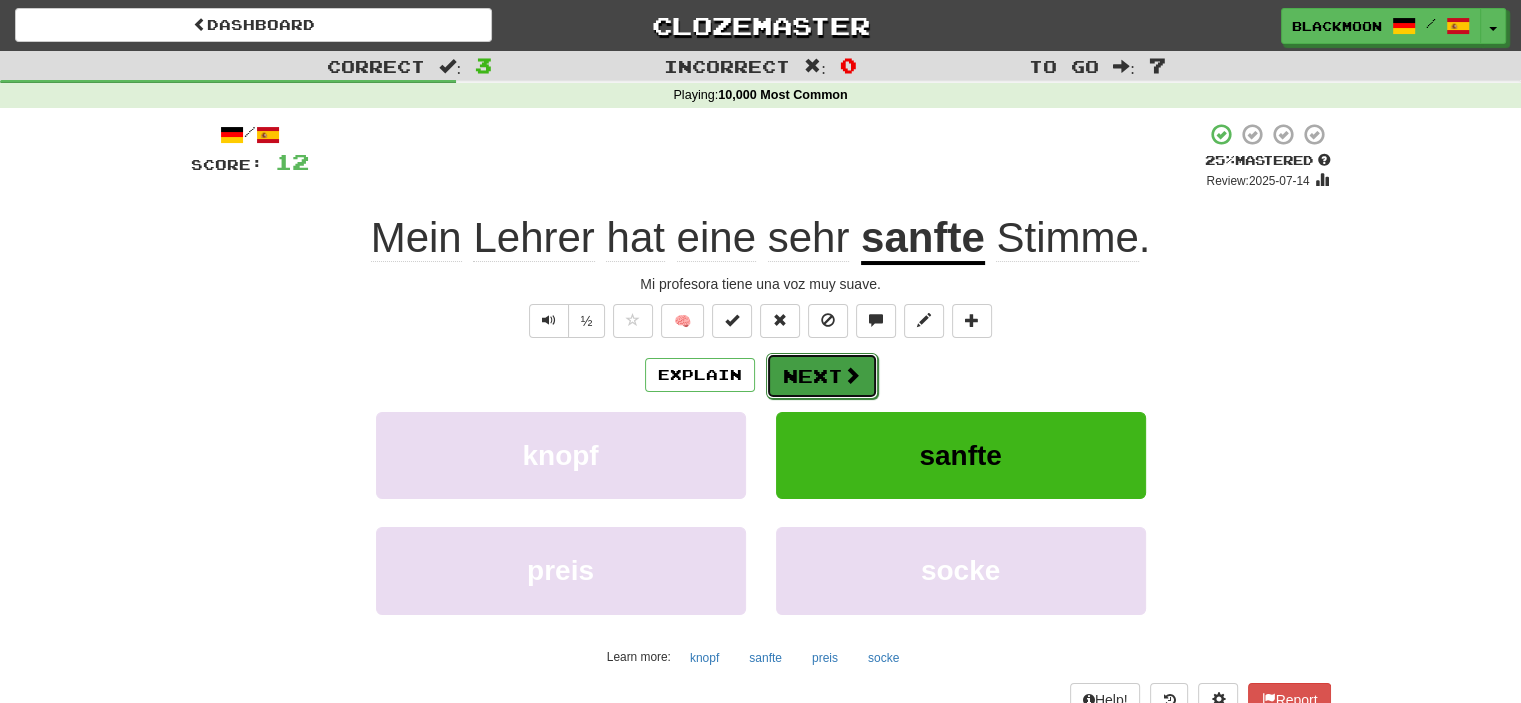 click on "Next" at bounding box center (822, 376) 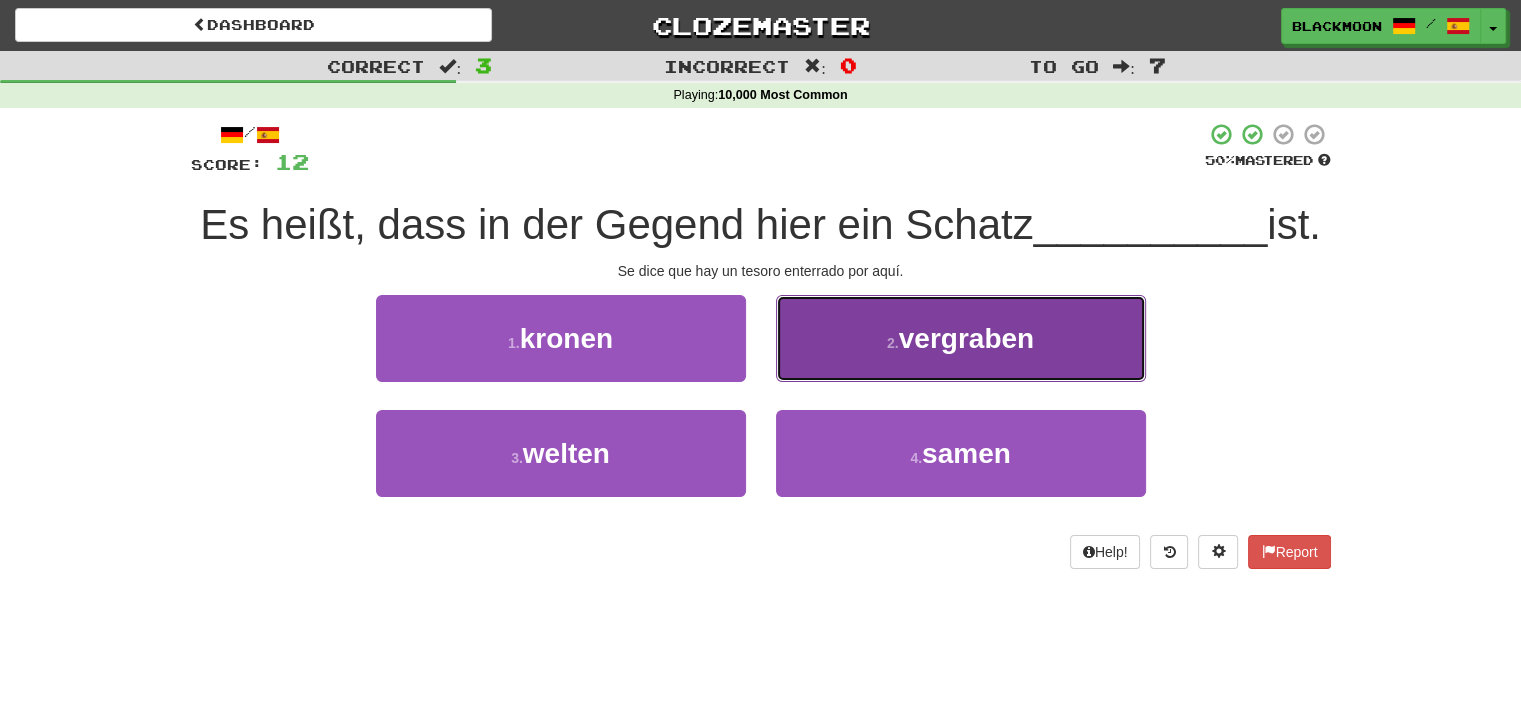 click on "2 .  vergraben" at bounding box center [961, 338] 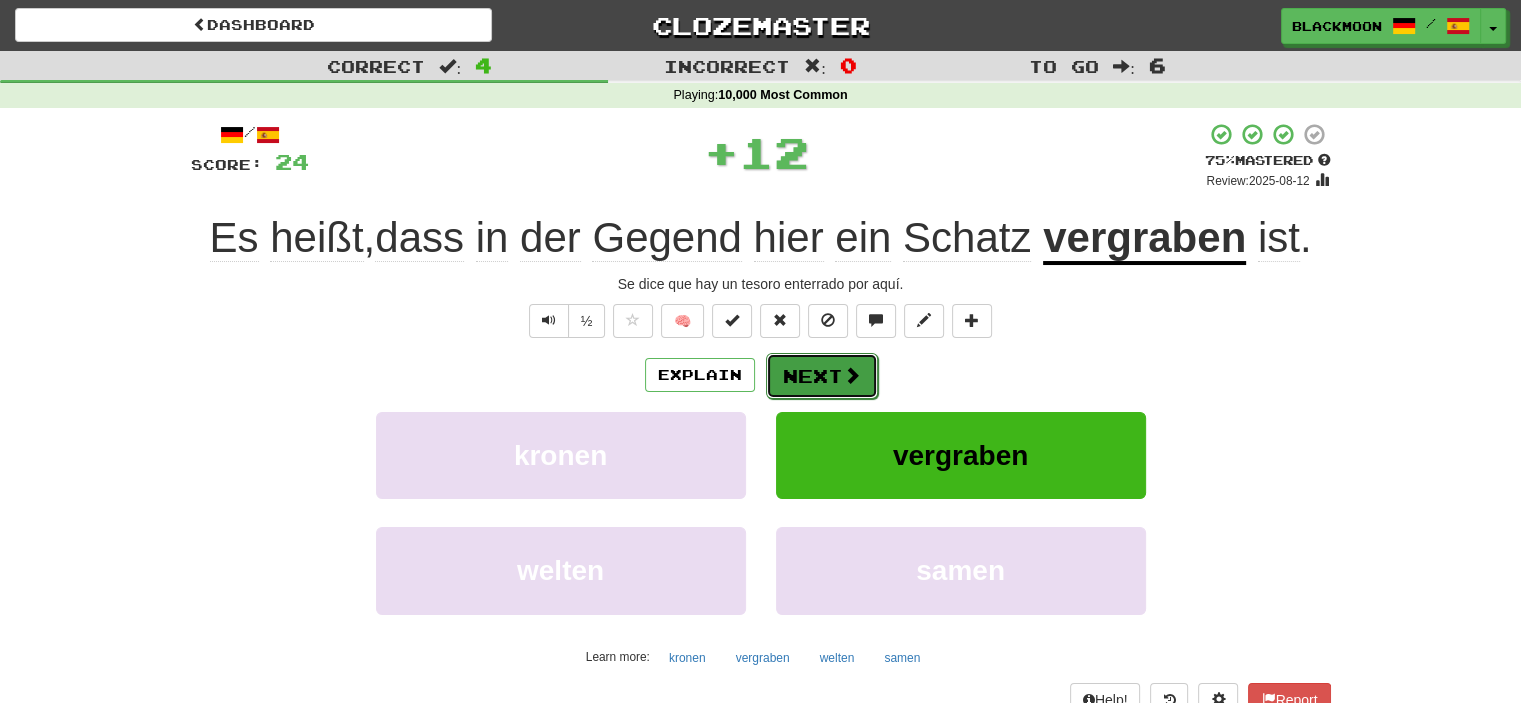 click on "Next" at bounding box center [822, 376] 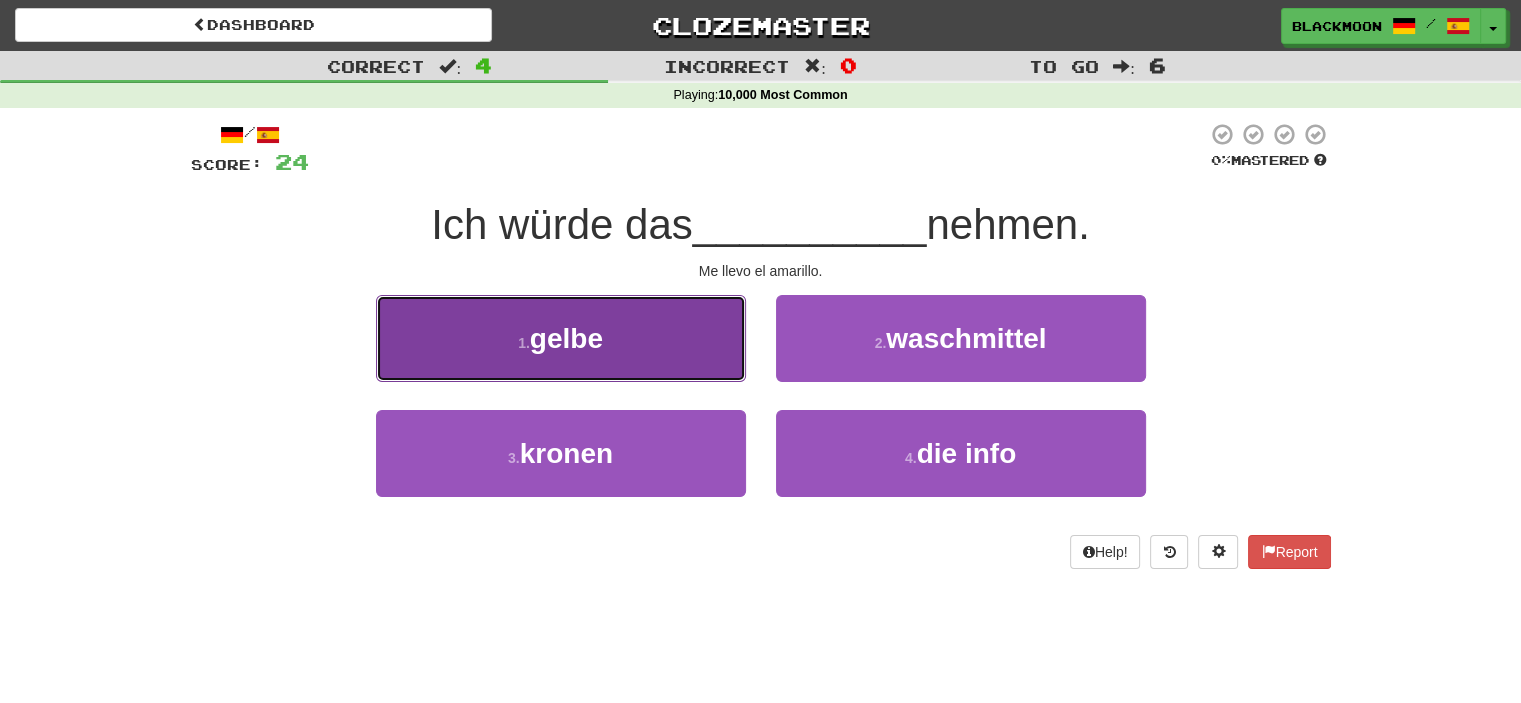 click on "1 .  gelbe" at bounding box center (561, 338) 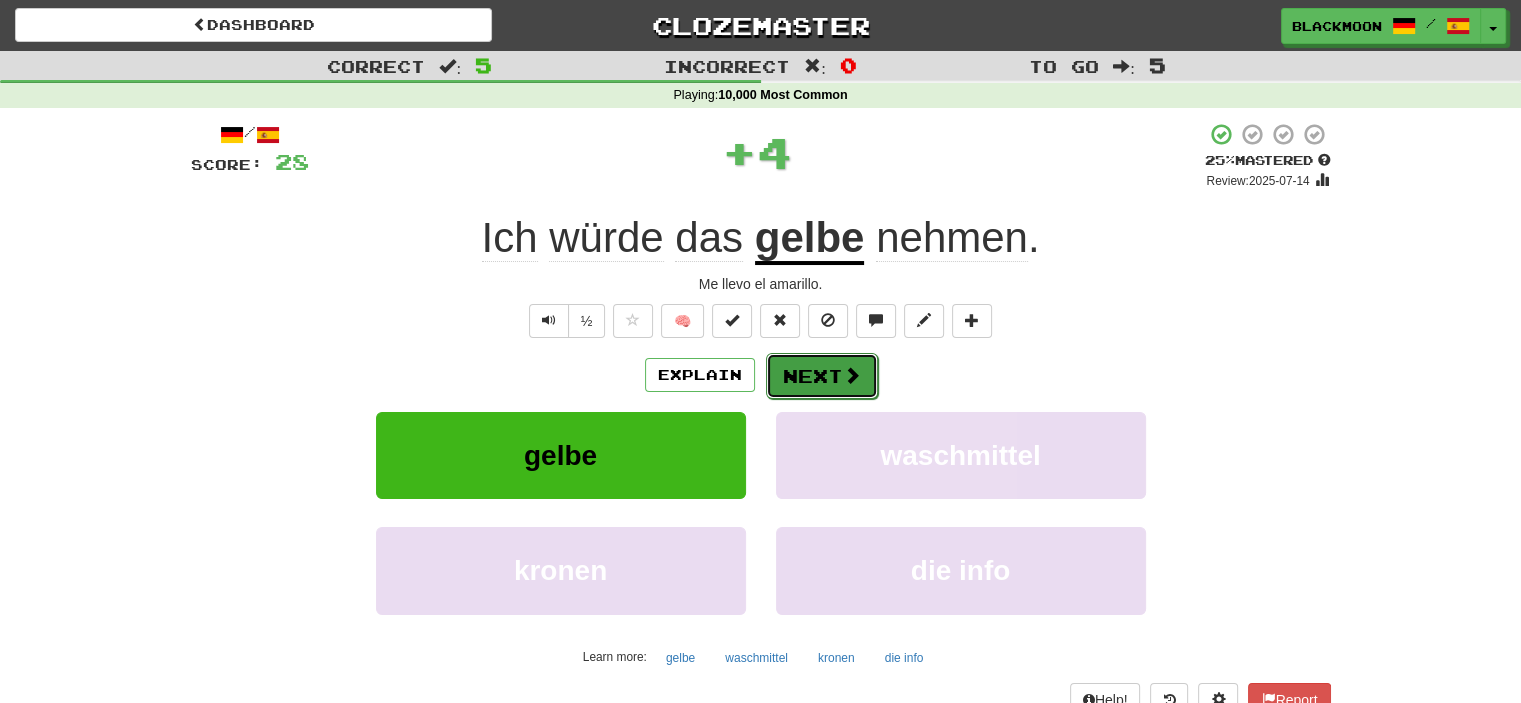 click on "Next" at bounding box center [822, 376] 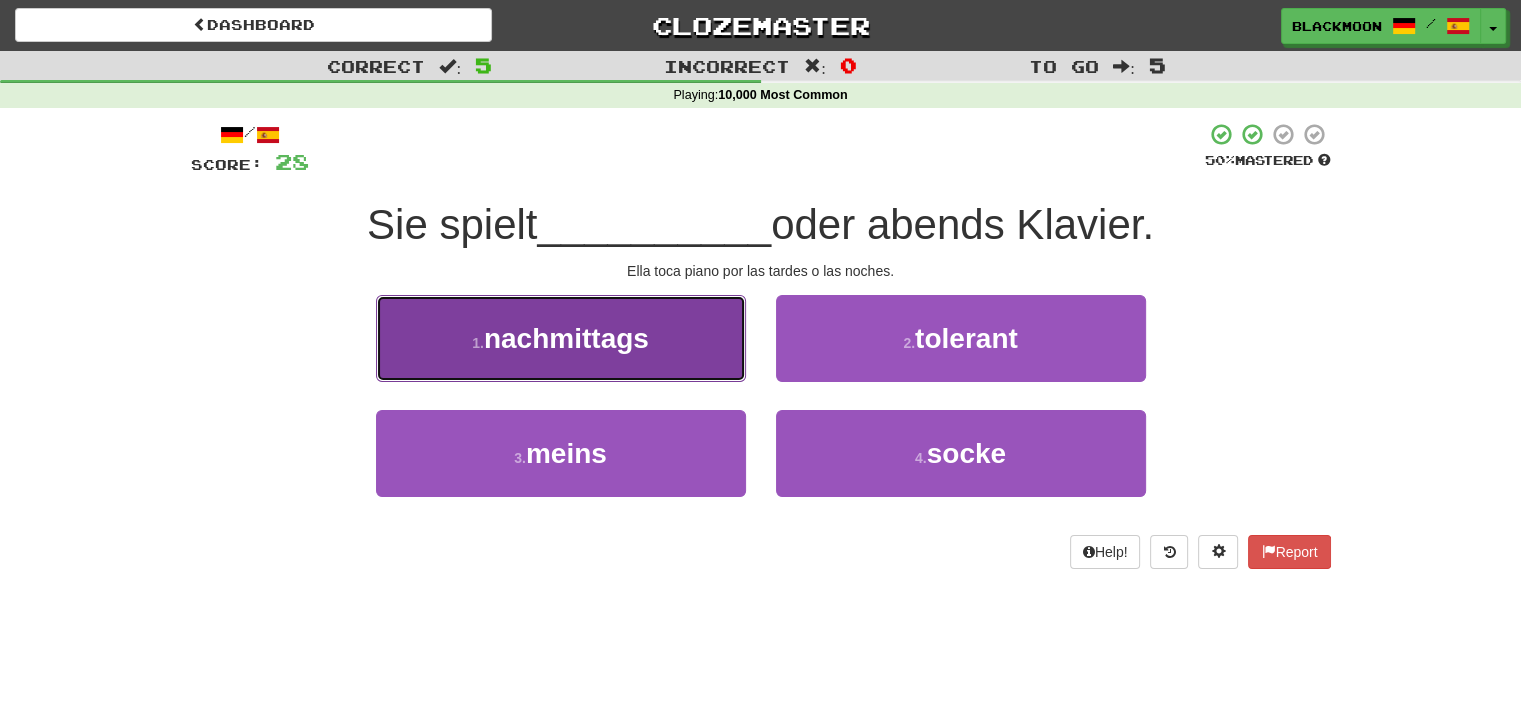 click on "1 .  nachmittags" at bounding box center [561, 338] 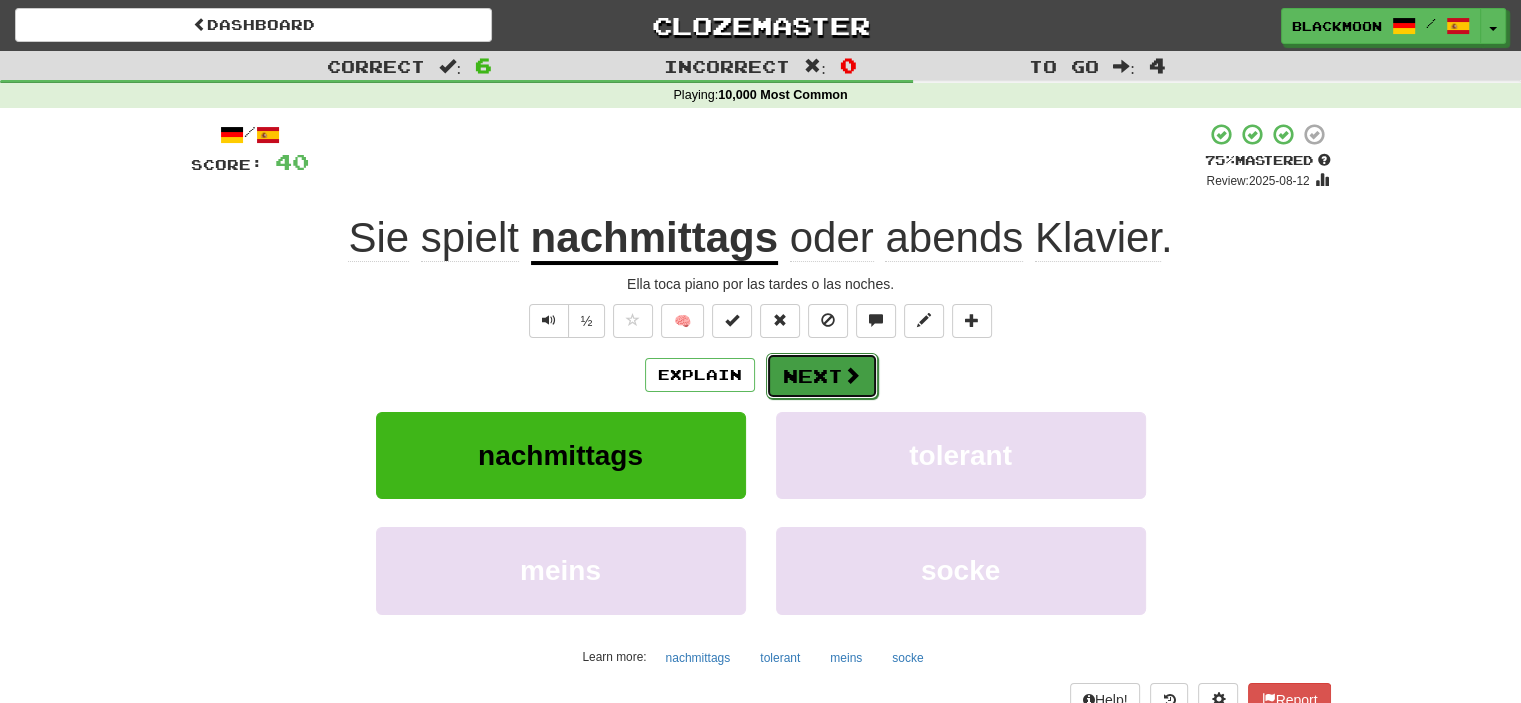 click on "Next" at bounding box center [822, 376] 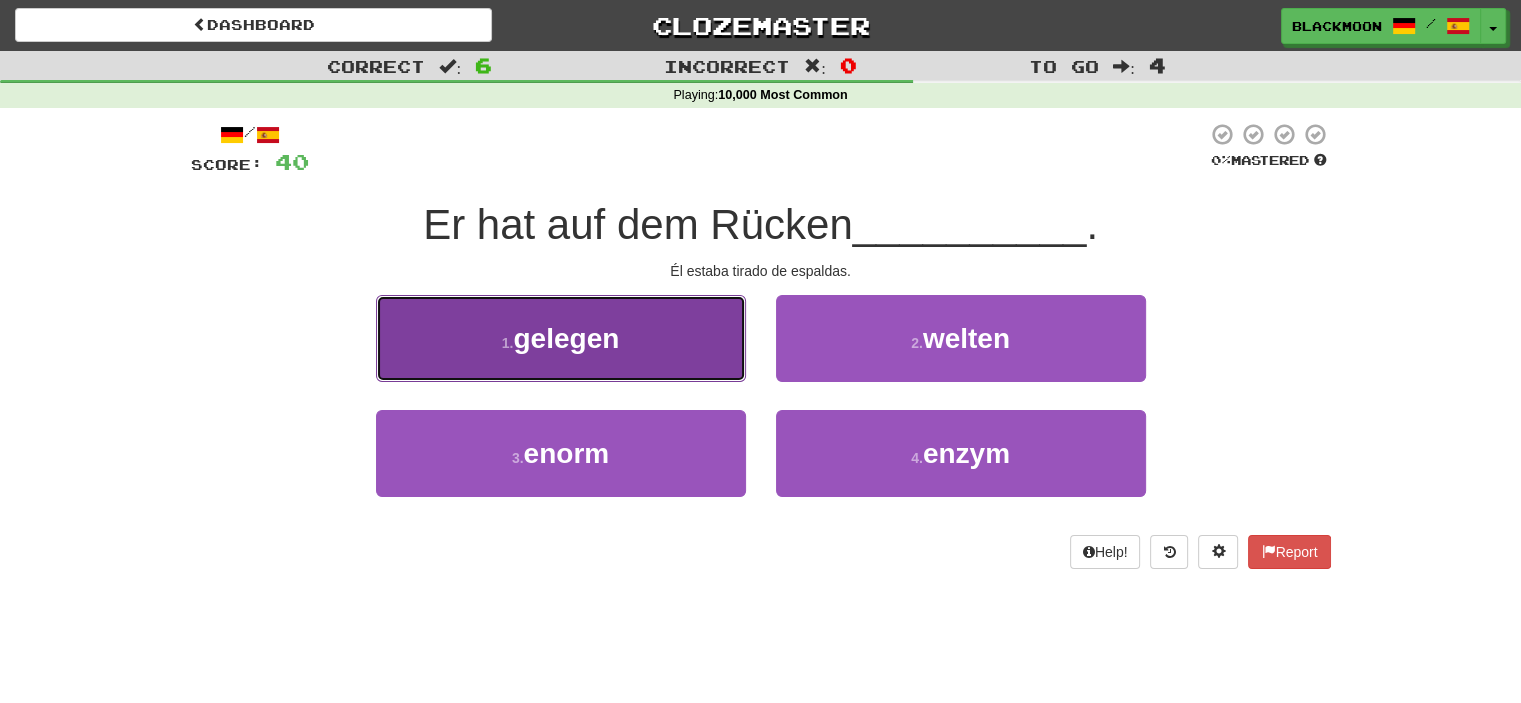 click on "1 .  gelegen" at bounding box center (561, 338) 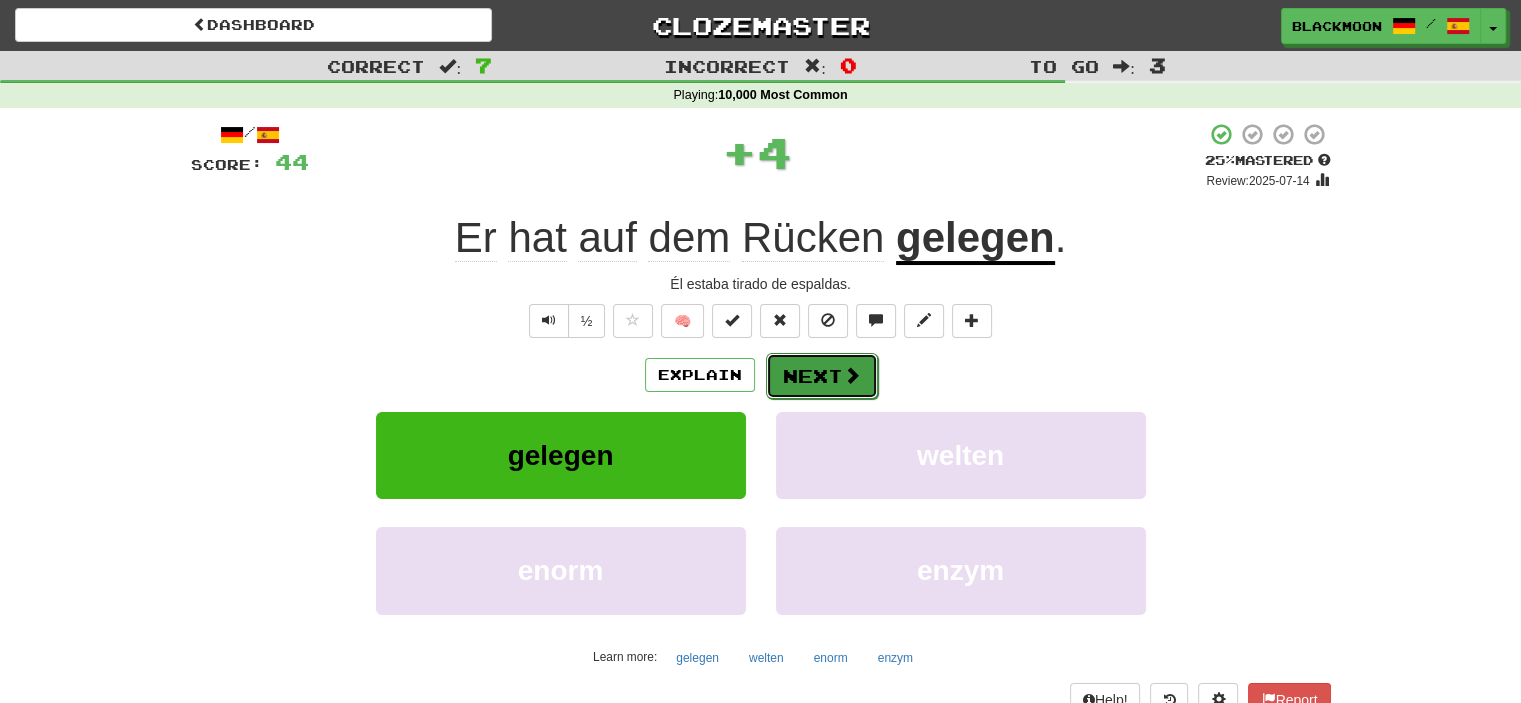 click on "Next" at bounding box center [822, 376] 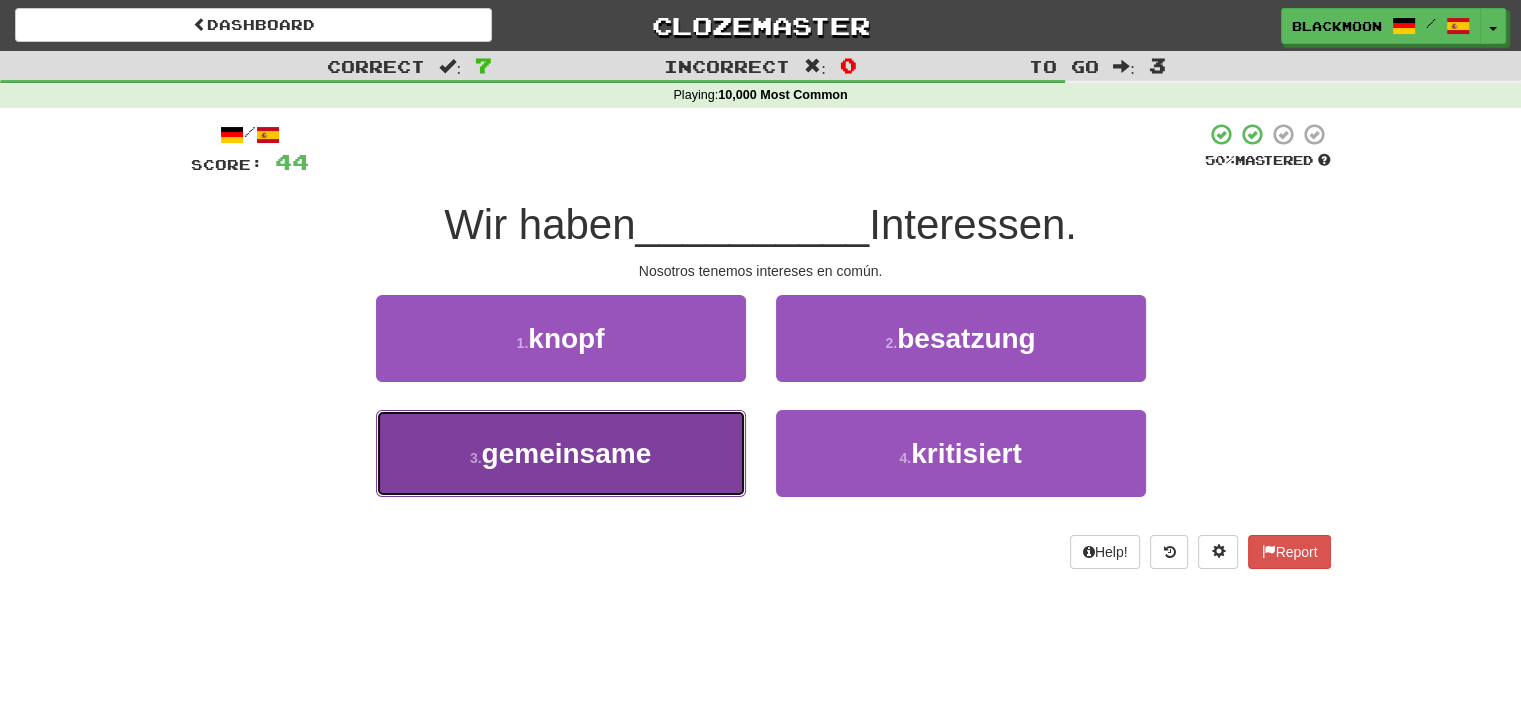 click on "3 .  gemeinsame" at bounding box center (561, 453) 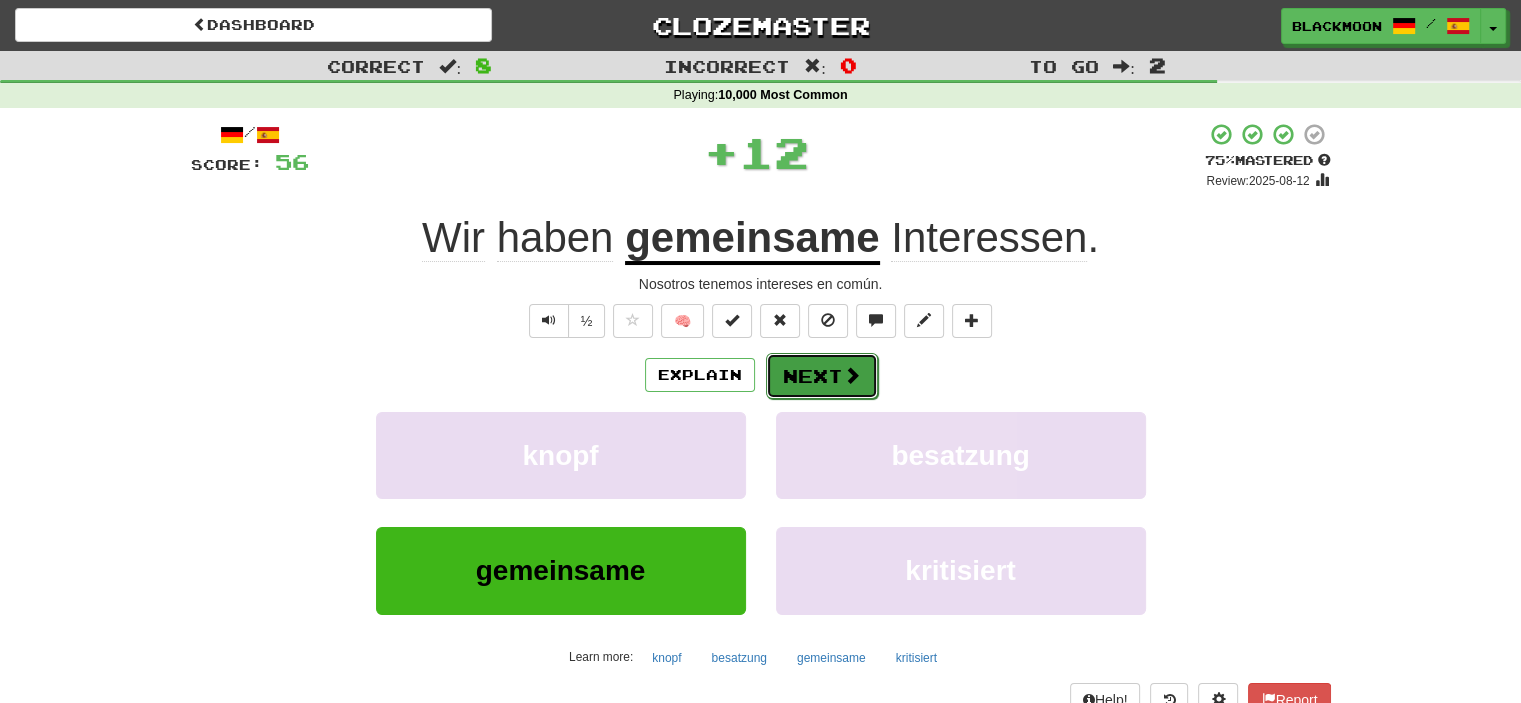 click on "Next" at bounding box center (822, 376) 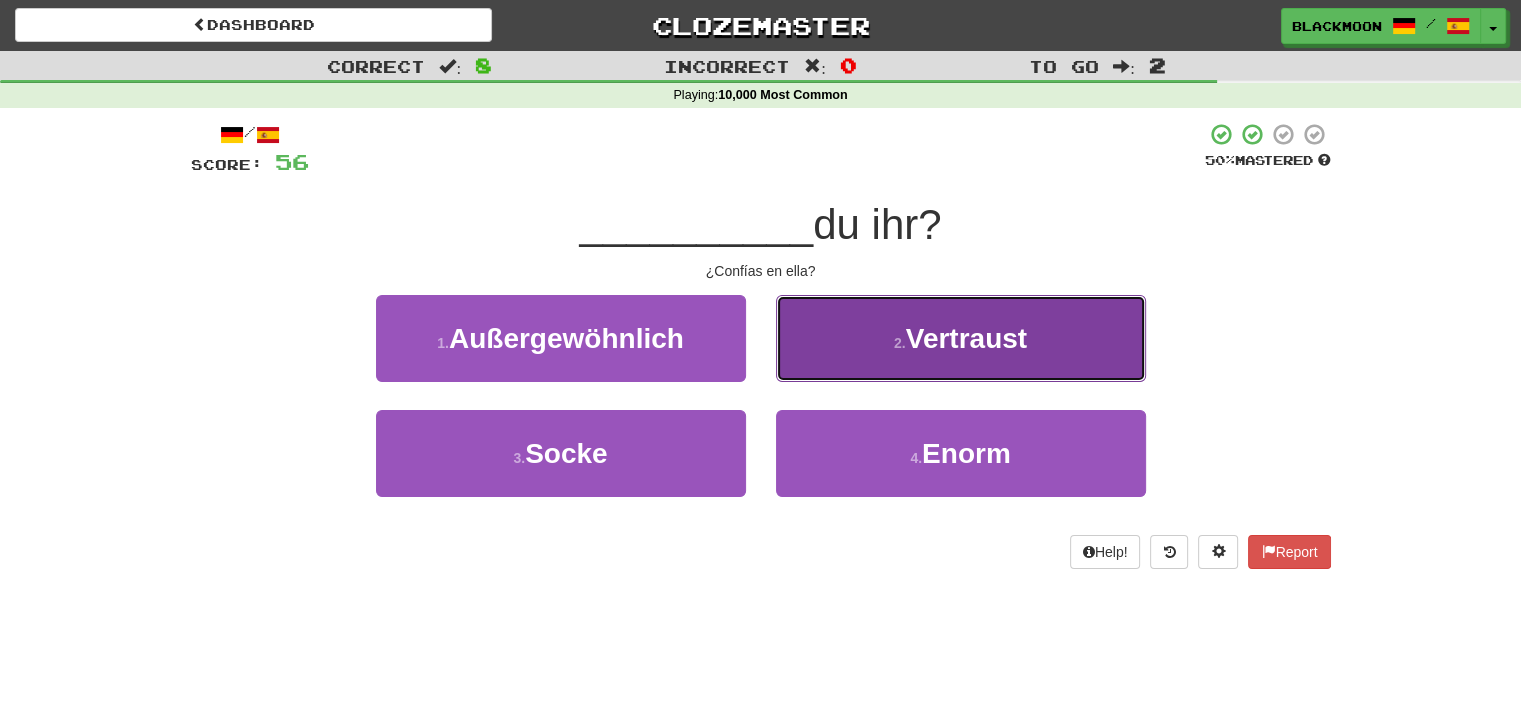 click on "2 .  Vertraust" at bounding box center [961, 338] 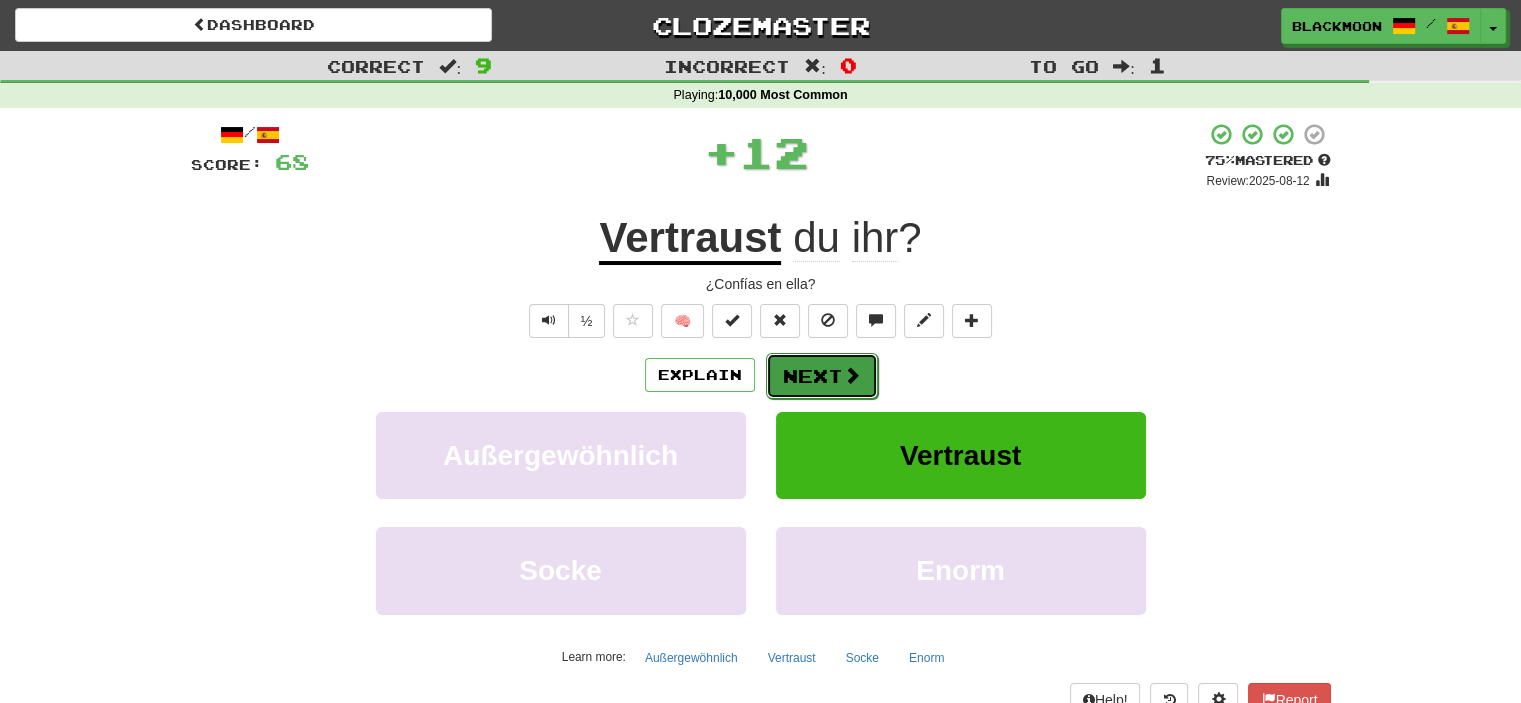 click on "Next" at bounding box center [822, 376] 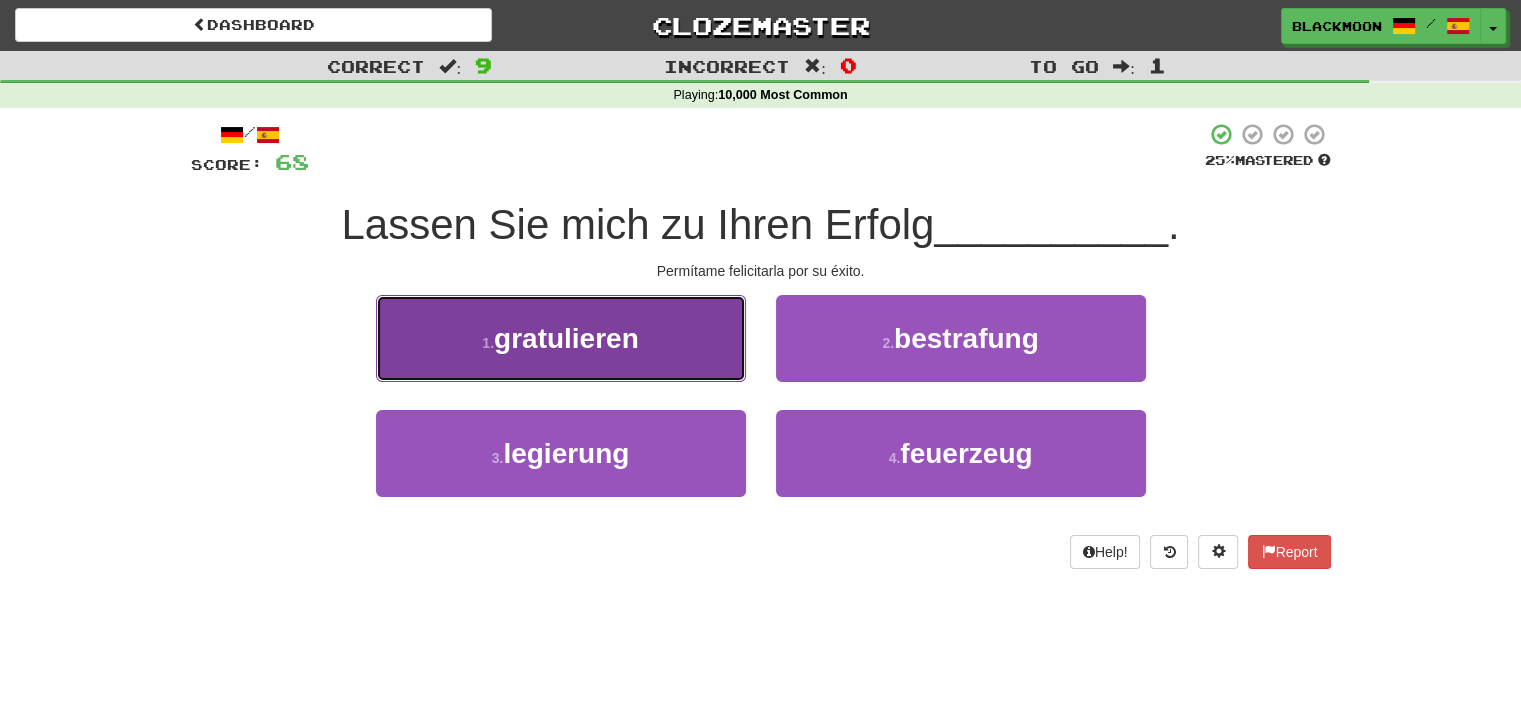 click on "gratulieren" at bounding box center (566, 338) 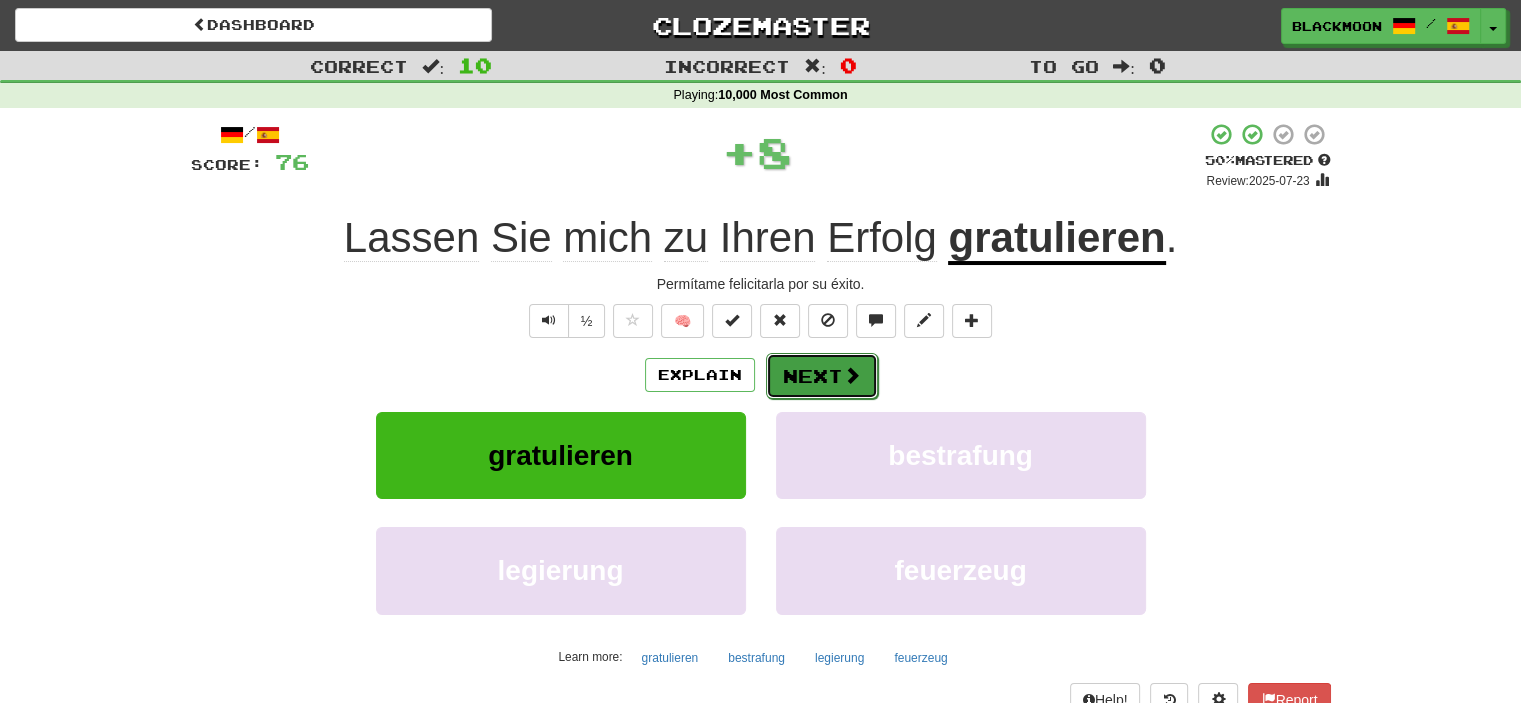 click on "Next" at bounding box center (822, 376) 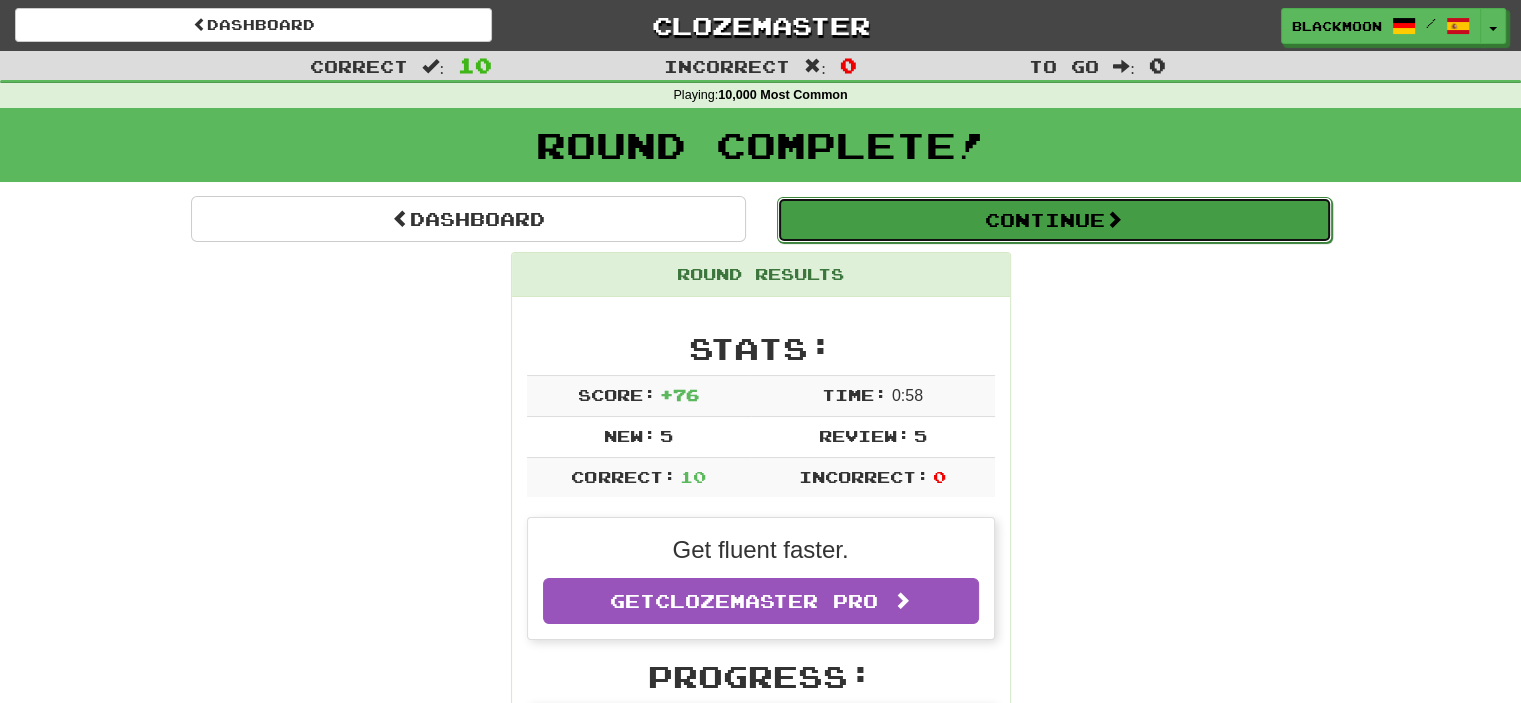 click on "Continue" at bounding box center [1054, 220] 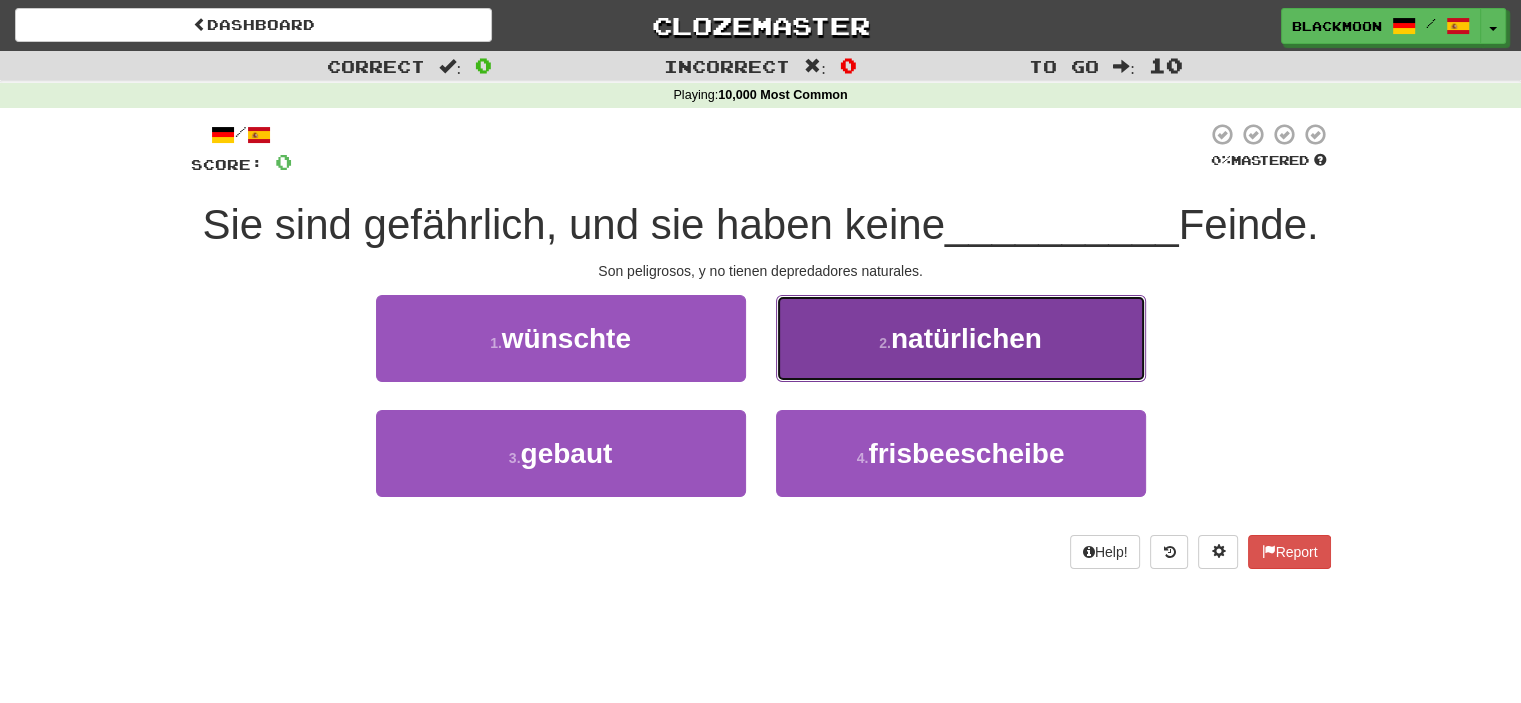 click on "natürlichen" at bounding box center (966, 338) 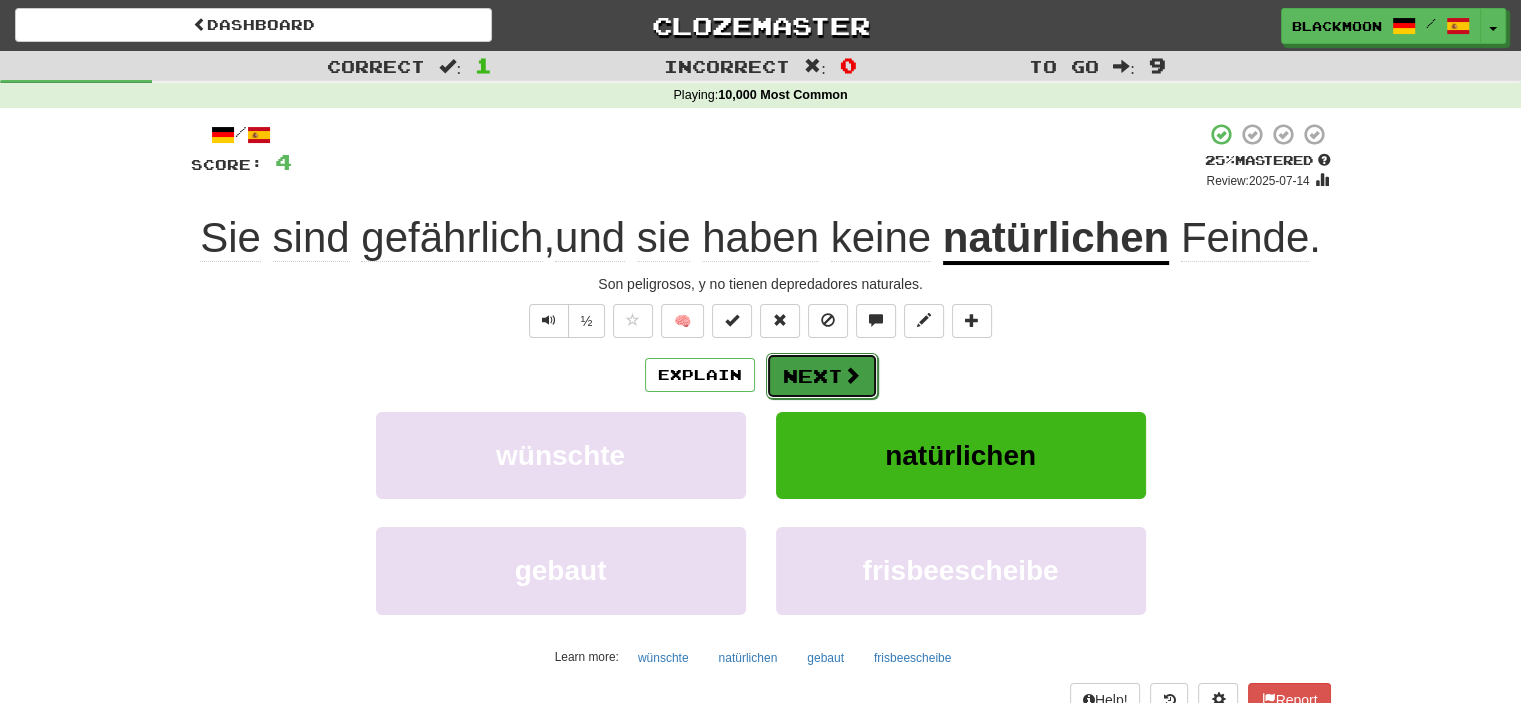 click at bounding box center [852, 375] 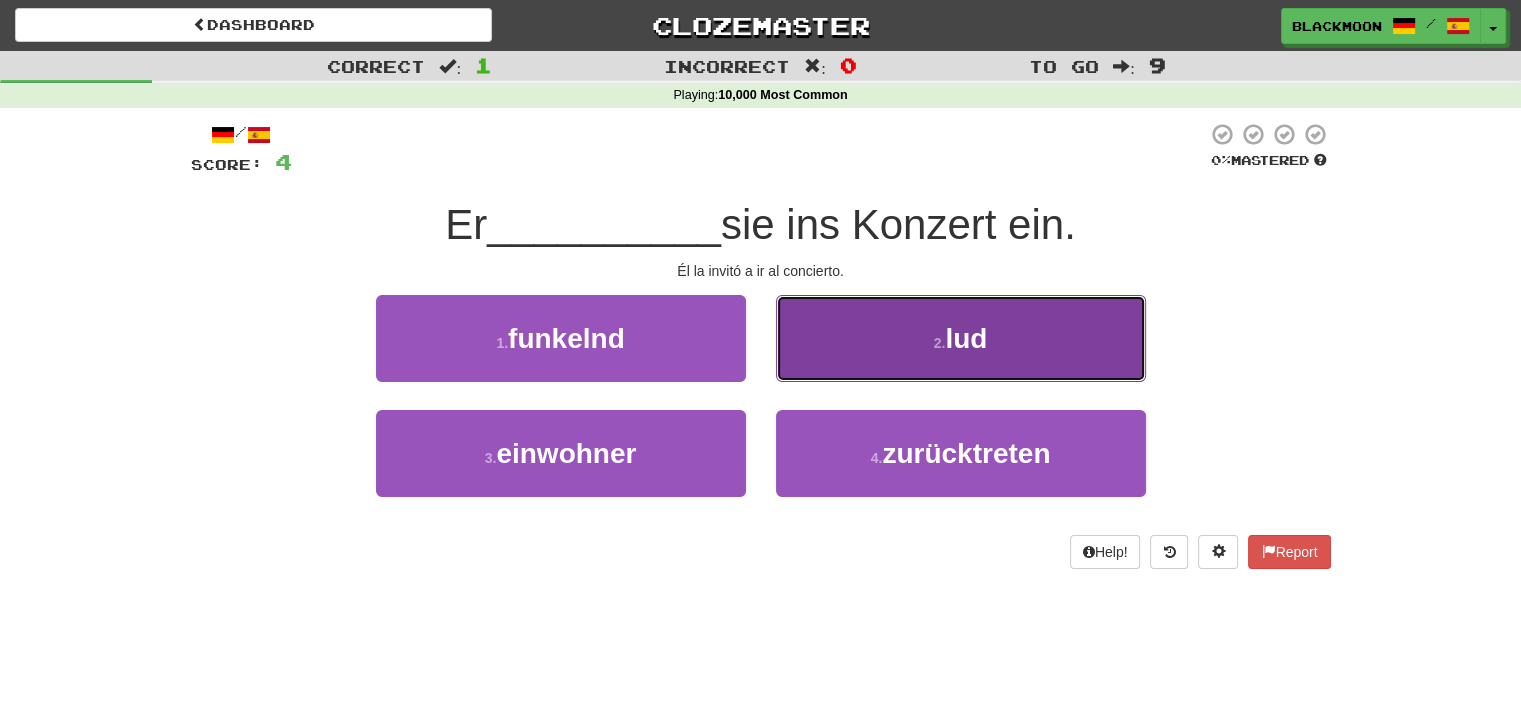 click on "lud" at bounding box center [966, 338] 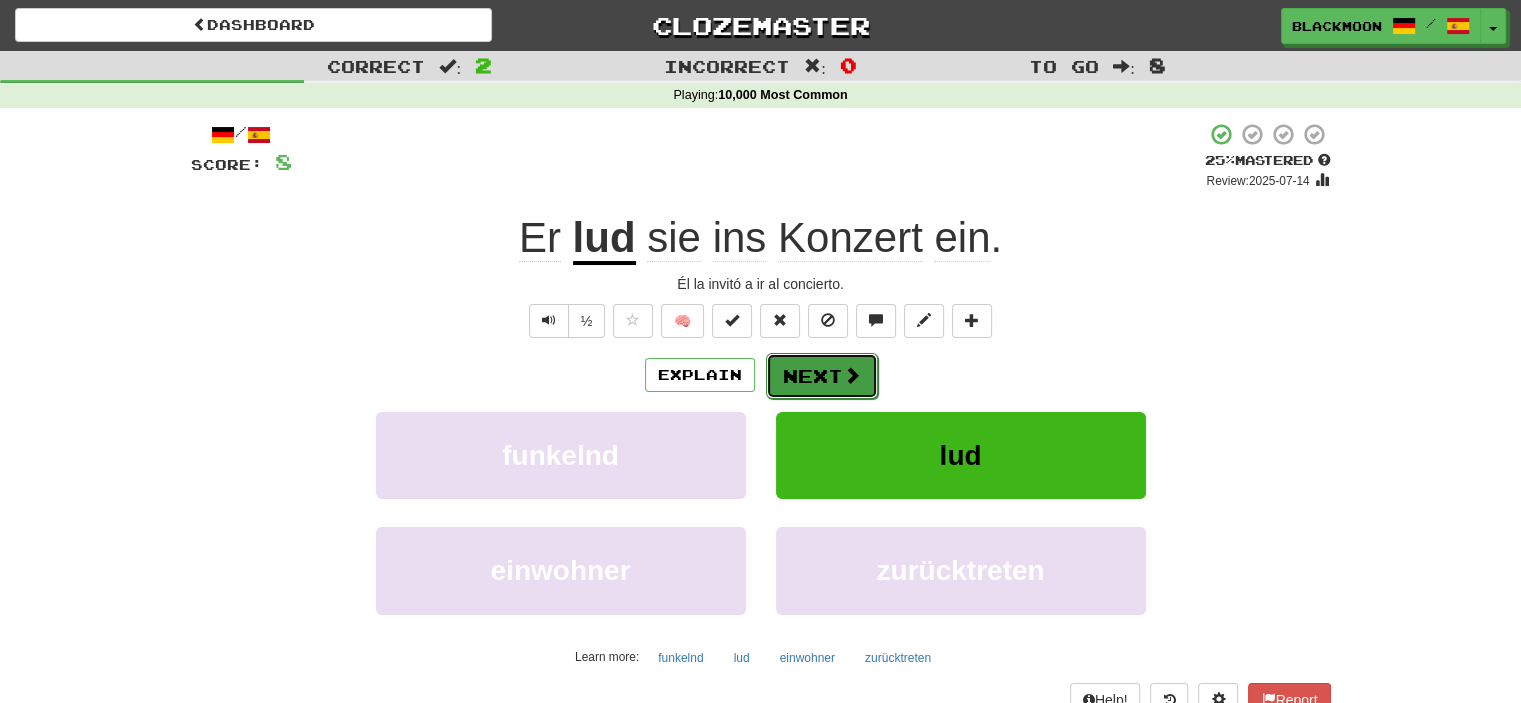 click on "Next" at bounding box center [822, 376] 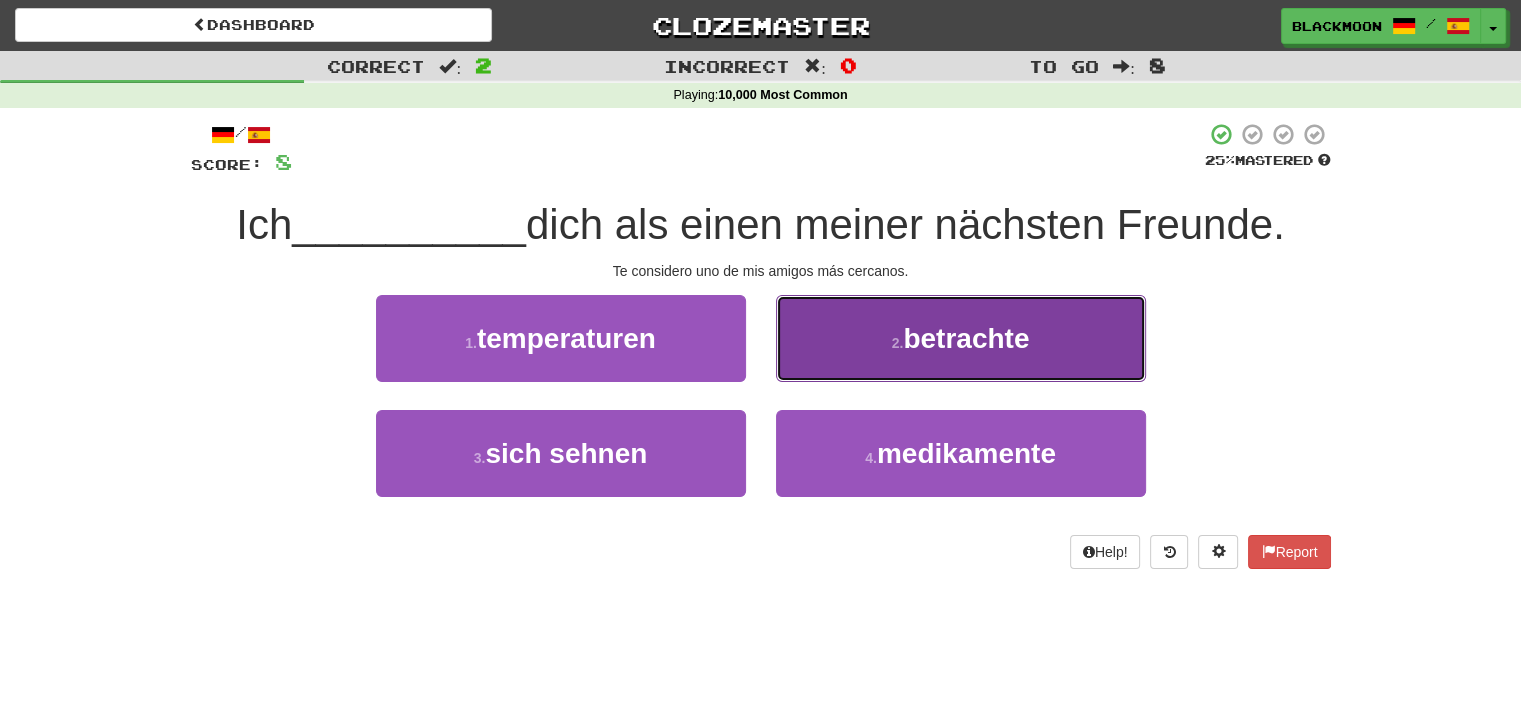 click on "2 .  betrachte" at bounding box center [961, 338] 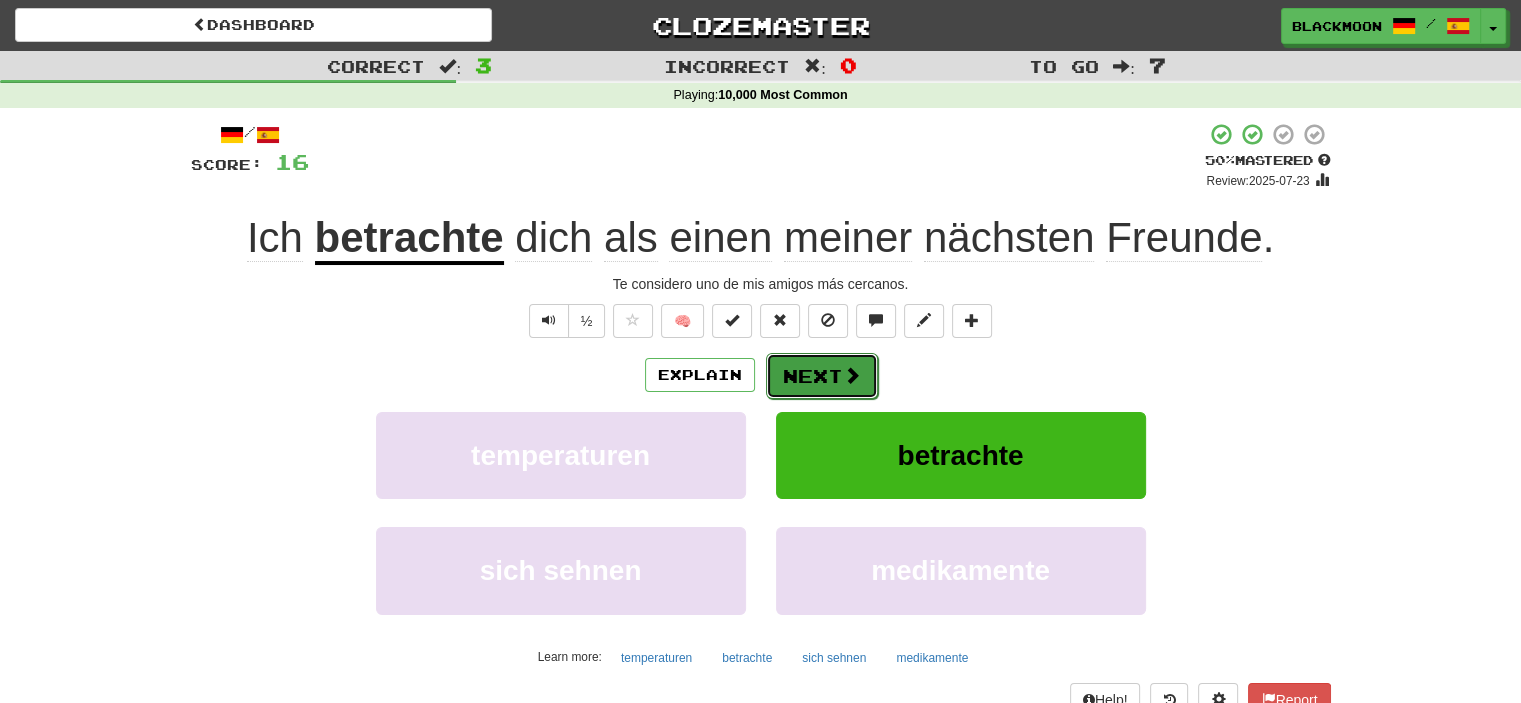 click on "Next" at bounding box center (822, 376) 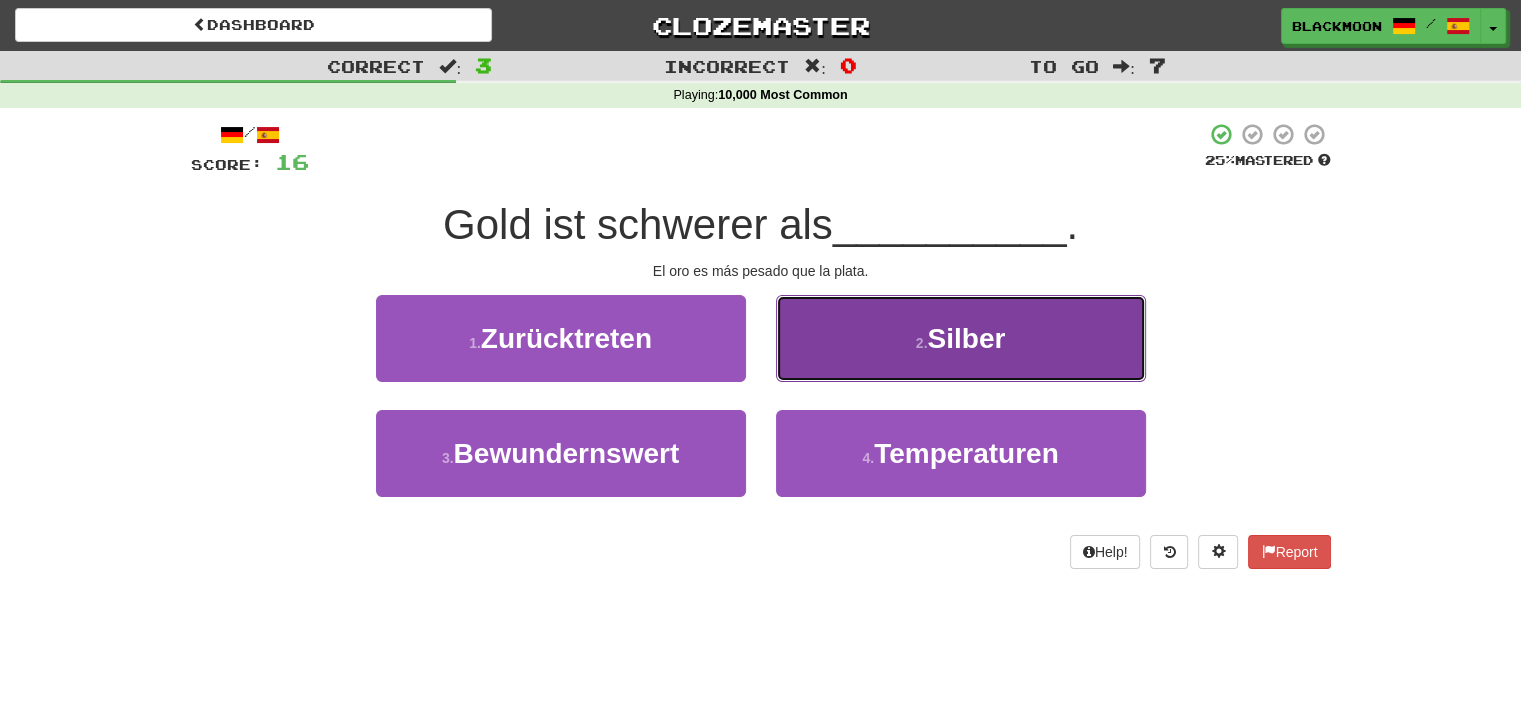 click on "2 .  Silber" at bounding box center (961, 338) 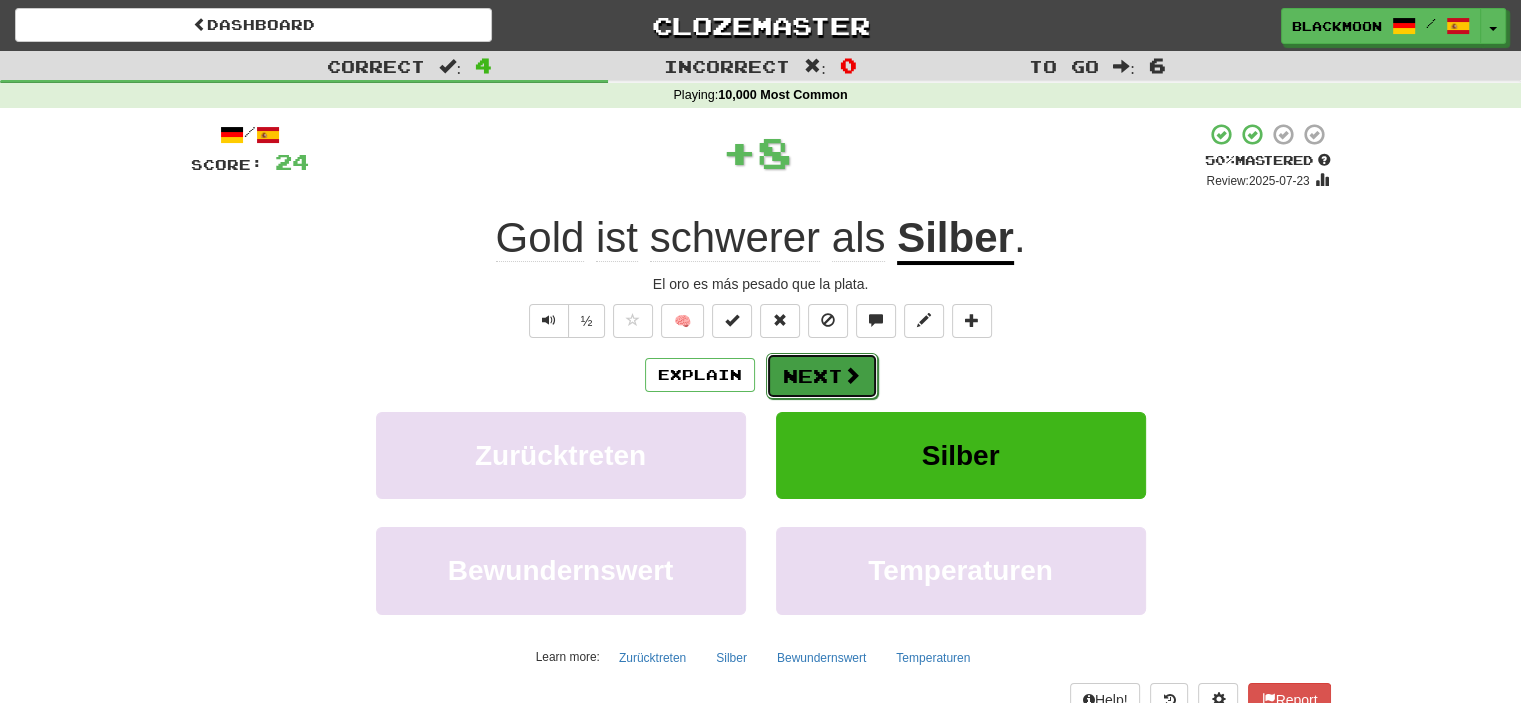 click on "Next" at bounding box center [822, 376] 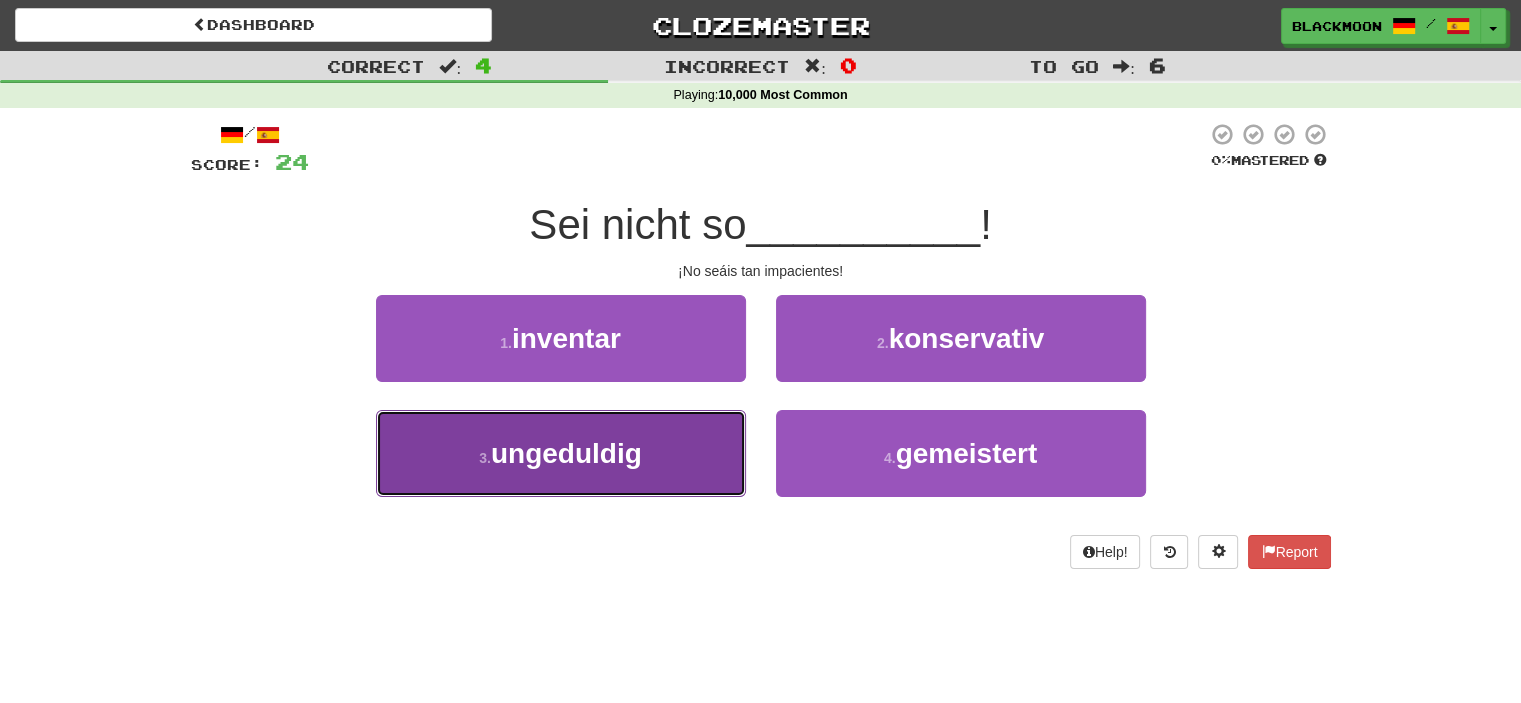 click on "3 .  ungeduldig" at bounding box center [561, 453] 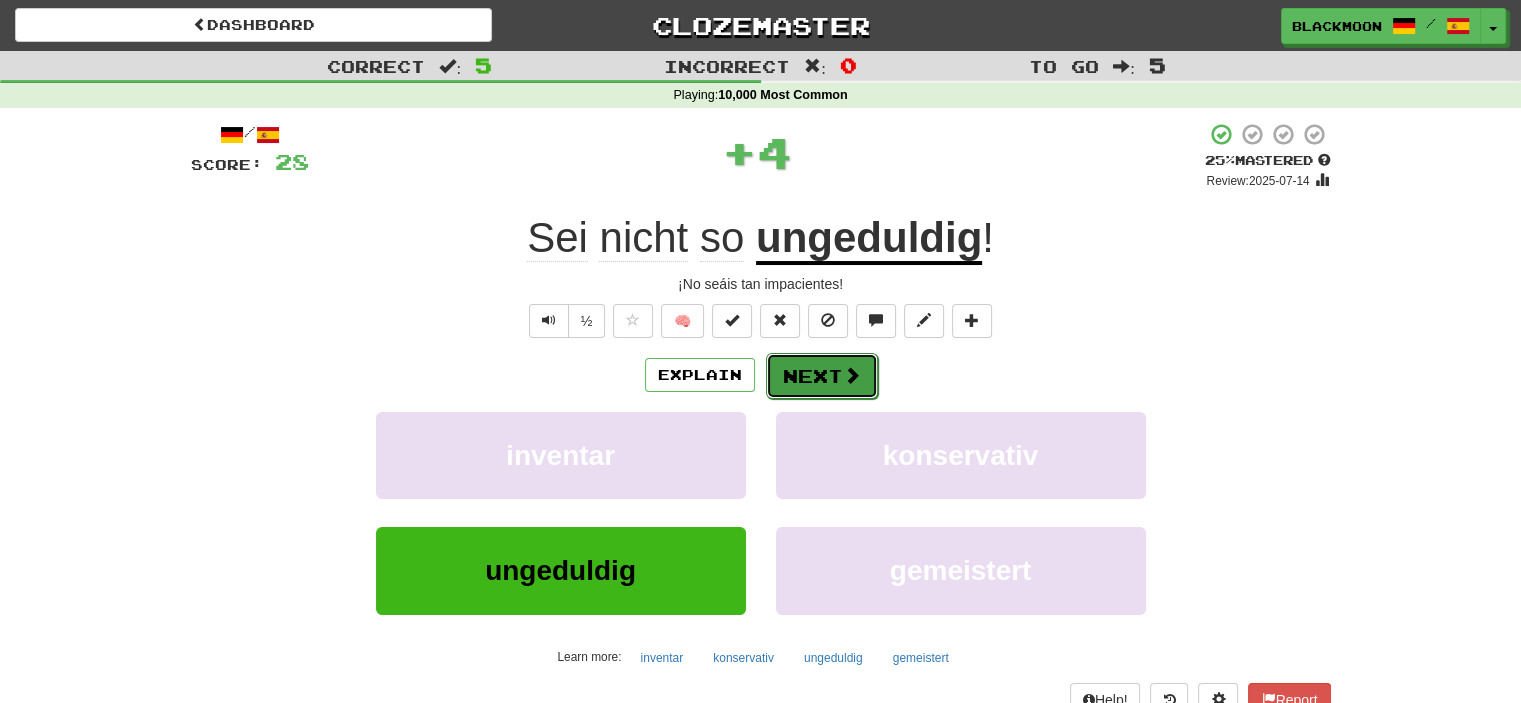 click on "Next" at bounding box center (822, 376) 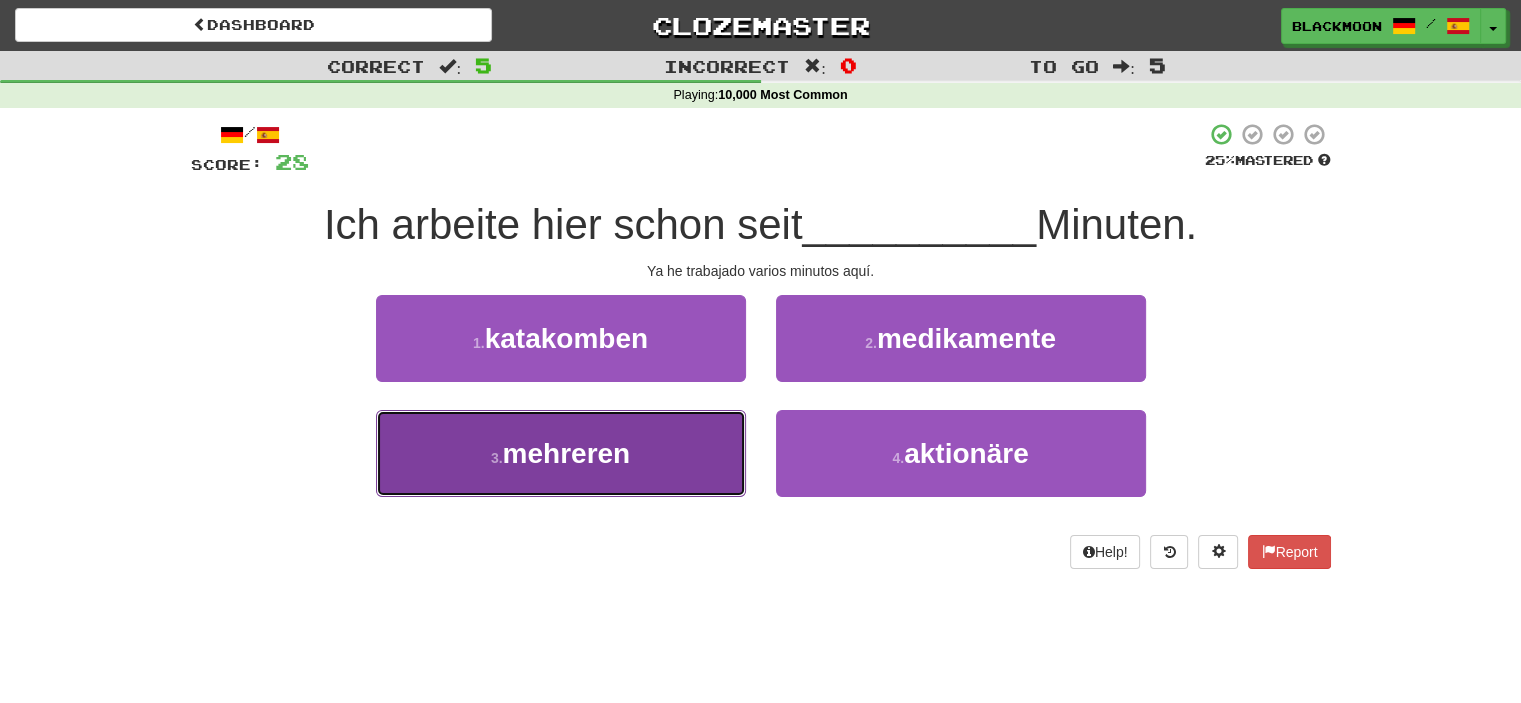 click on "3 .  mehreren" at bounding box center [561, 453] 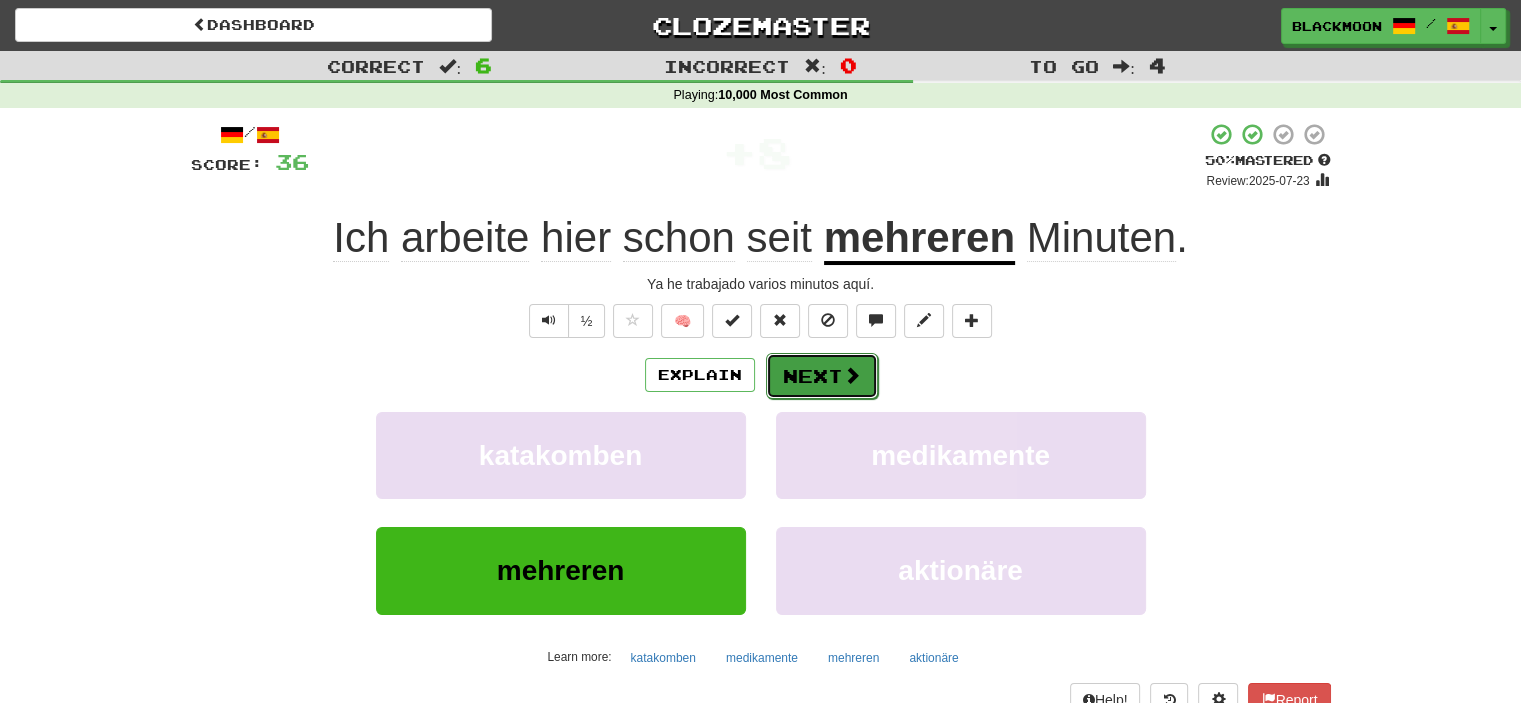 click on "Next" at bounding box center [822, 376] 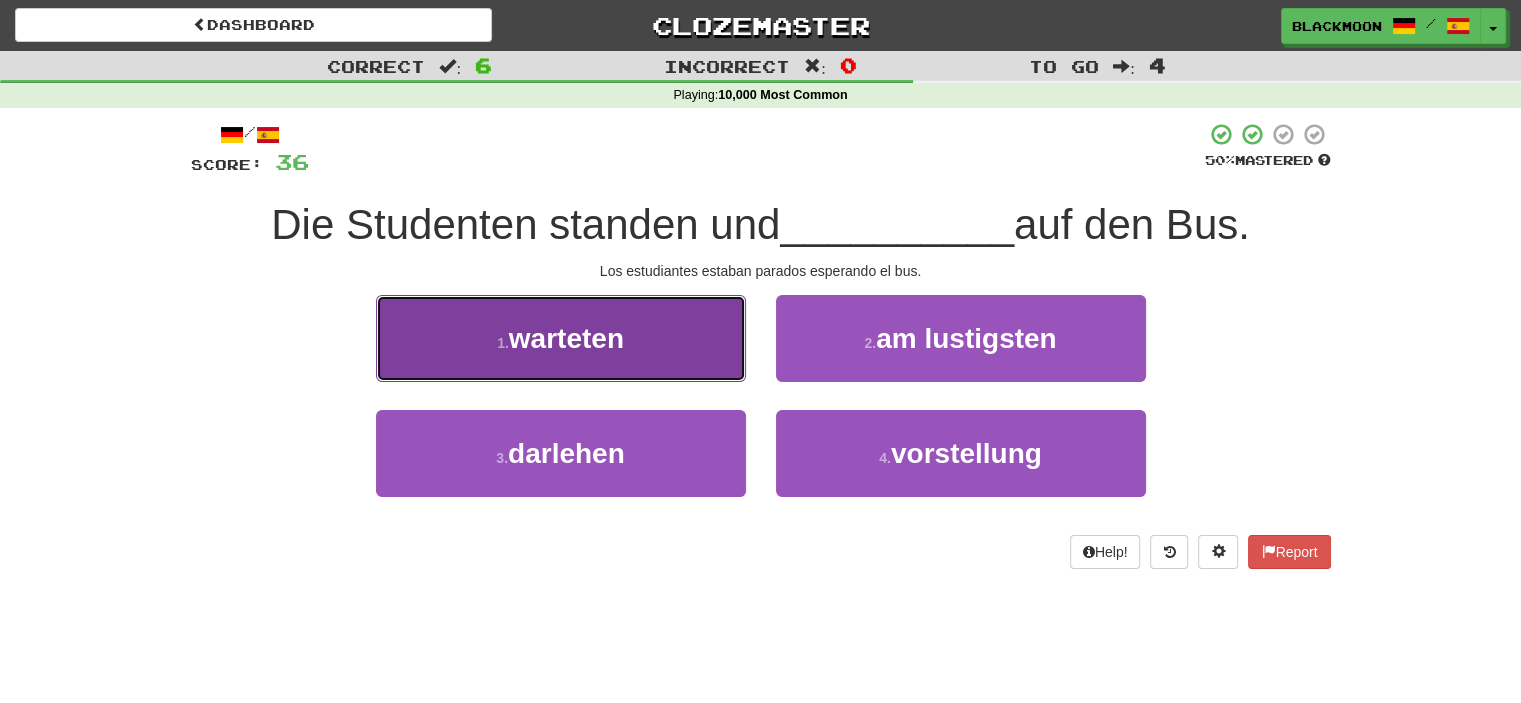 click on "1 .  warteten" at bounding box center (561, 338) 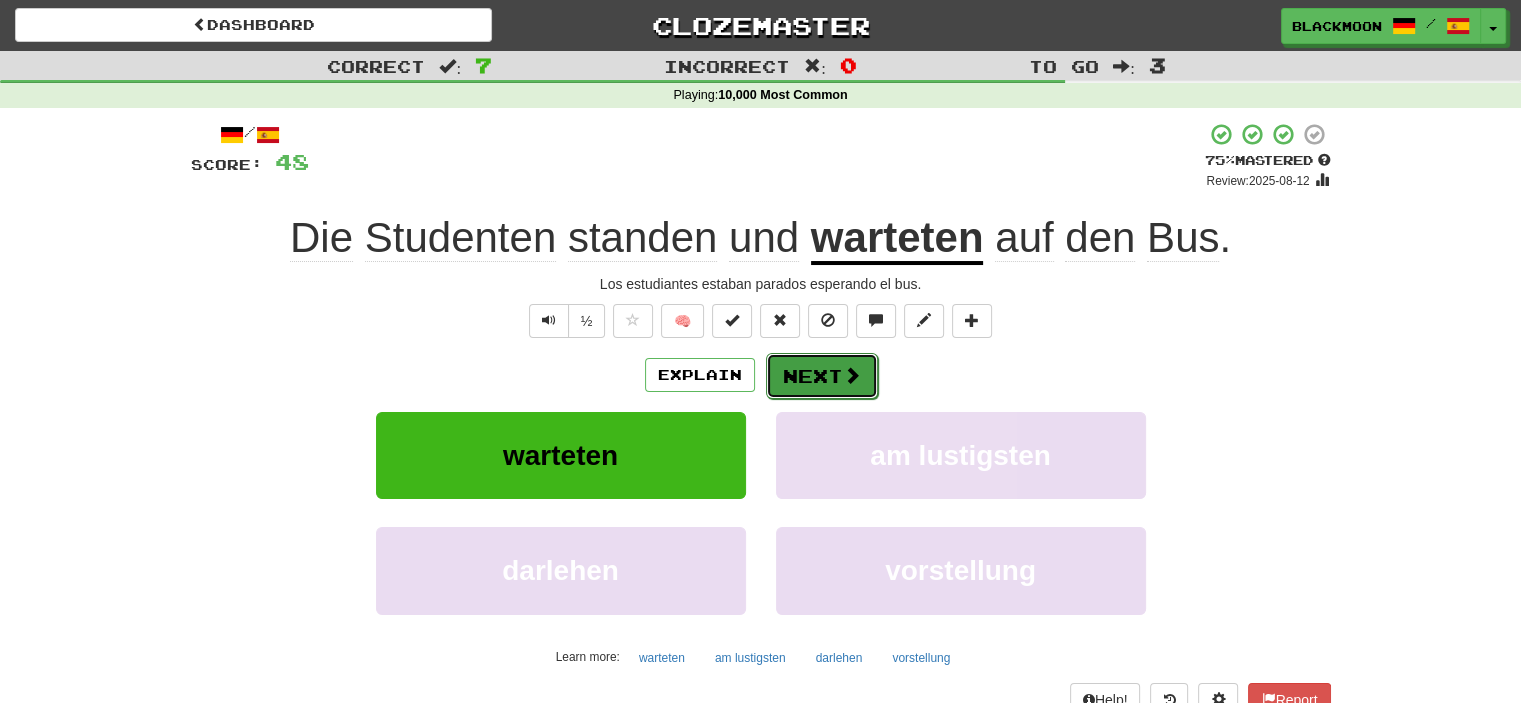 click on "Next" at bounding box center (822, 376) 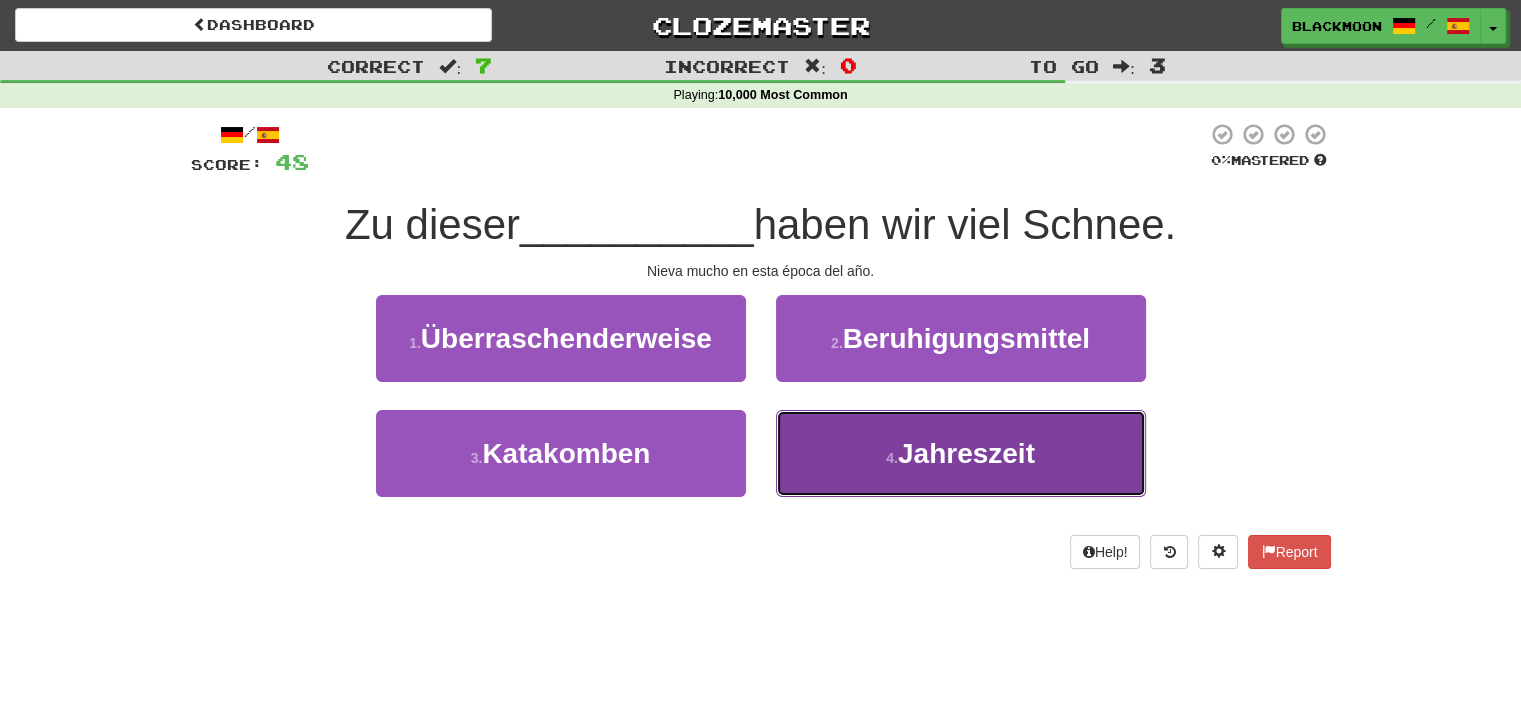 click on "Jahreszeit" at bounding box center [966, 453] 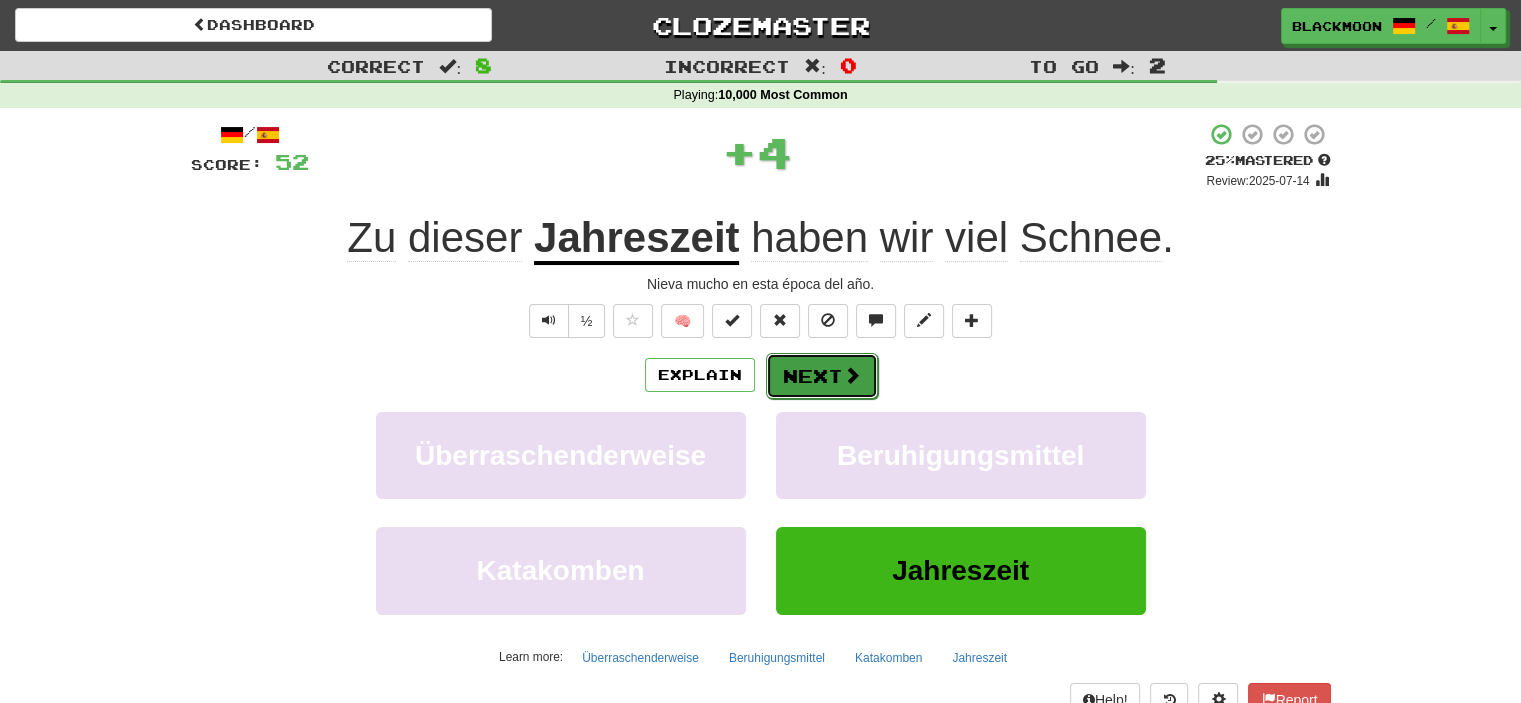 click on "Next" at bounding box center (822, 376) 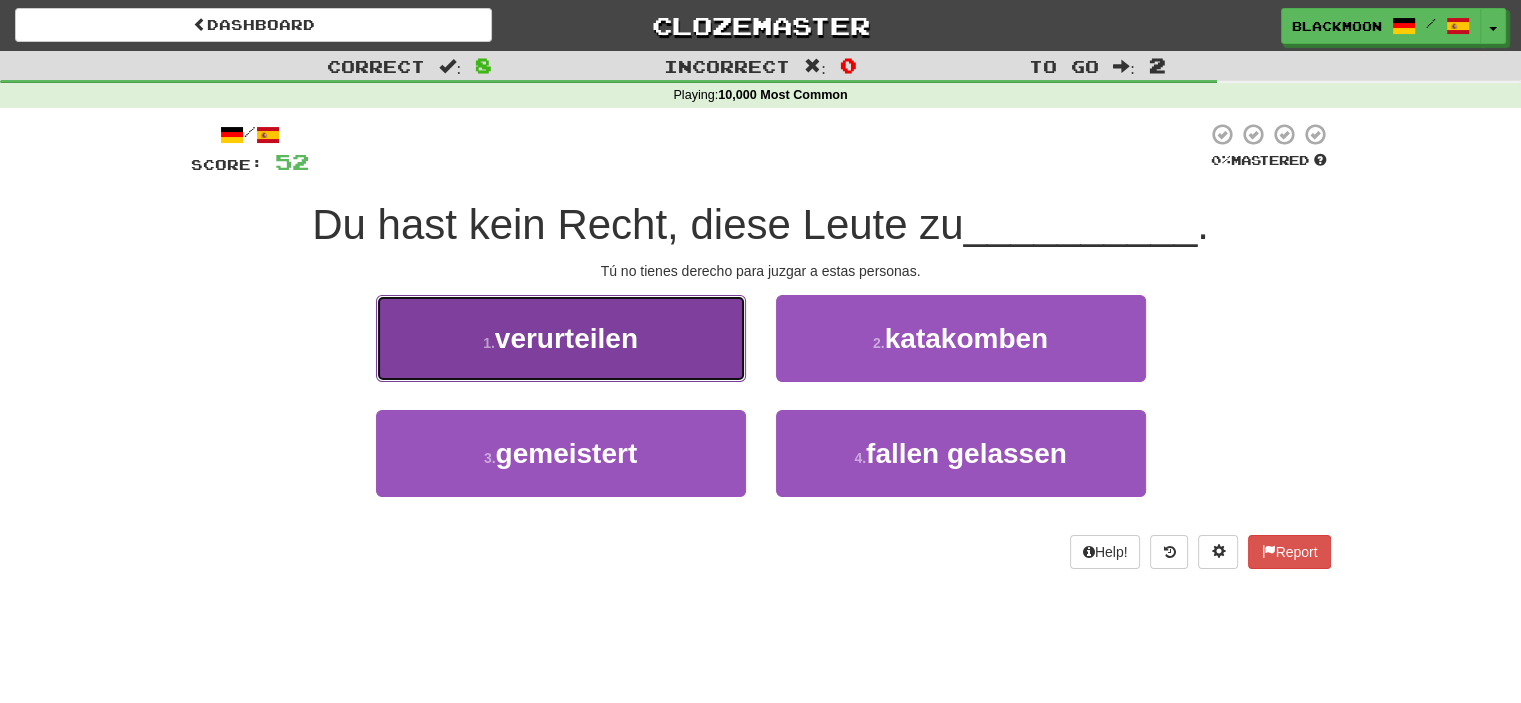 click on "verurteilen" at bounding box center [566, 338] 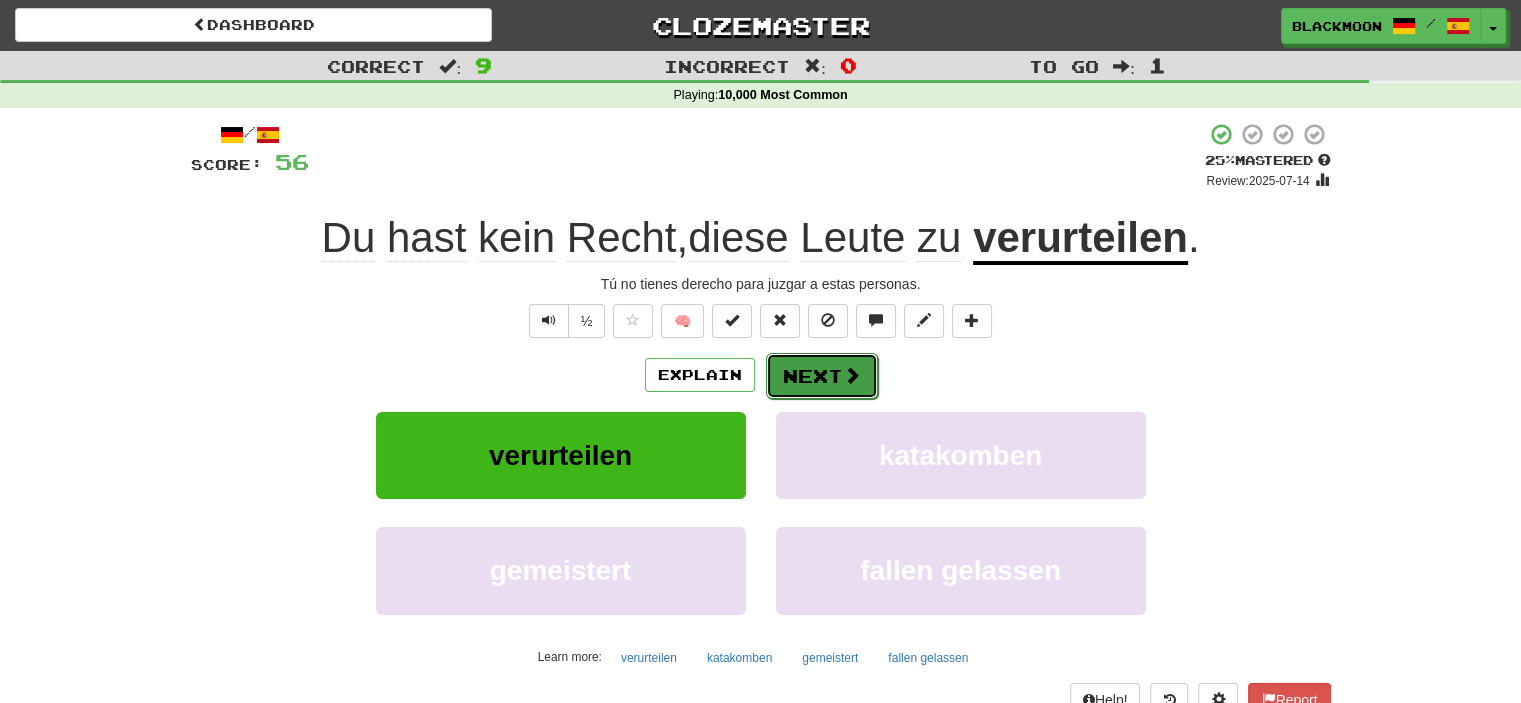 click on "Next" at bounding box center [822, 376] 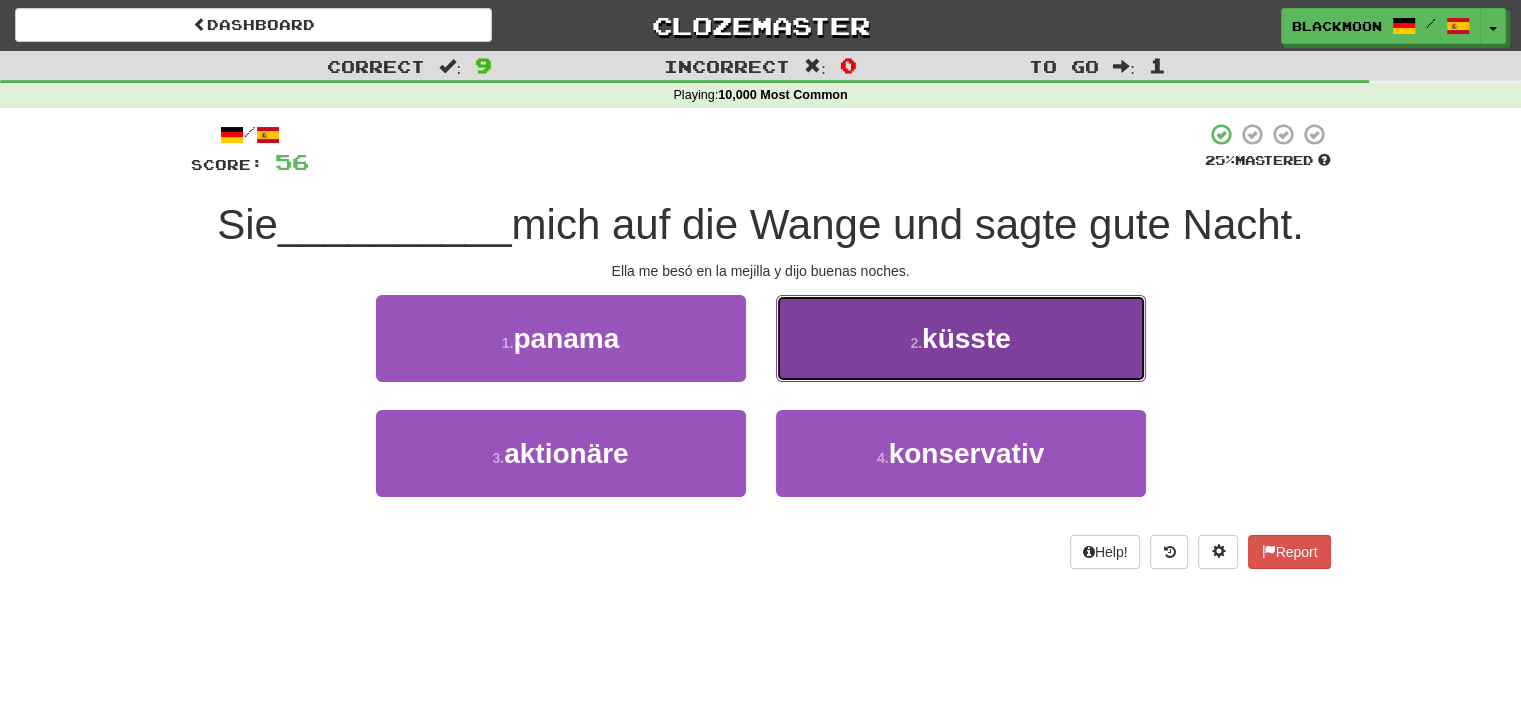 click on "2 .  küsste" at bounding box center [961, 338] 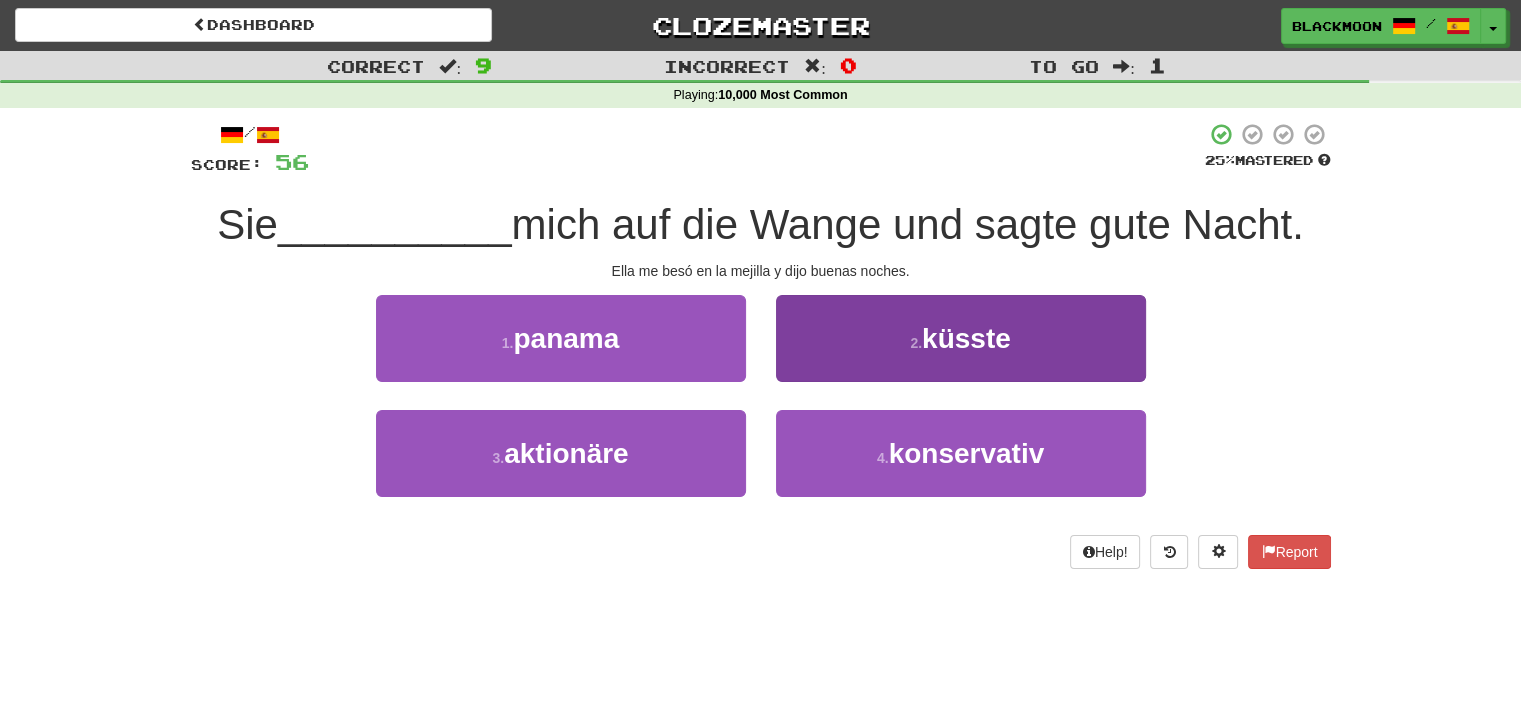 click on "/  Score:   56 25 %  Mastered Sie  __________  mich auf die Wange und sagte gute Nacht. Ella me besó en la mejilla y dijo buenas noches. 1 .  panama 2 .  küsste 3 .  aktionäre 4 .  konservativ  Help!  Report" at bounding box center (761, 345) 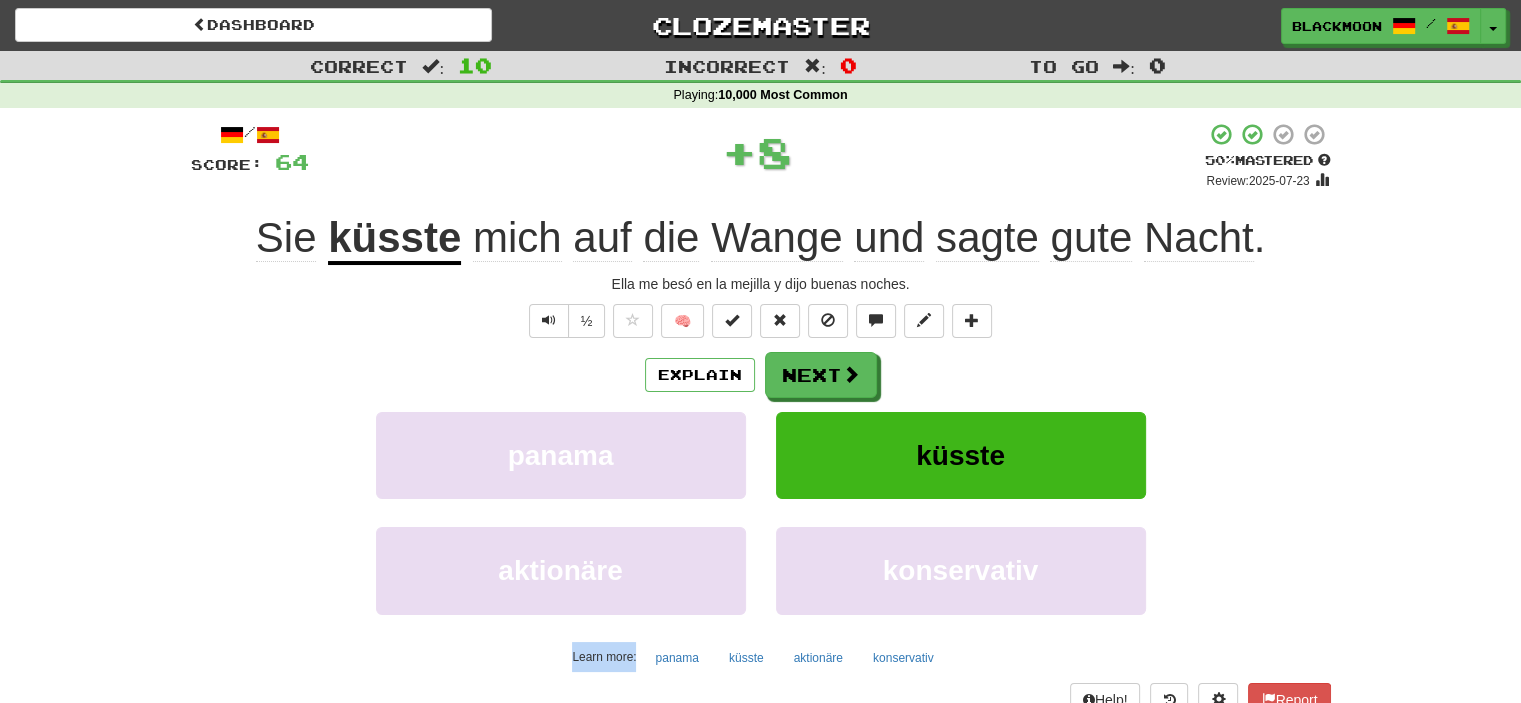 click on "/  Score:   64 + 8 50 %  Mastered Review:  2025-07-23 Sie   küsste   mich   auf   die   Wange   und   sagte   gute   Nacht . Ella me besó en la mejilla y dijo buenas noches. ½ 🧠 Explain Next panama küsste aktionäre konservativ Learn more: panama küsste aktionäre konservativ  Help!  Report Sentence Source" at bounding box center (761, 435) 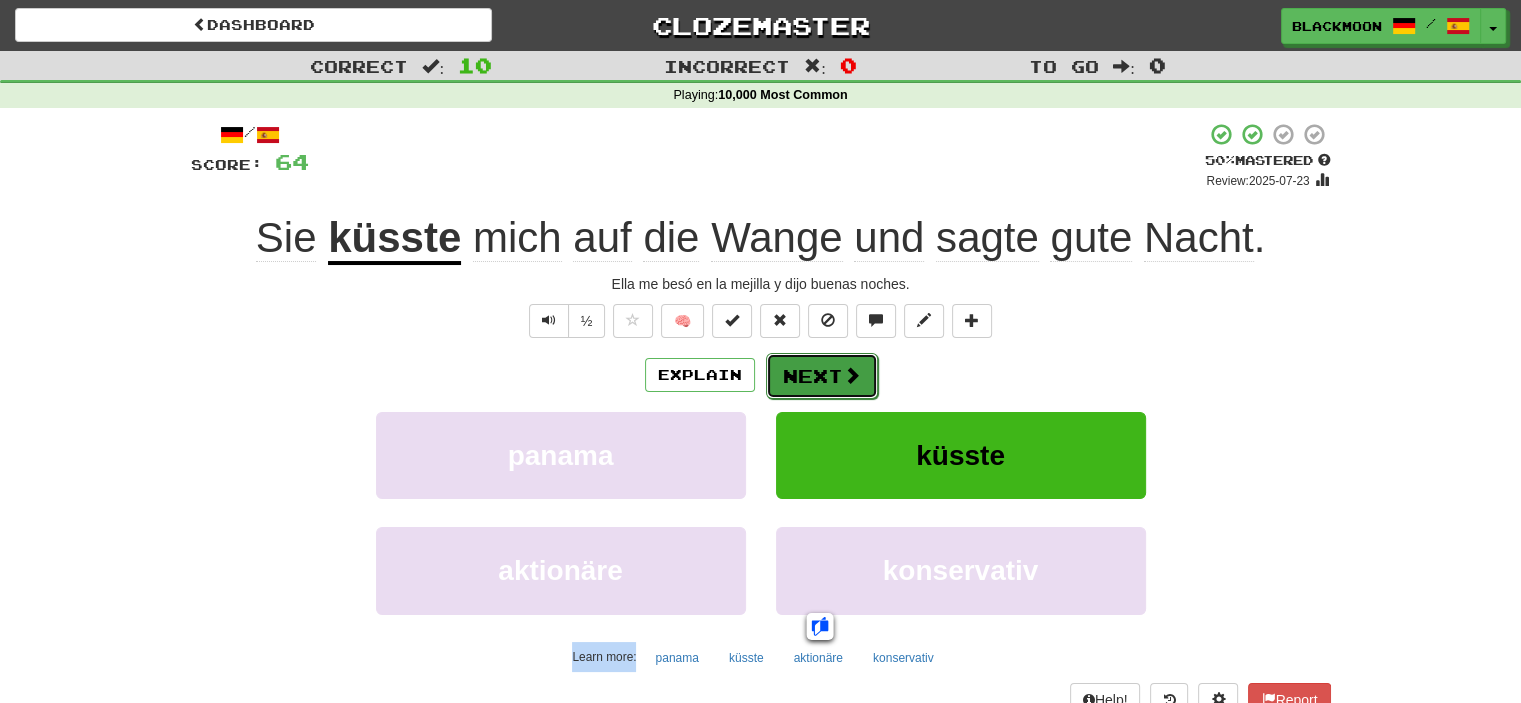 click at bounding box center [852, 375] 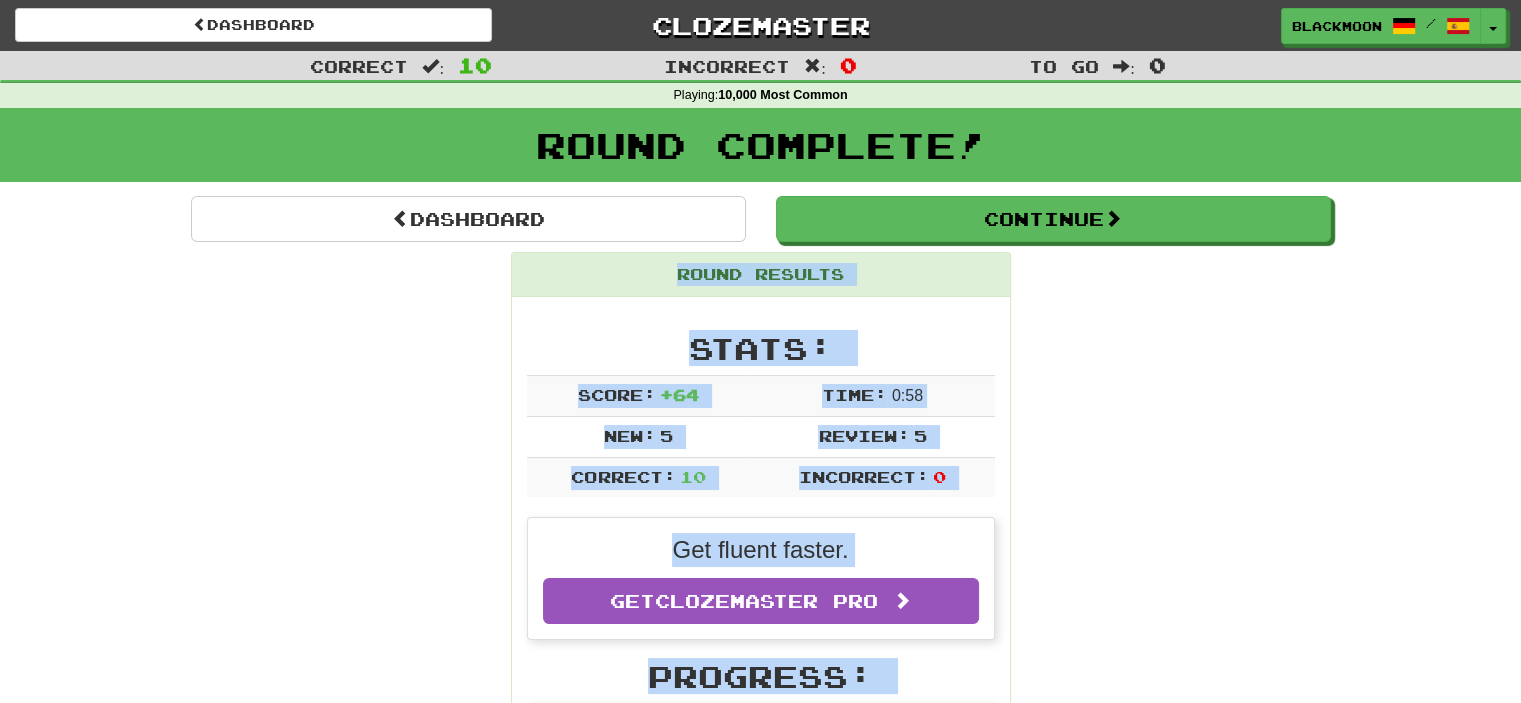 click on "Round Results Stats: Score:   + 64 Time:   0 : 58 New:   5 Review:   5 Correct:   10 Incorrect:   0 Get fluent faster. Get  Clozemaster Pro   Progress: 10,000 Most Common Playing:  1363  /  9983 + 5 13.603% 13.653% Mastered:  105  /  9983 1.052% Ready for Review:  10  /  Level:  41 722  points to level  42  - keep going! Ranked:  44 th  this week ( 56  points to  43 rd ) Sentences:  Report Sie sind gefährlich, und sie haben keine  natürlichen  Feinde. Son peligrosos, y no tienen depredadores naturales.  Report Er  lud  sie ins Konzert ein. Él la invitó a ir al concierto.  Report Ich  betrachte  dich als einen meiner nächsten Freunde. Te considero uno de mis amigos más cercanos.  Report Gold ist schwerer als  Silber . El oro es más pesado que la plata.  Report Sei nicht so  ungeduldig ! ¡No seáis tan impacientes!  Report Ich arbeite hier schon seit  mehreren  Minuten. Ya he trabajado varios minutos aquí.  Report Die Studenten standen und  warteten  auf den Bus.  Report Zu dieser  Jahreszeit  Report ." at bounding box center (761, 1254) 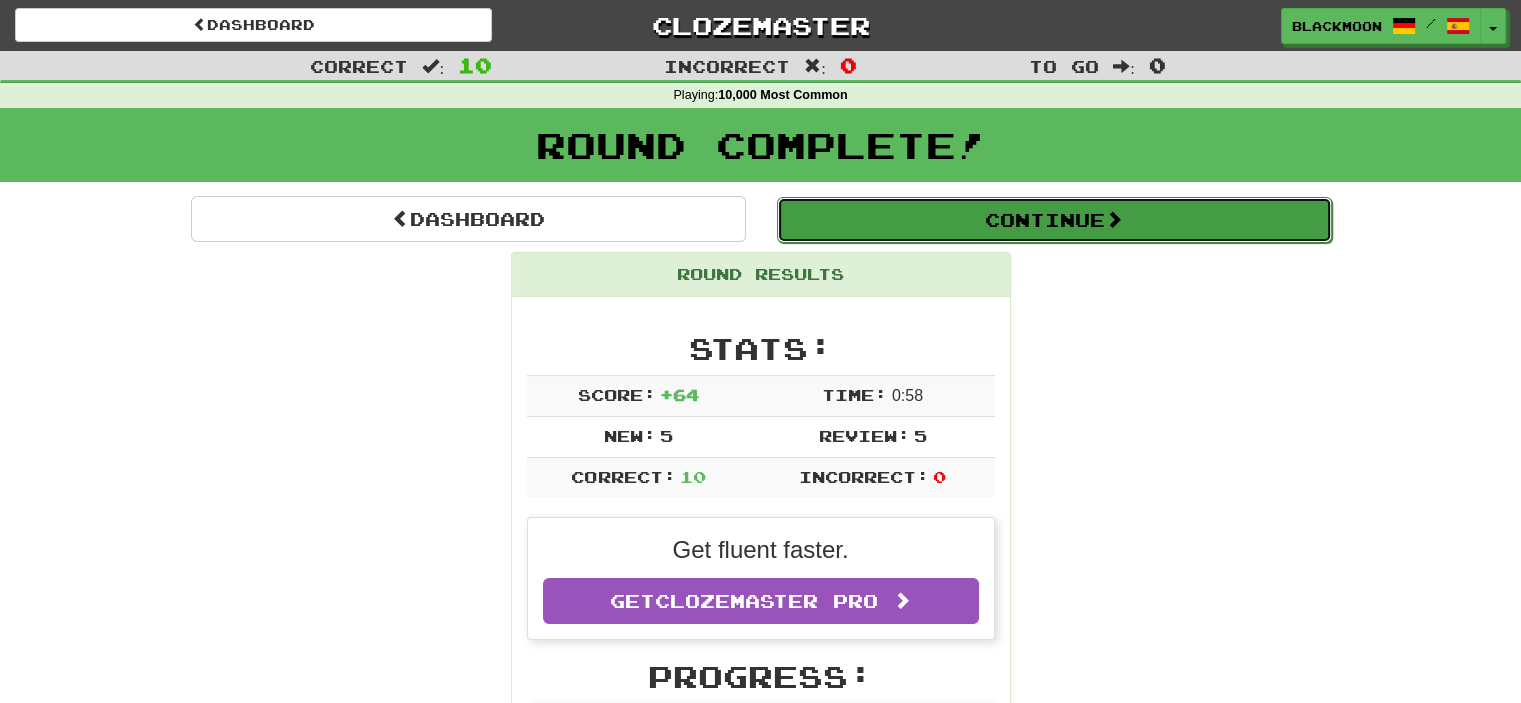 click on "Continue" at bounding box center (1054, 220) 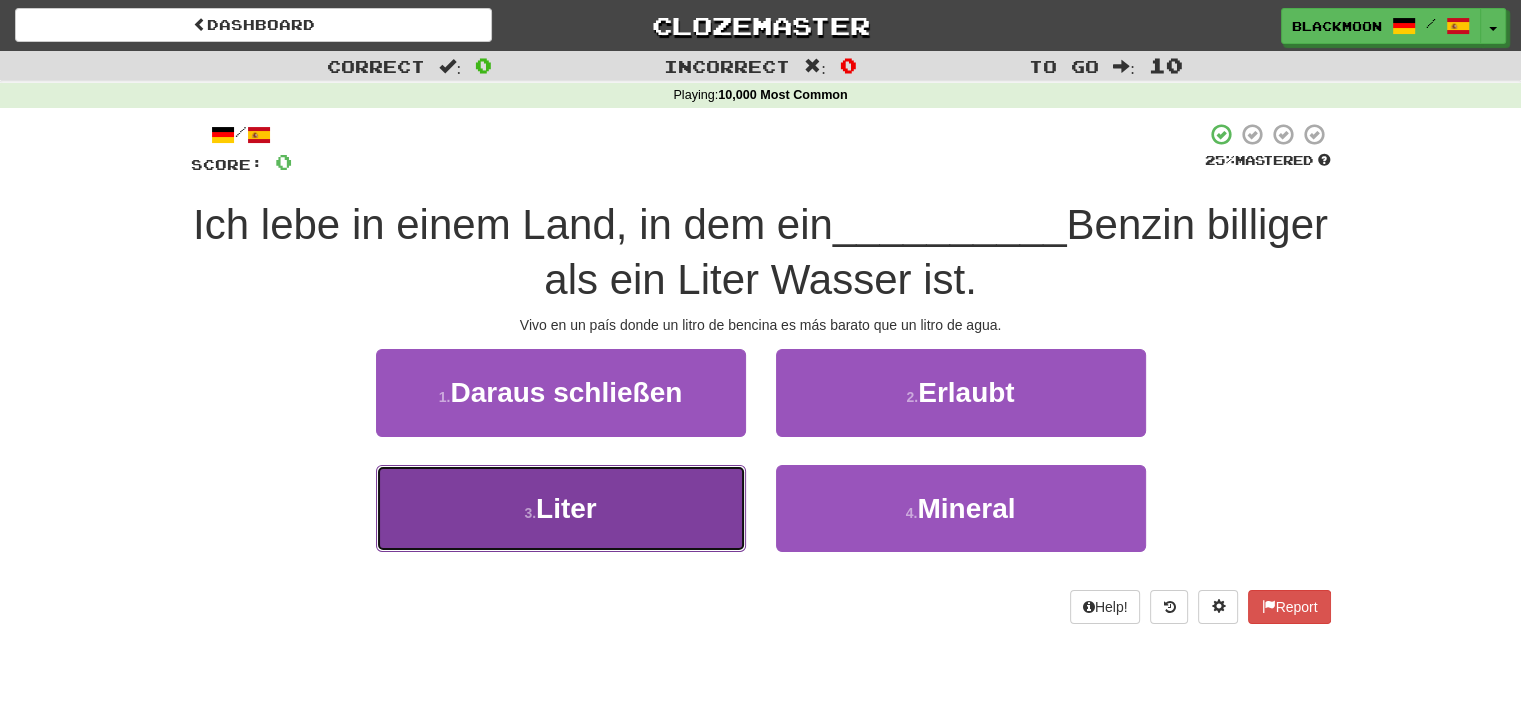 click on "3 .  Liter" at bounding box center [561, 508] 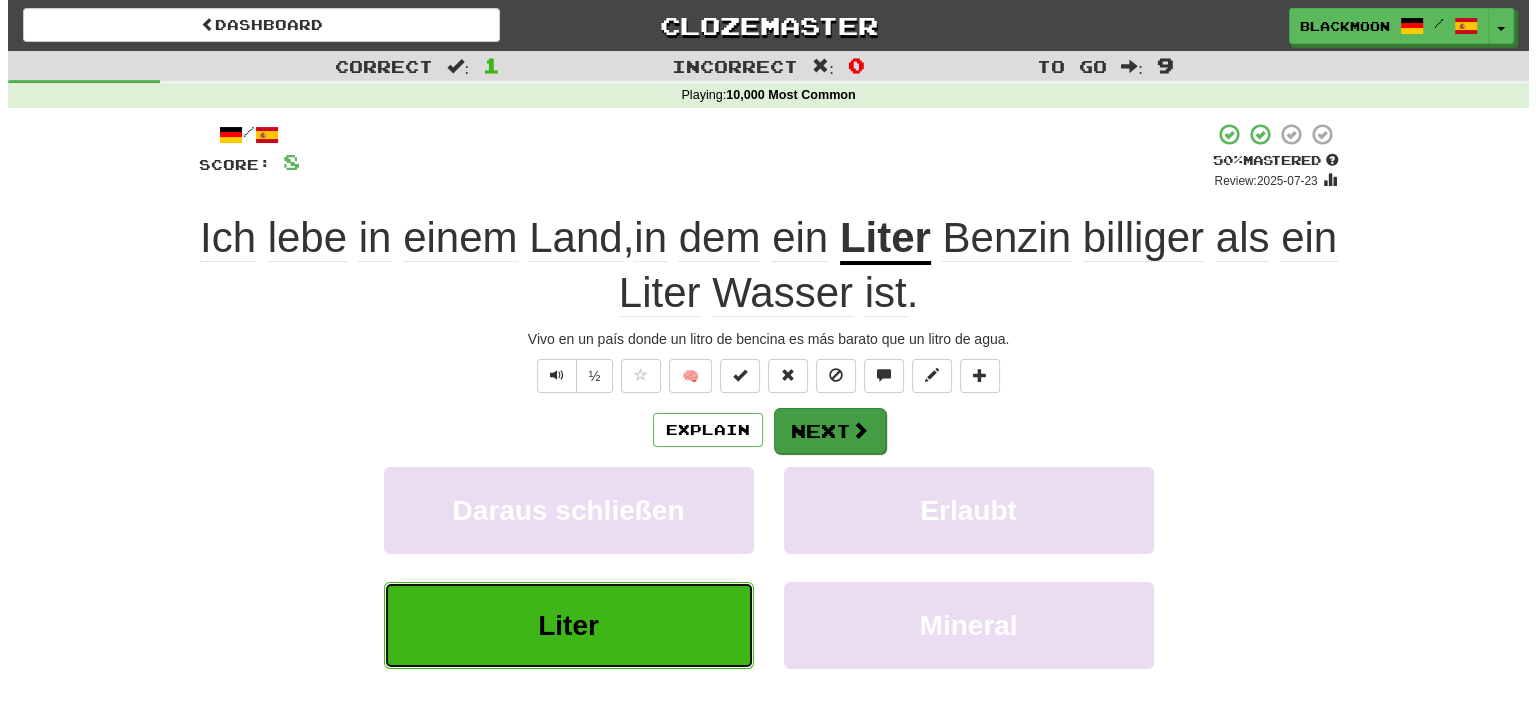 scroll, scrollTop: 13, scrollLeft: 0, axis: vertical 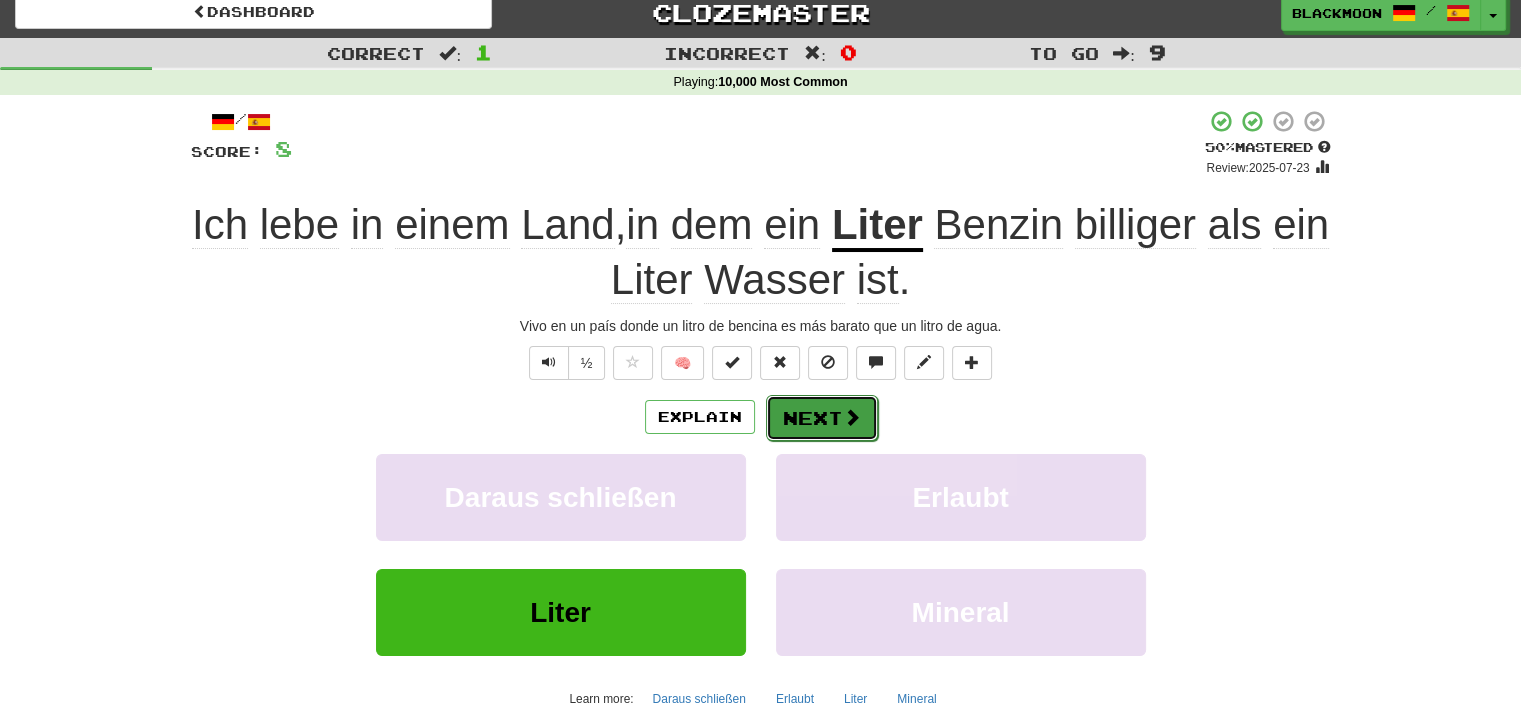click on "Next" at bounding box center (822, 418) 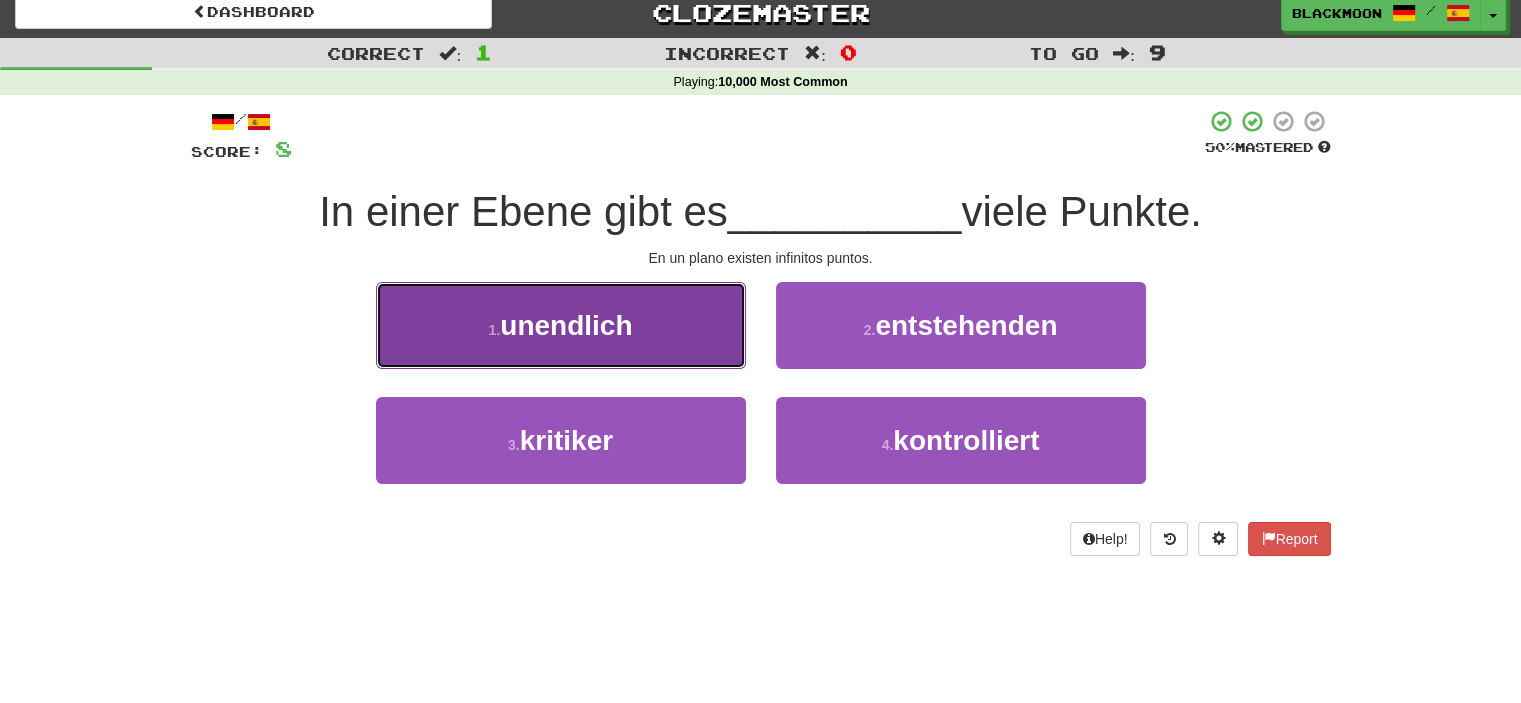 click on "1 .  unendlich" at bounding box center (561, 325) 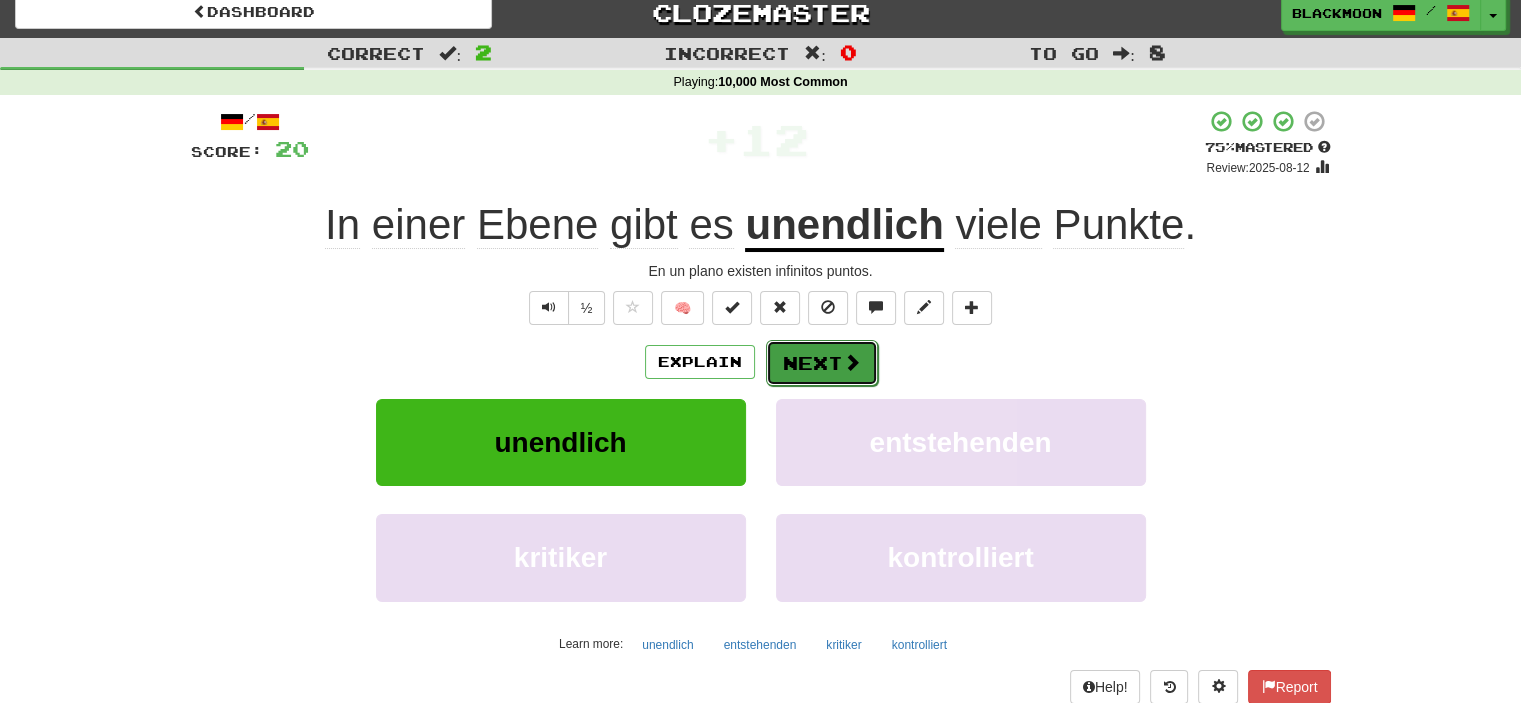 click on "Next" at bounding box center [822, 363] 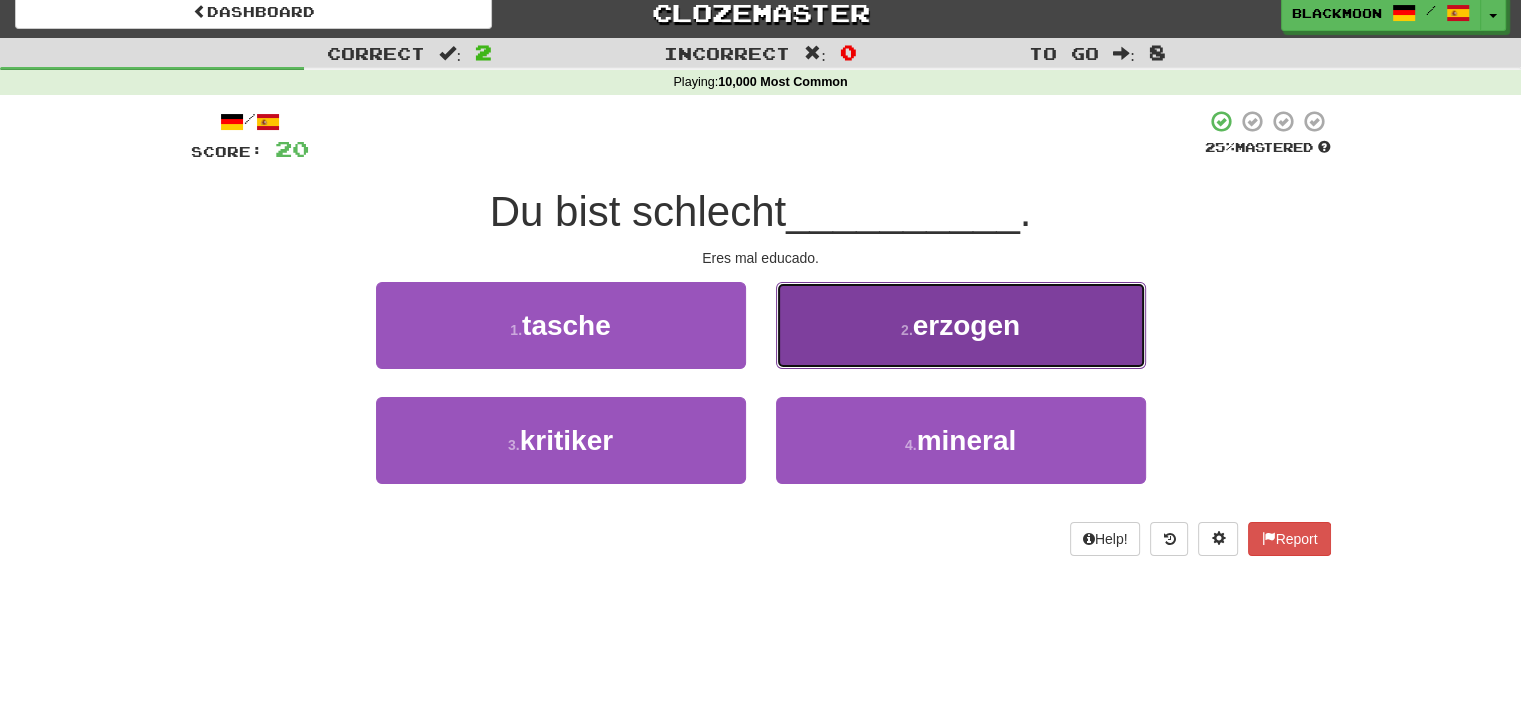 click on "2 ." at bounding box center (907, 330) 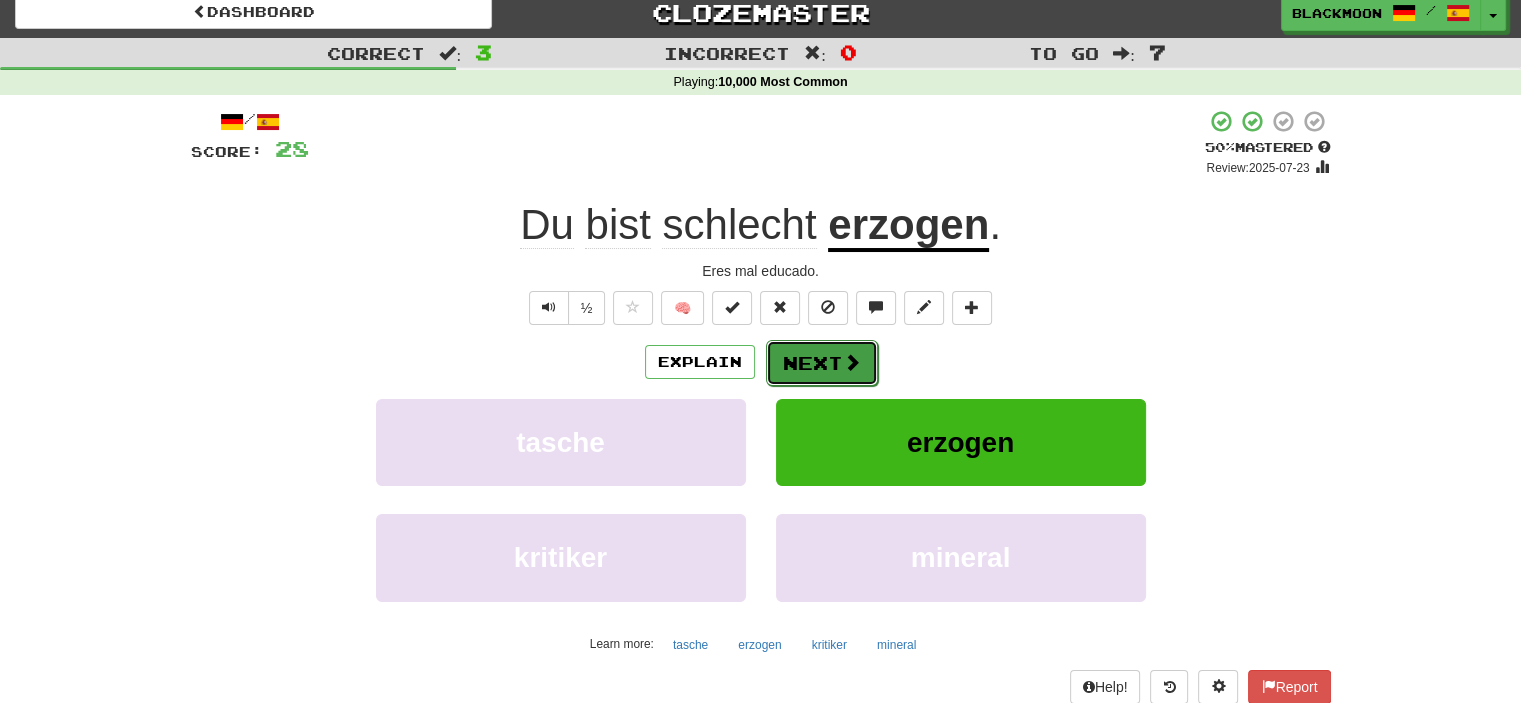 click on "Next" at bounding box center (822, 363) 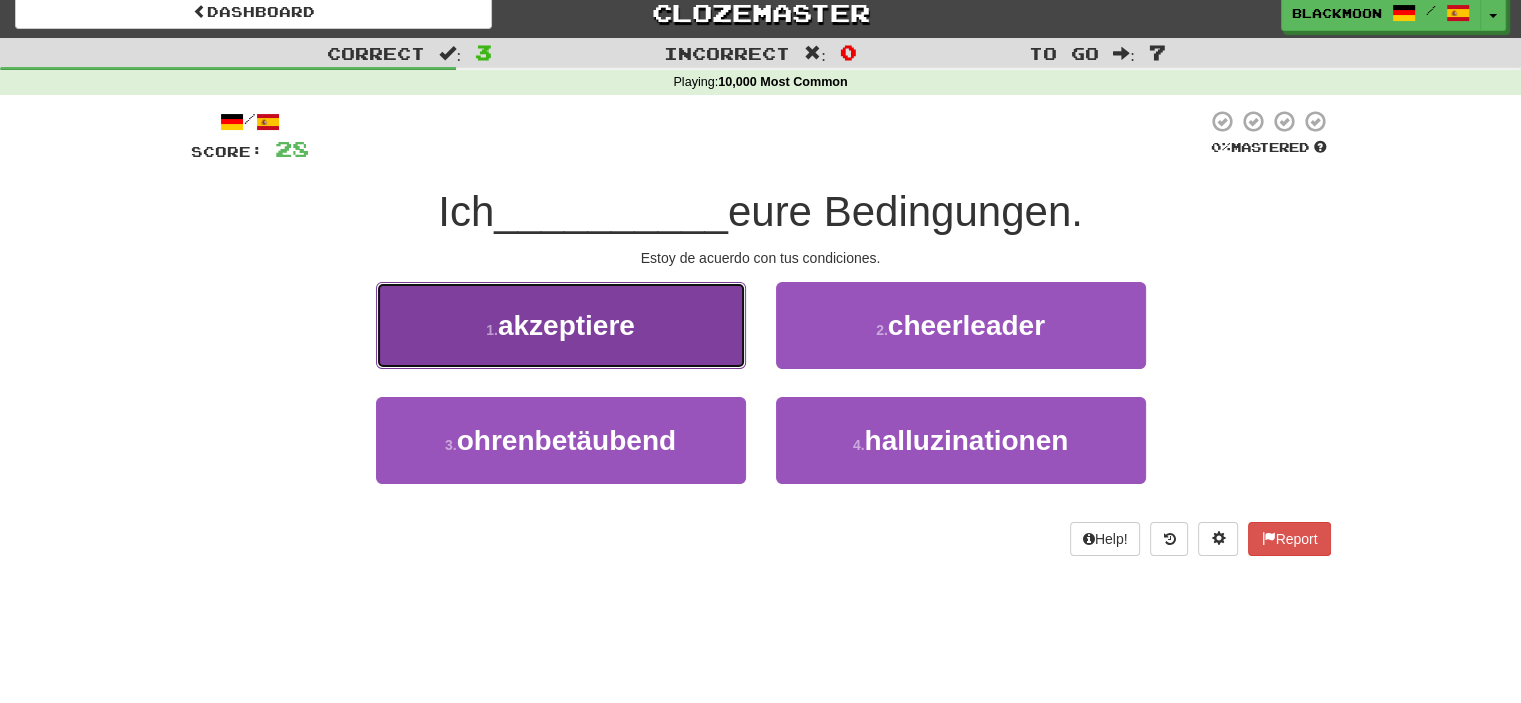 click on "1 .  akzeptiere" at bounding box center (561, 325) 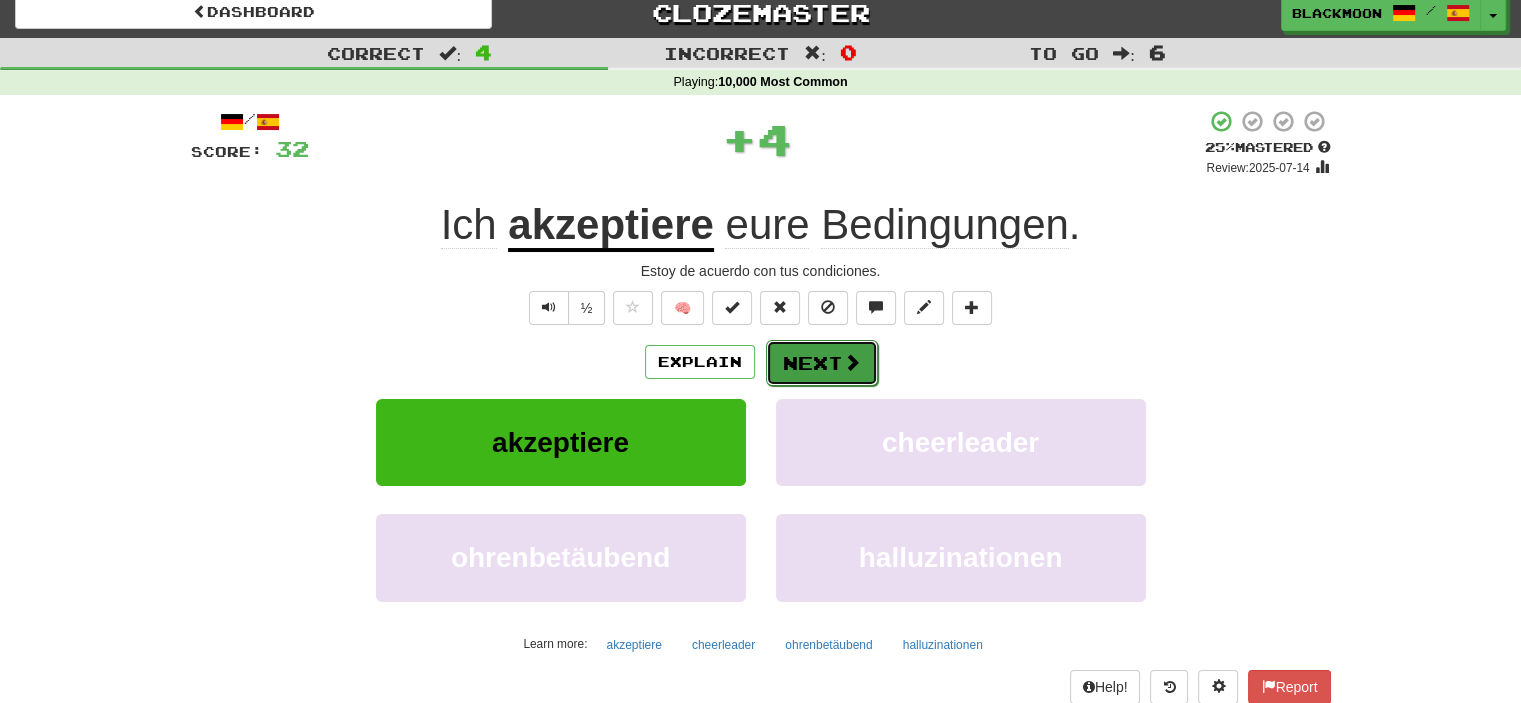 click on "Next" at bounding box center (822, 363) 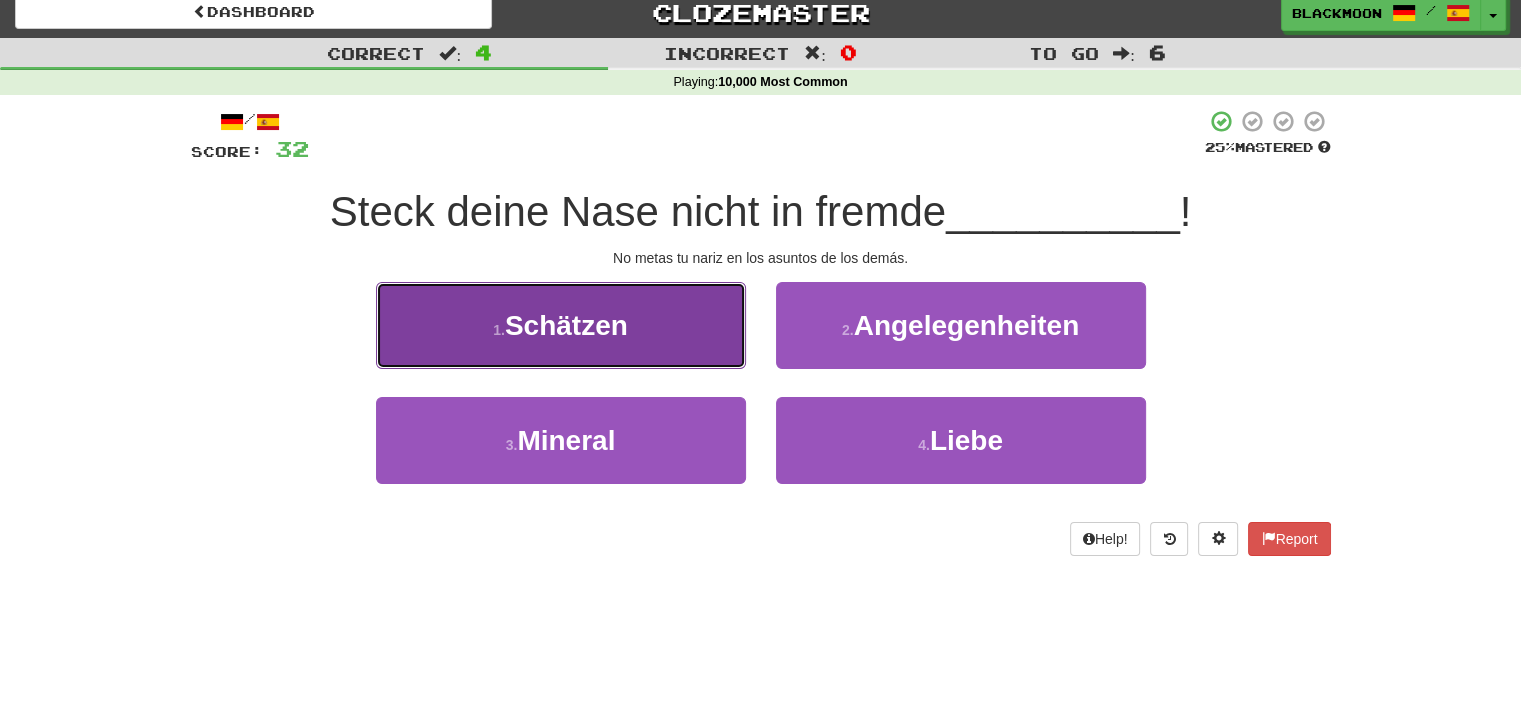 click on "1 .  Schätzen" at bounding box center [561, 325] 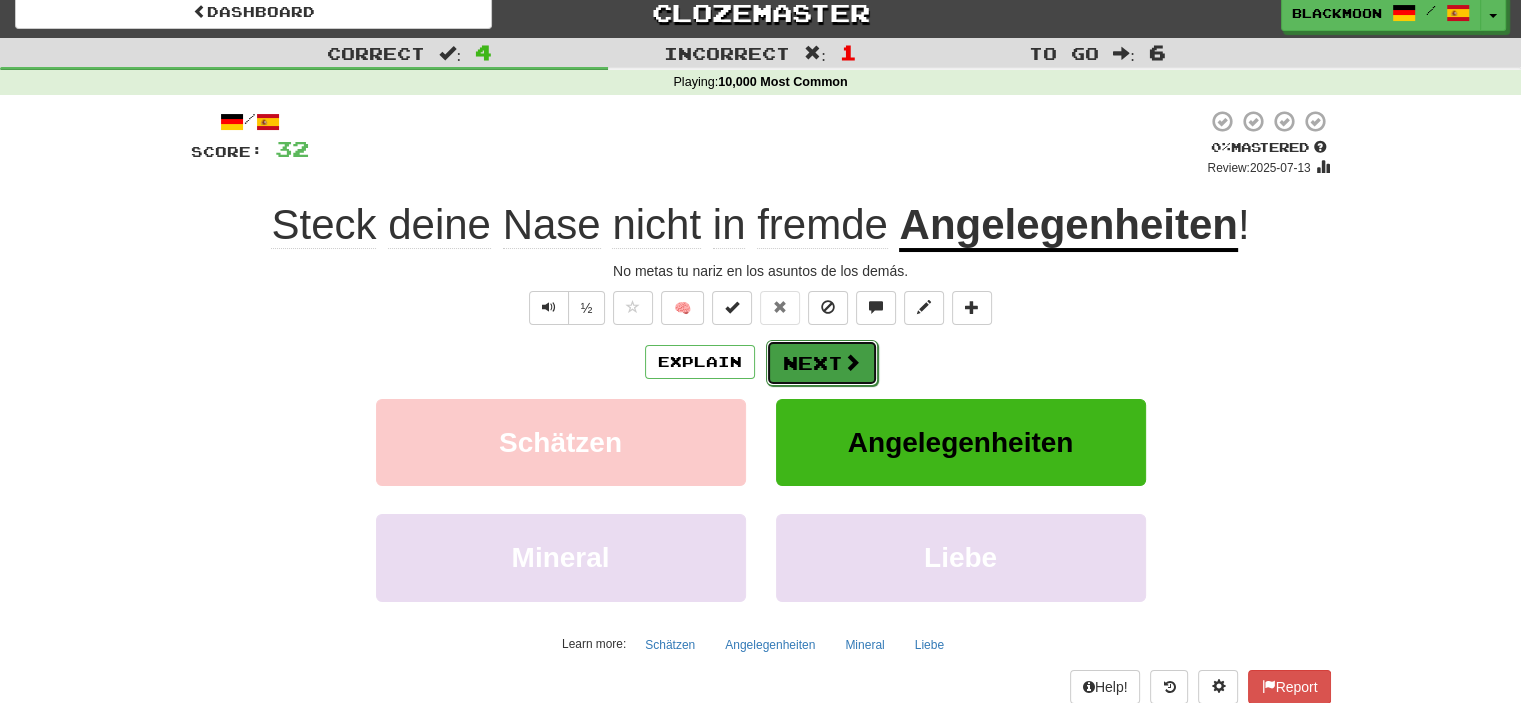 click on "Next" at bounding box center [822, 363] 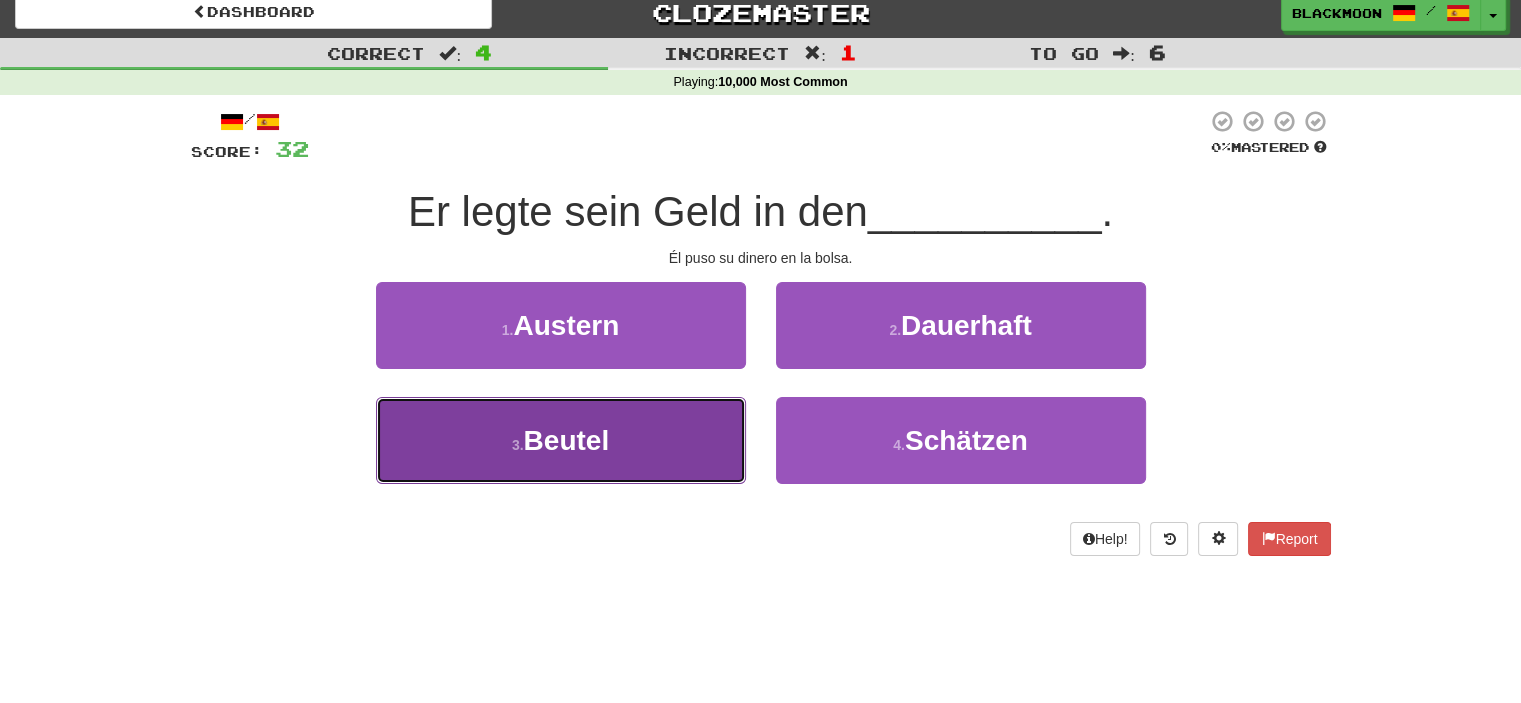 click on "3 .  Beutel" at bounding box center (561, 440) 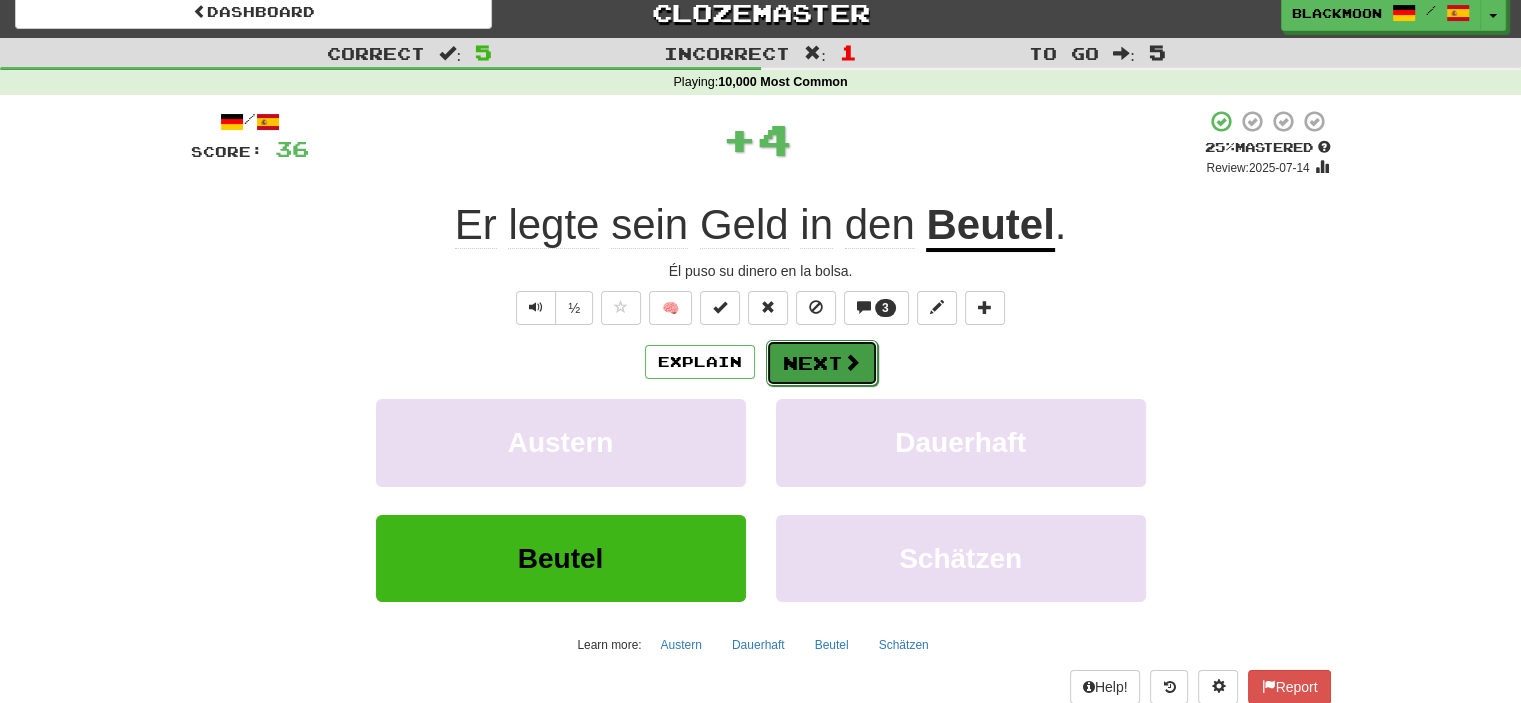 click on "Next" at bounding box center (822, 363) 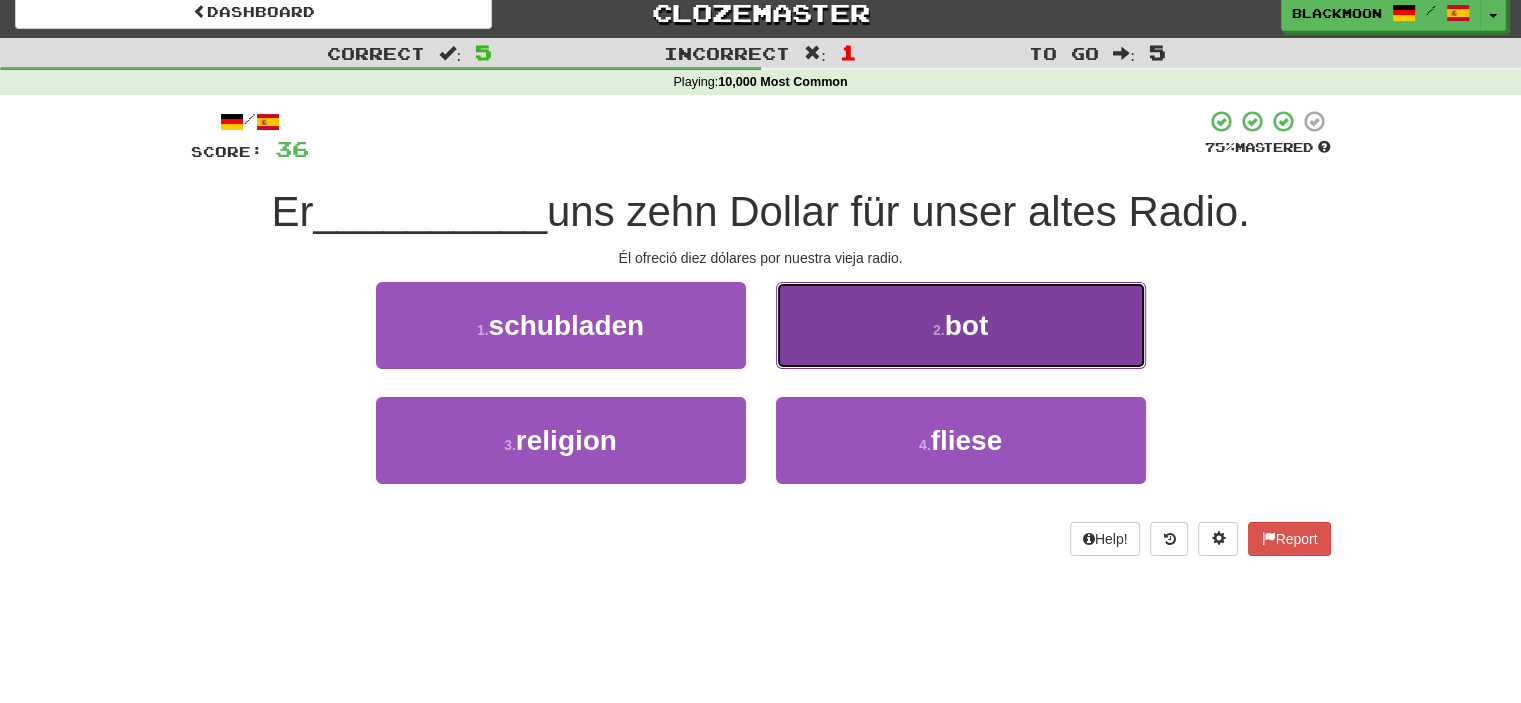 click on "2 .  bot" at bounding box center (961, 325) 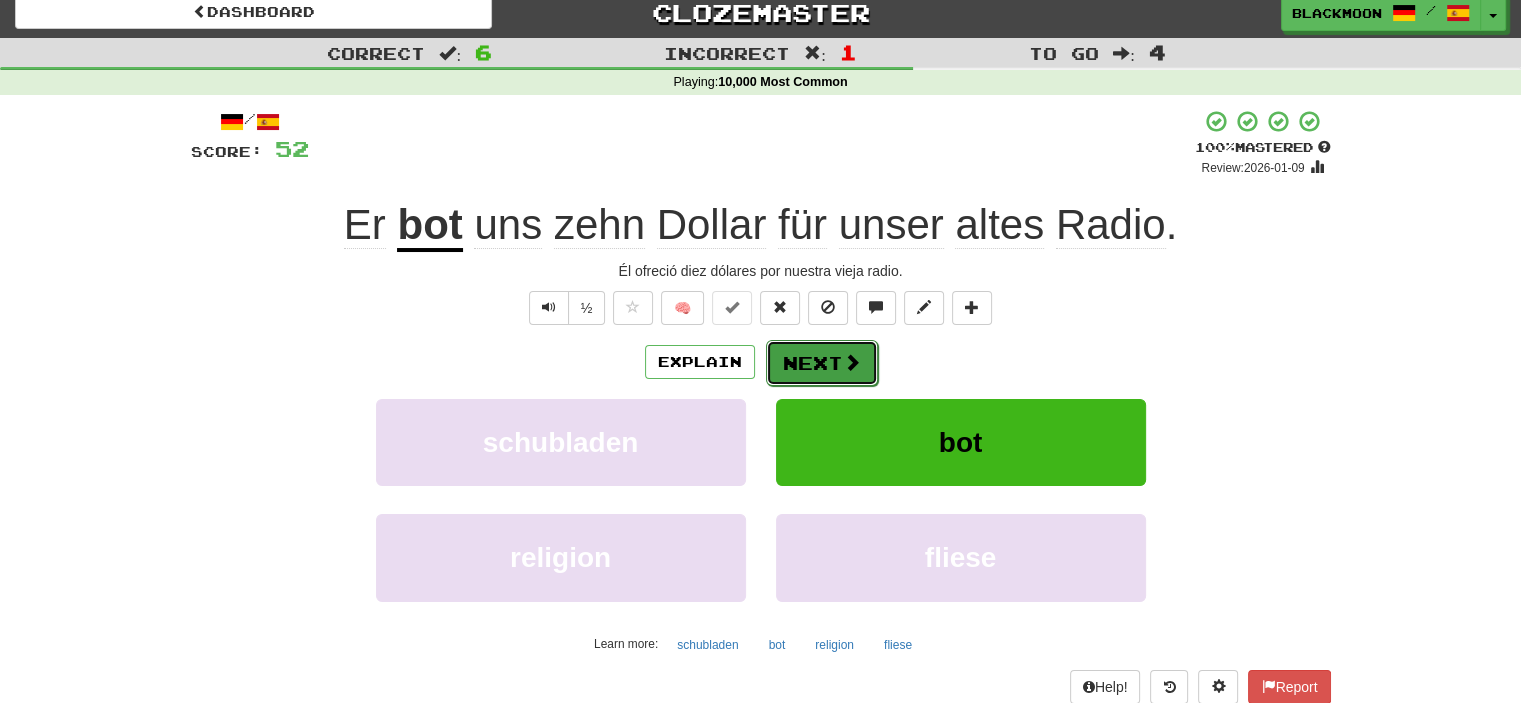 click on "Next" at bounding box center (822, 363) 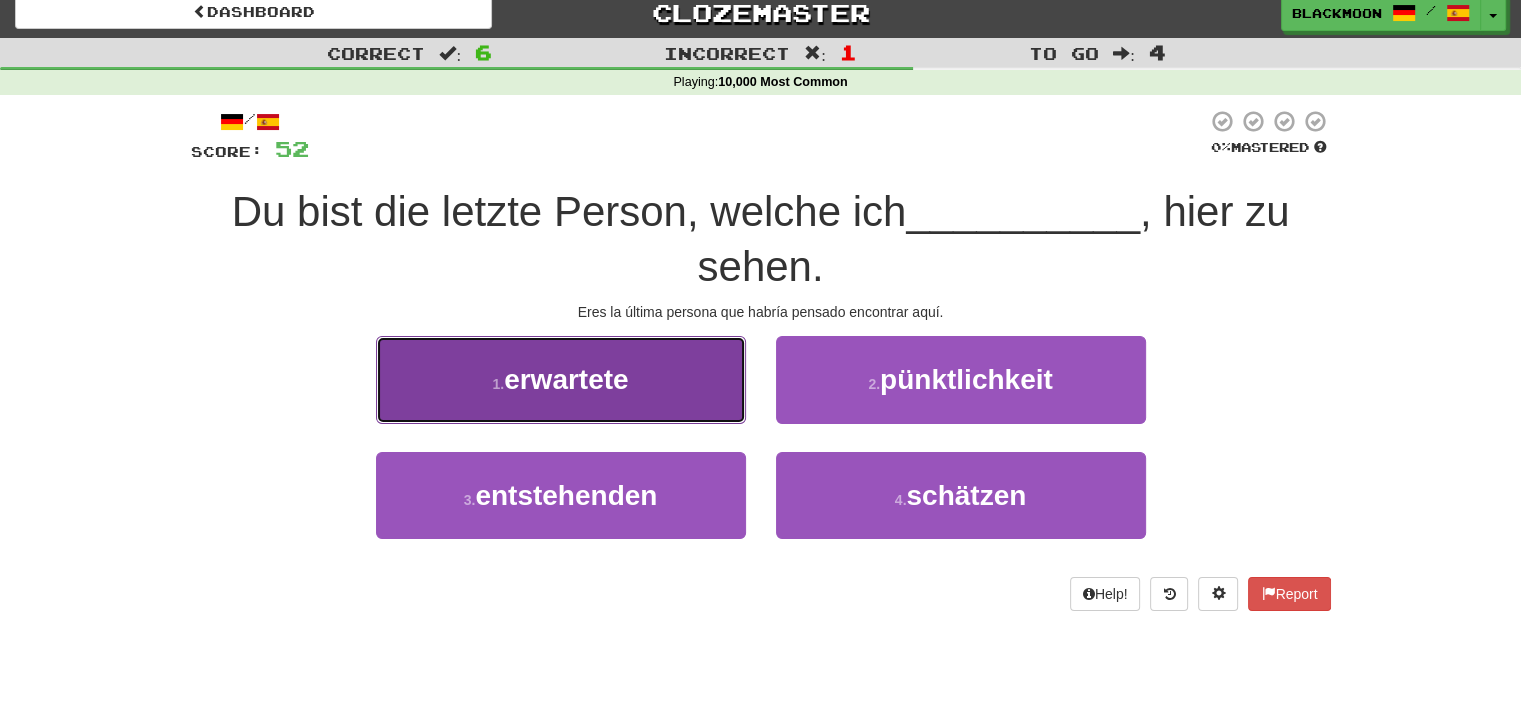 click on "1 .  erwartete" at bounding box center [561, 379] 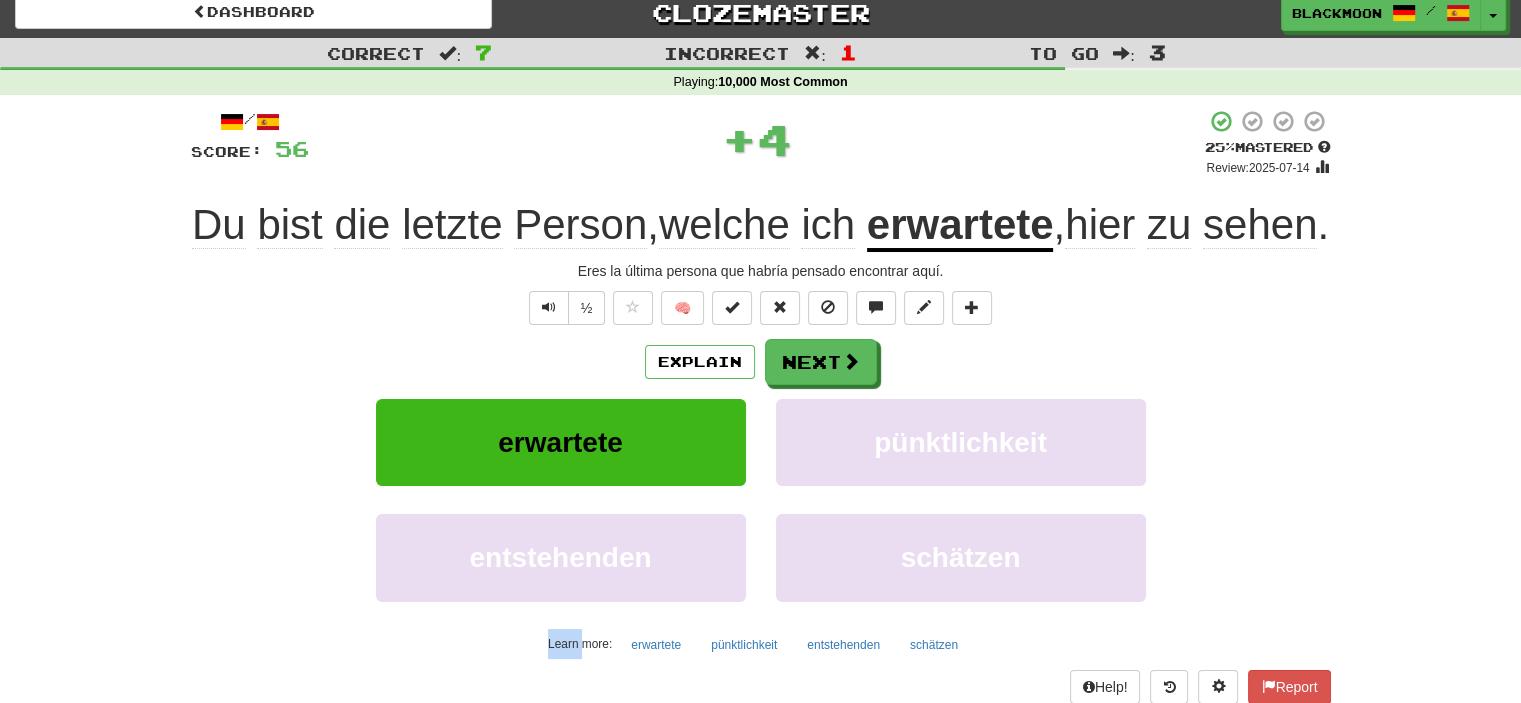 click on "/  Score:   56 + 4 25 %  Mastered Review:  2025-07-14 Du   bist   die   letzte   Person ,  welche   ich   erwartete ,  hier   zu   sehen . Eres la última persona que habría pensado encontrar aquí. ½ 🧠 Explain Next erwartete pünktlichkeit entstehenden schätzen Learn more: erwartete pünktlichkeit entstehenden schätzen  Help!  Report Sentence Source" at bounding box center (761, 422) 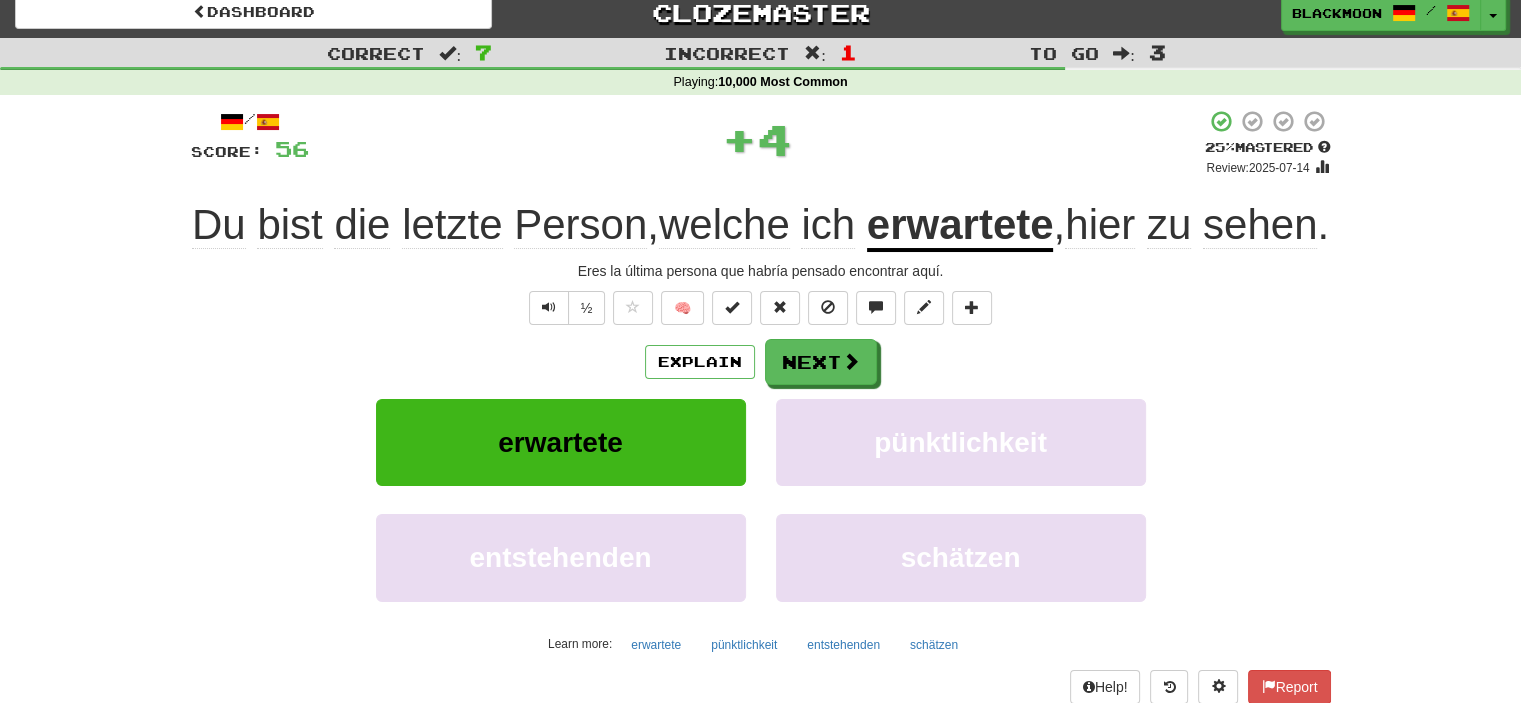 click on "½ 🧠" at bounding box center (761, 308) 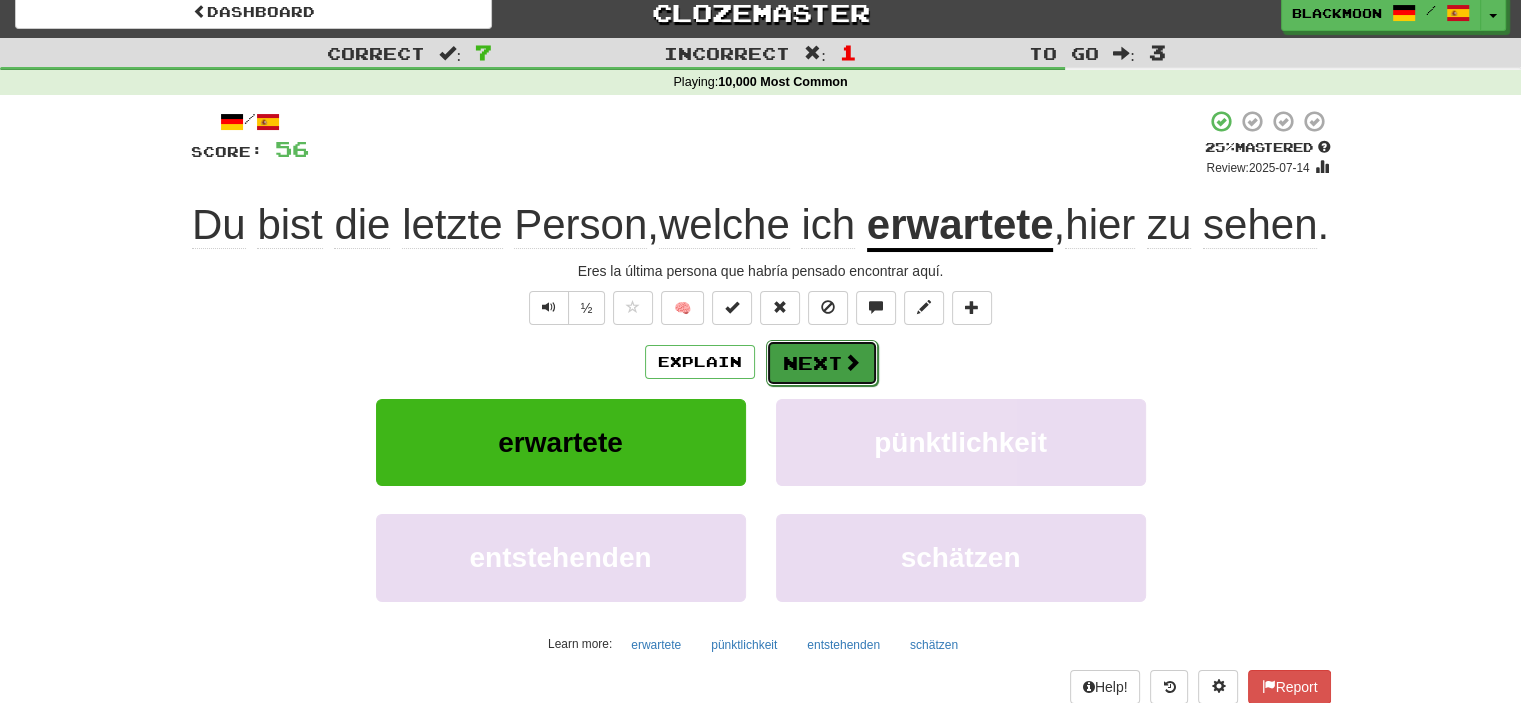 click at bounding box center (852, 362) 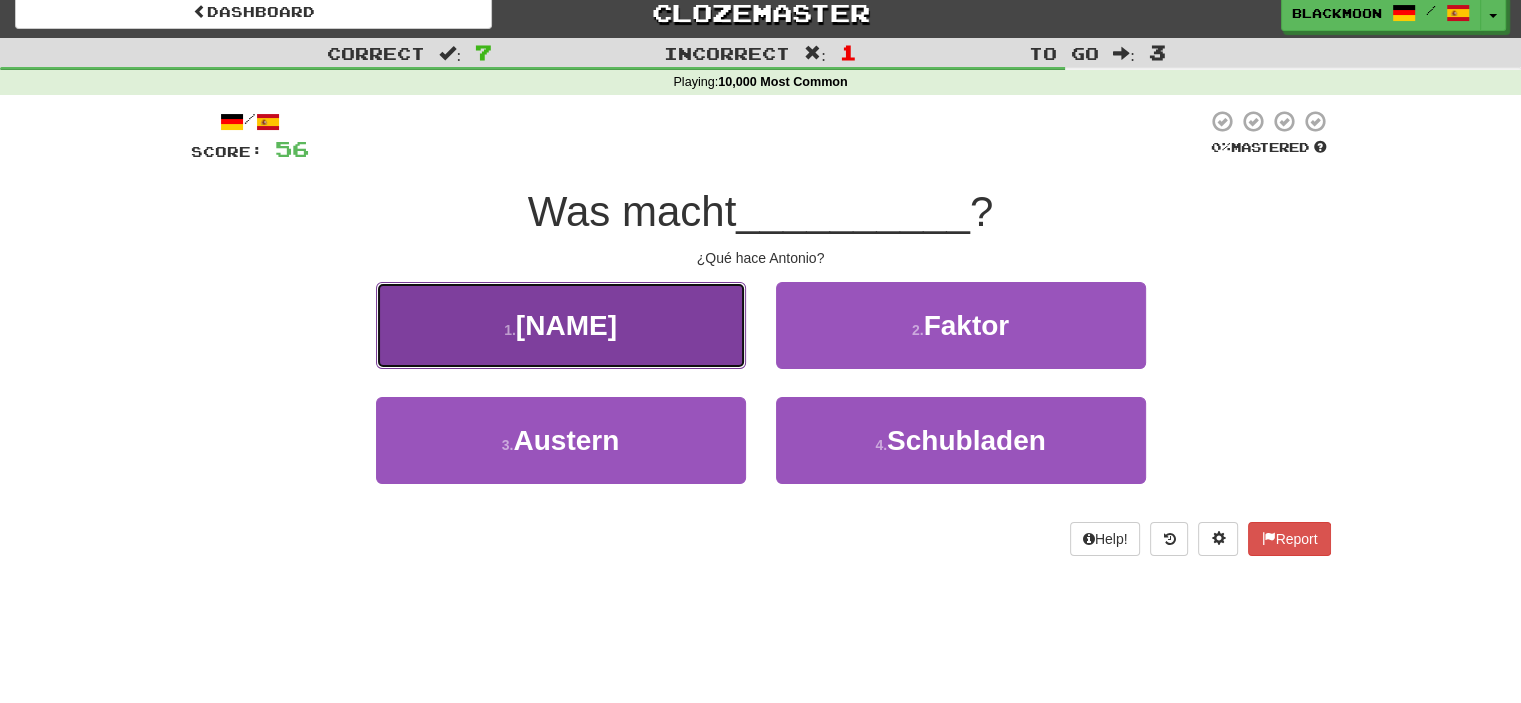 click on "1 .  Antonius" at bounding box center [561, 325] 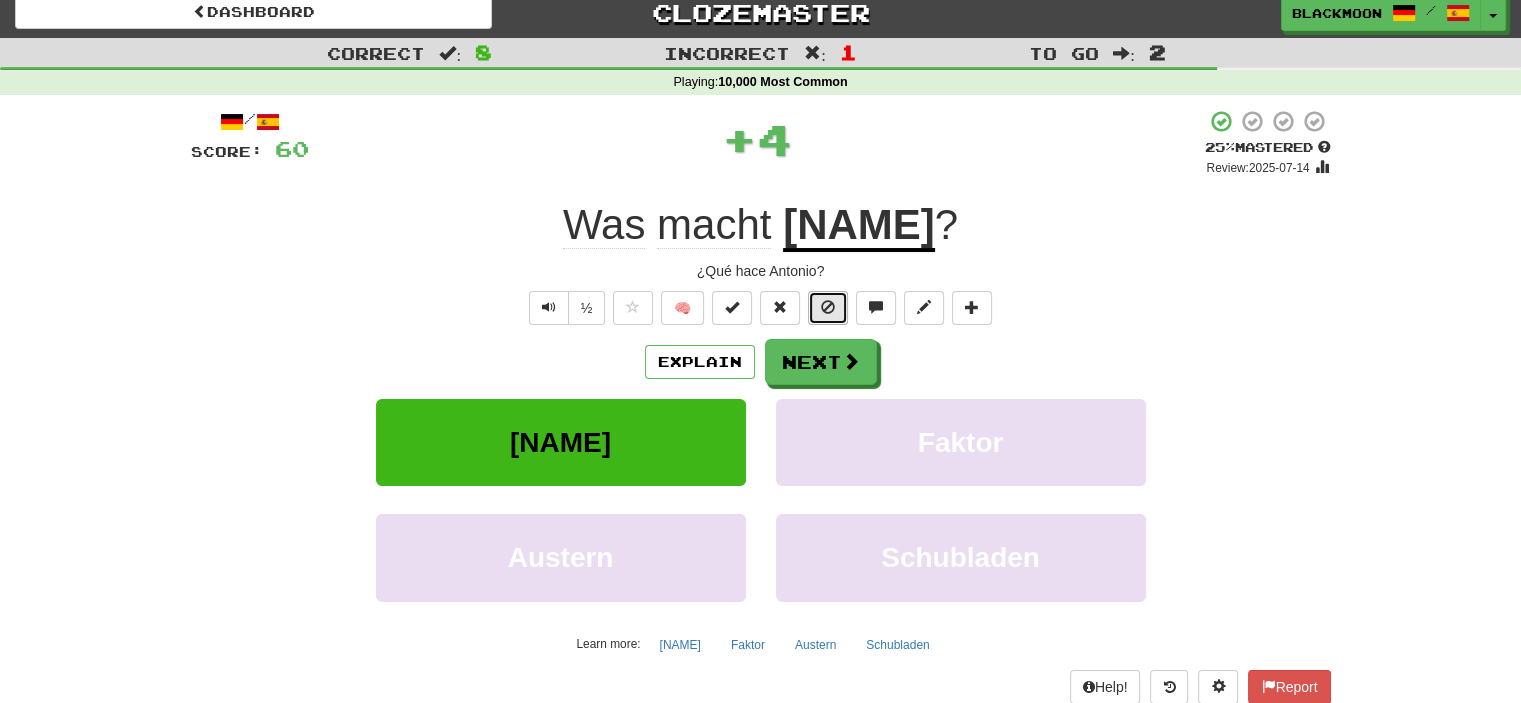 click at bounding box center (828, 308) 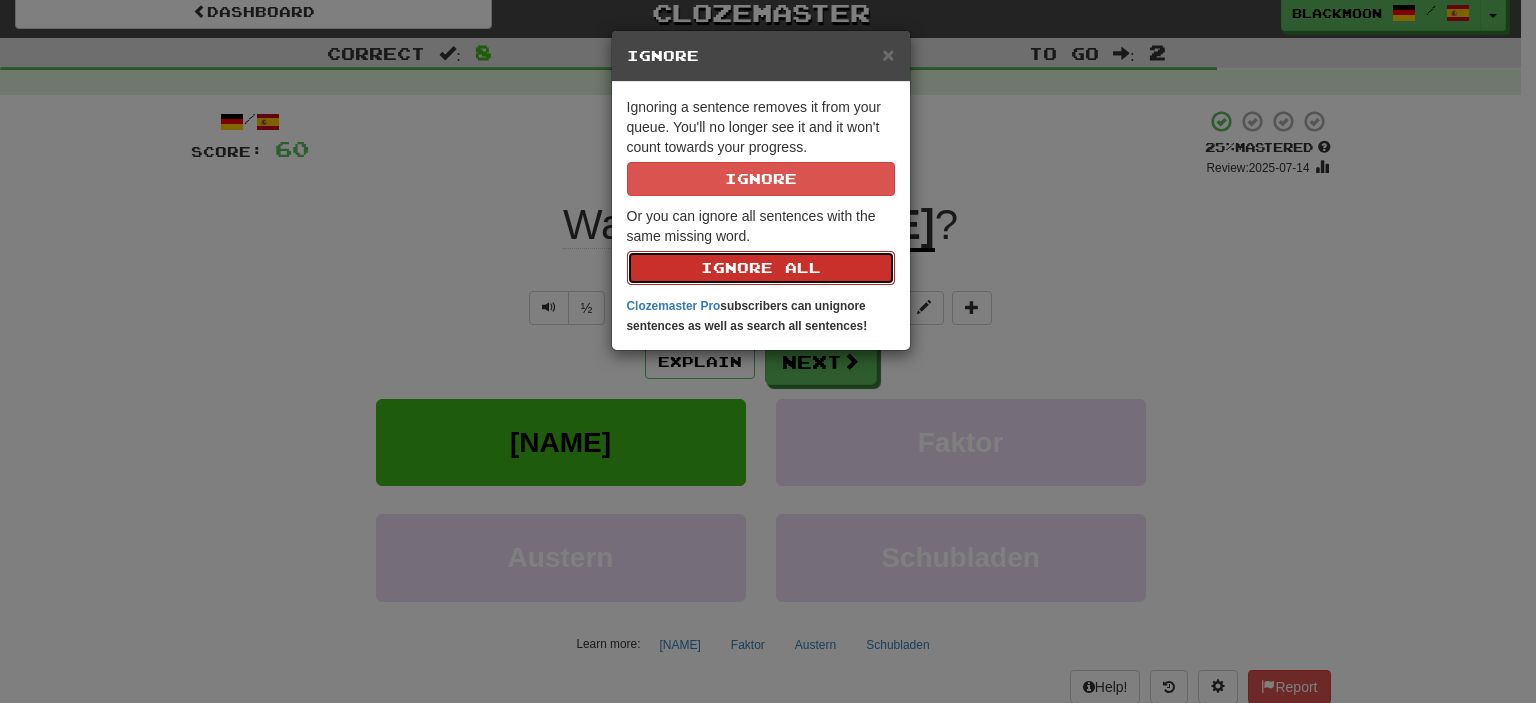 click on "Ignore All" at bounding box center [761, 268] 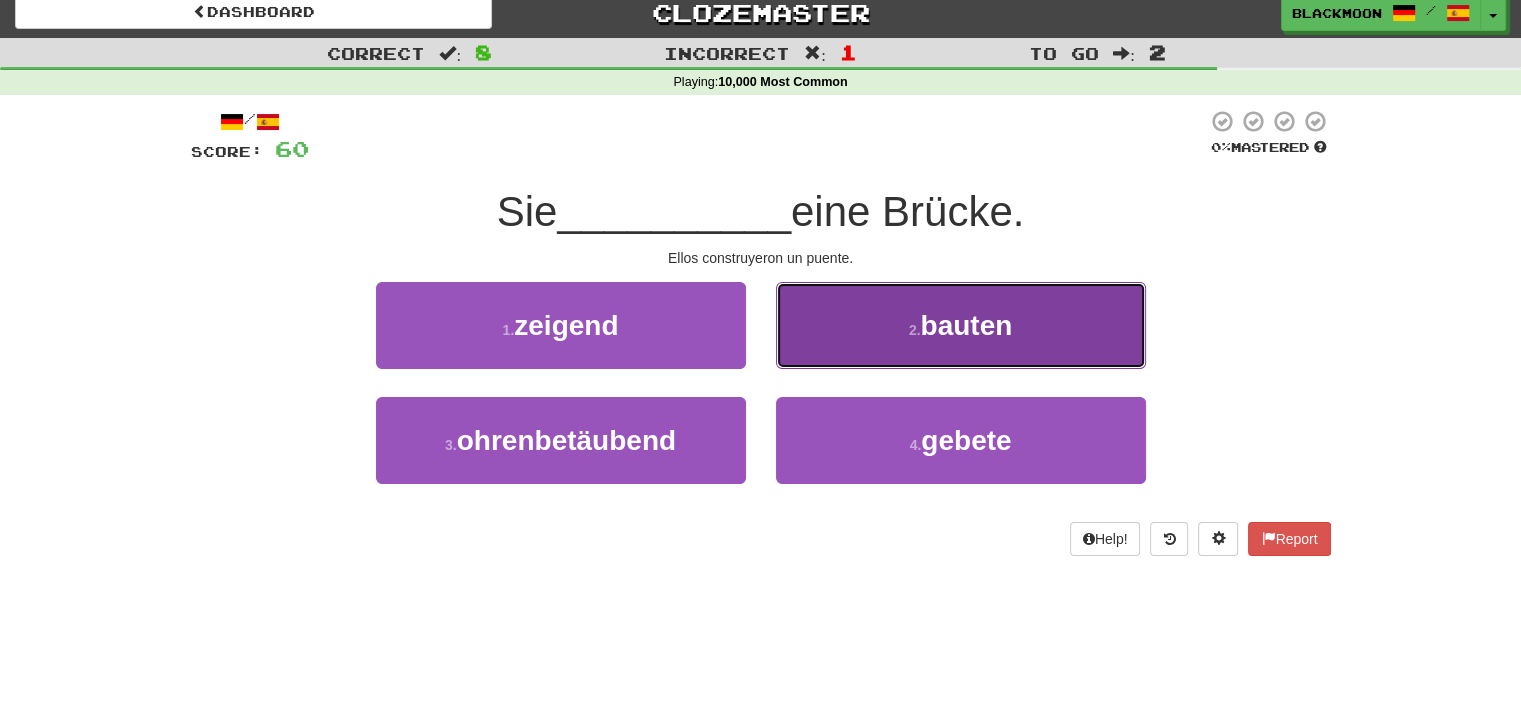 click on "bauten" at bounding box center (966, 325) 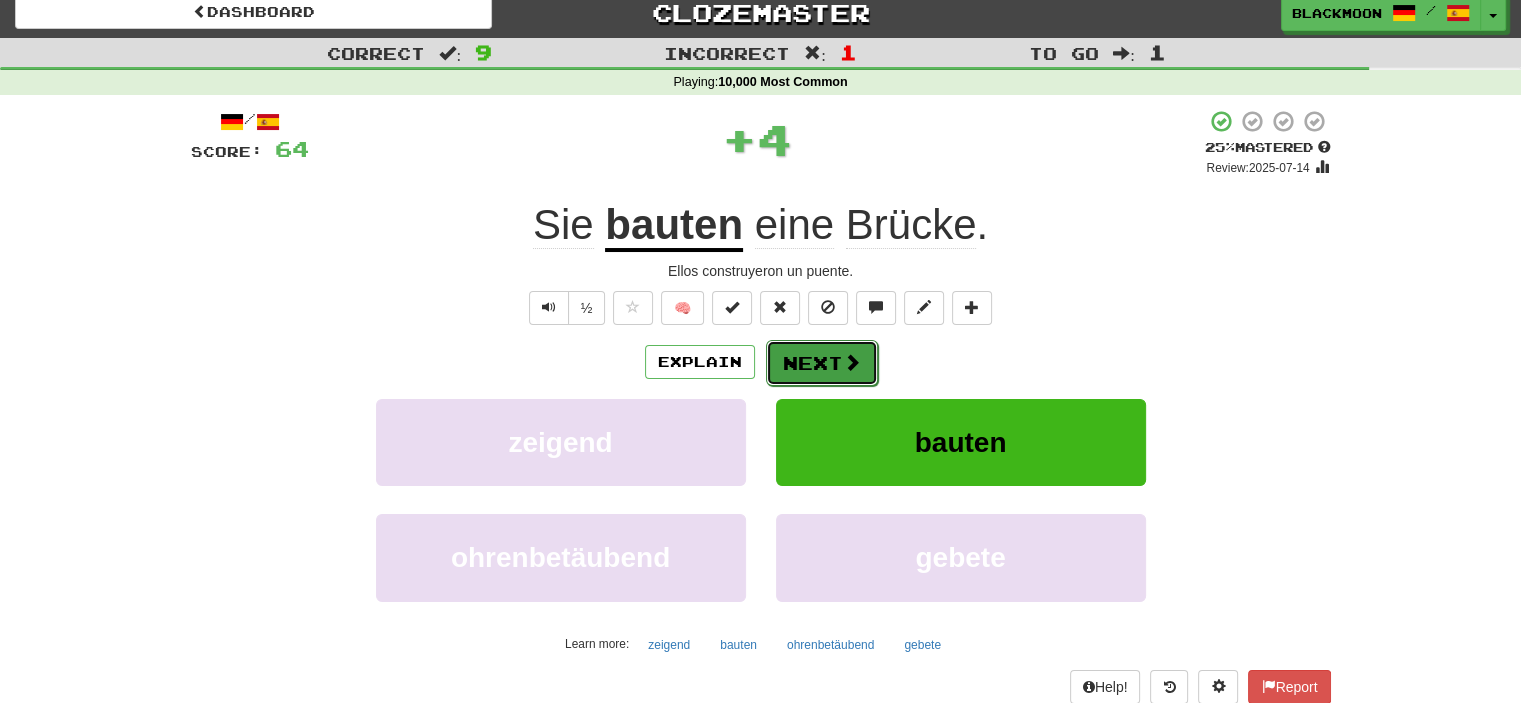 click on "Next" at bounding box center [822, 363] 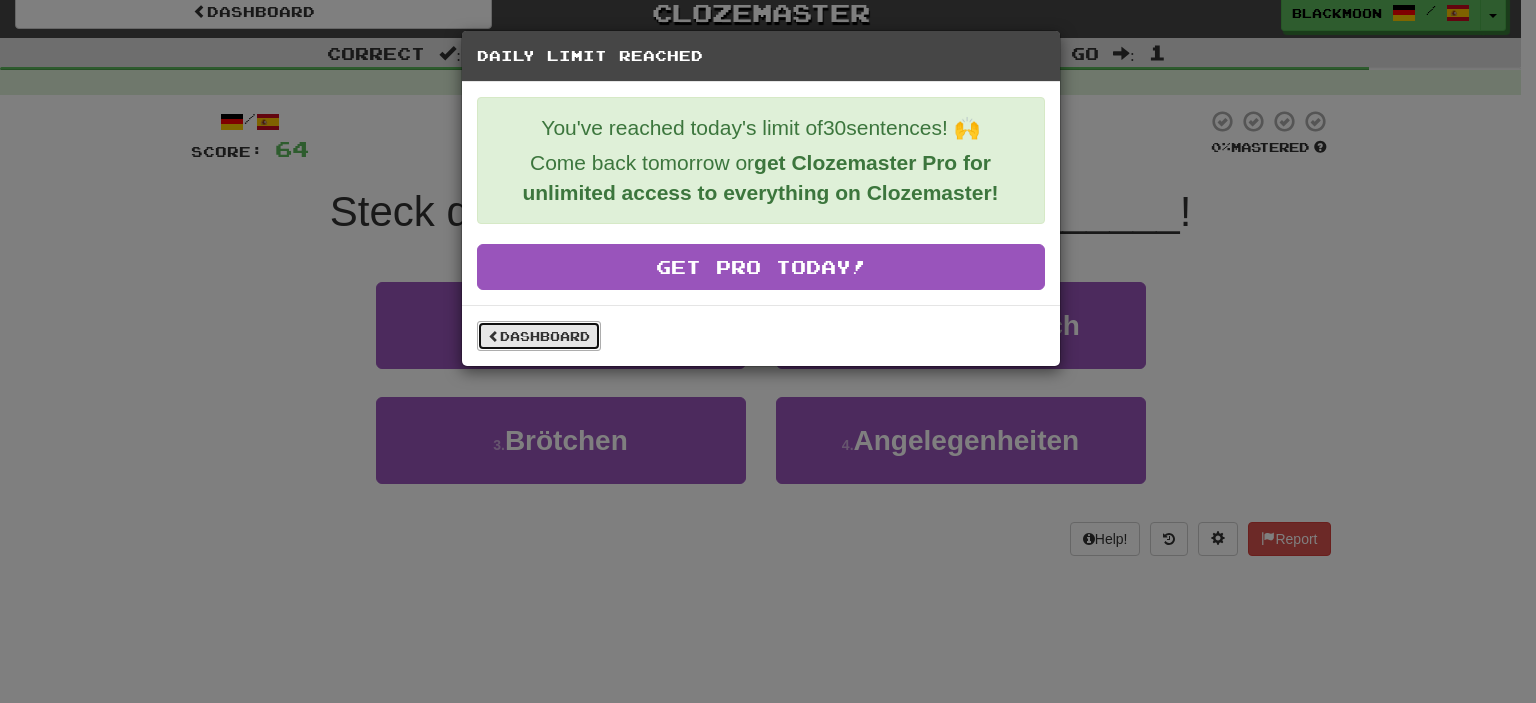 click on "Dashboard" at bounding box center (539, 336) 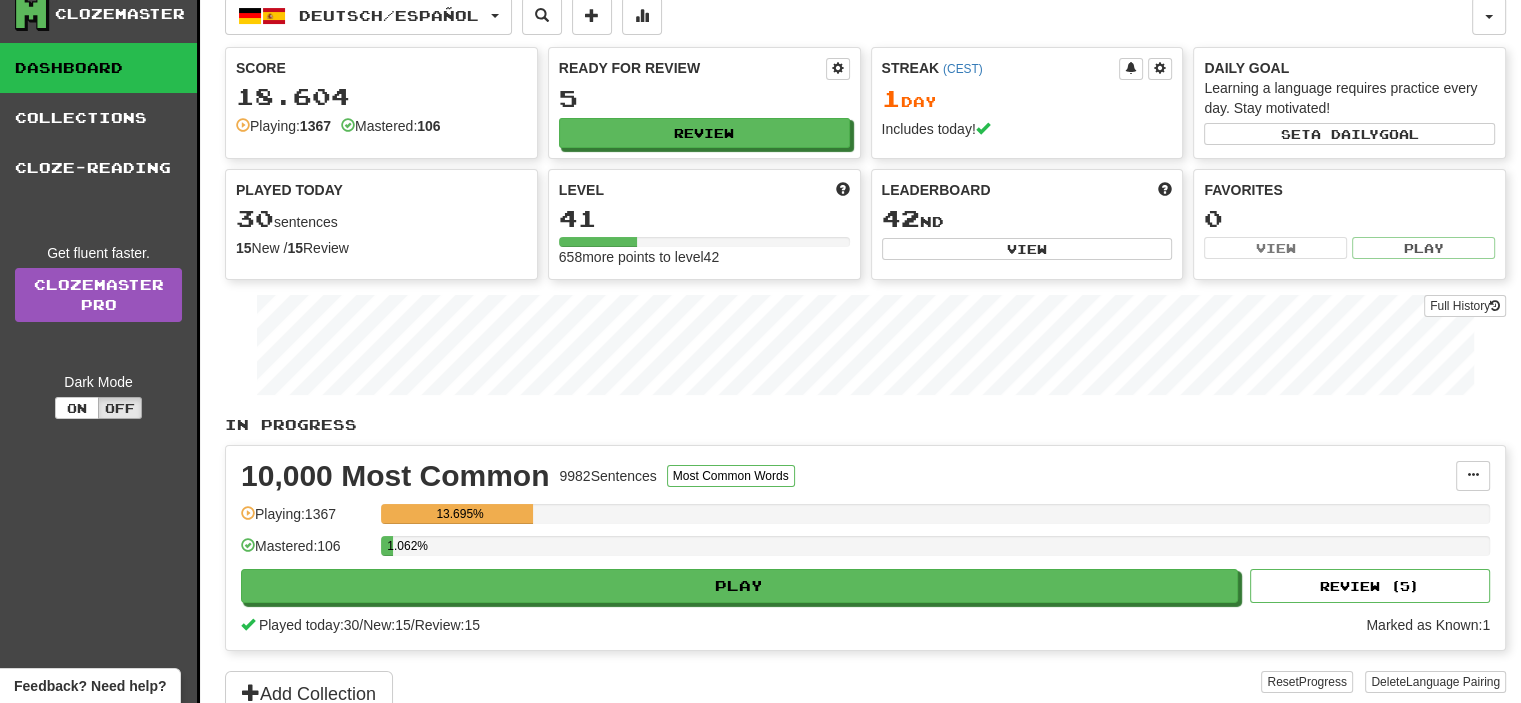 scroll, scrollTop: 0, scrollLeft: 0, axis: both 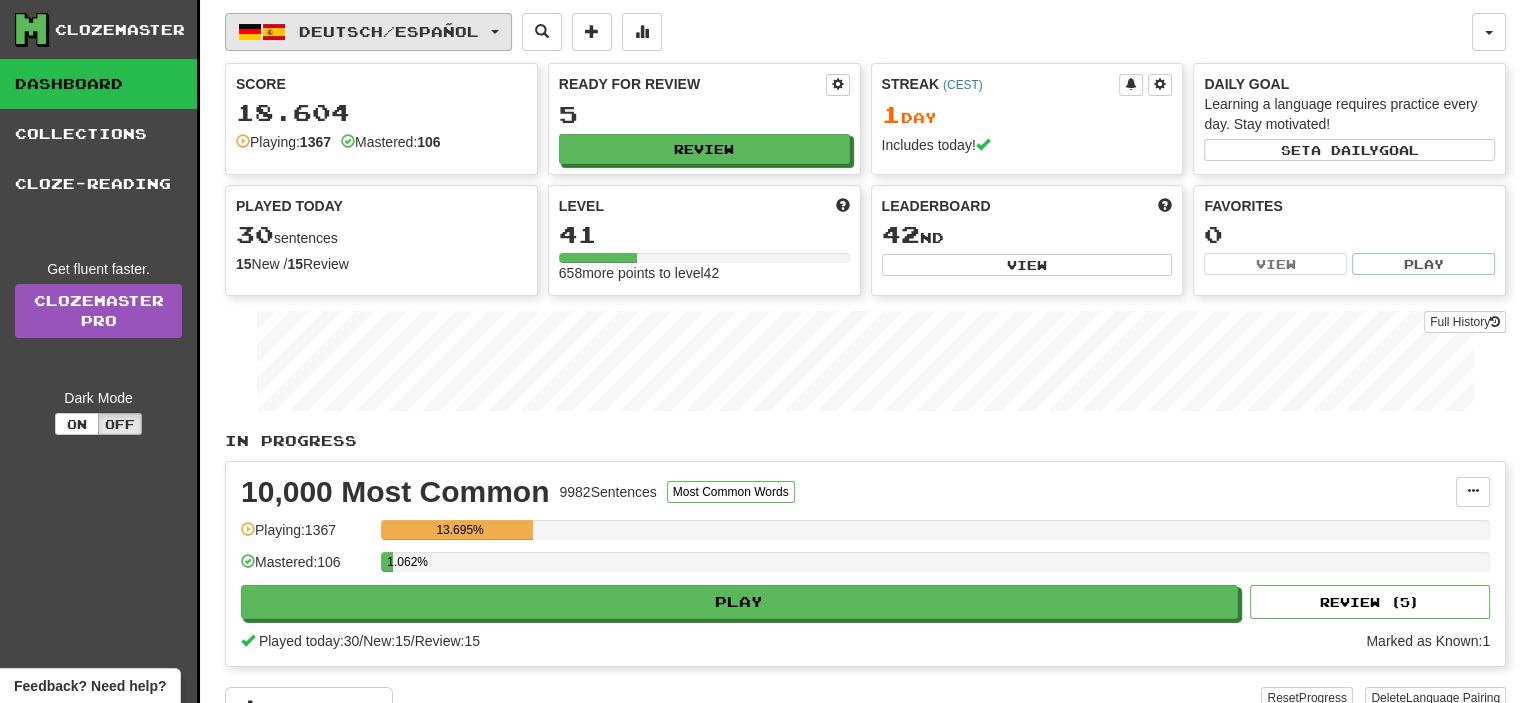 click on "Deutsch  /  Español" at bounding box center [368, 32] 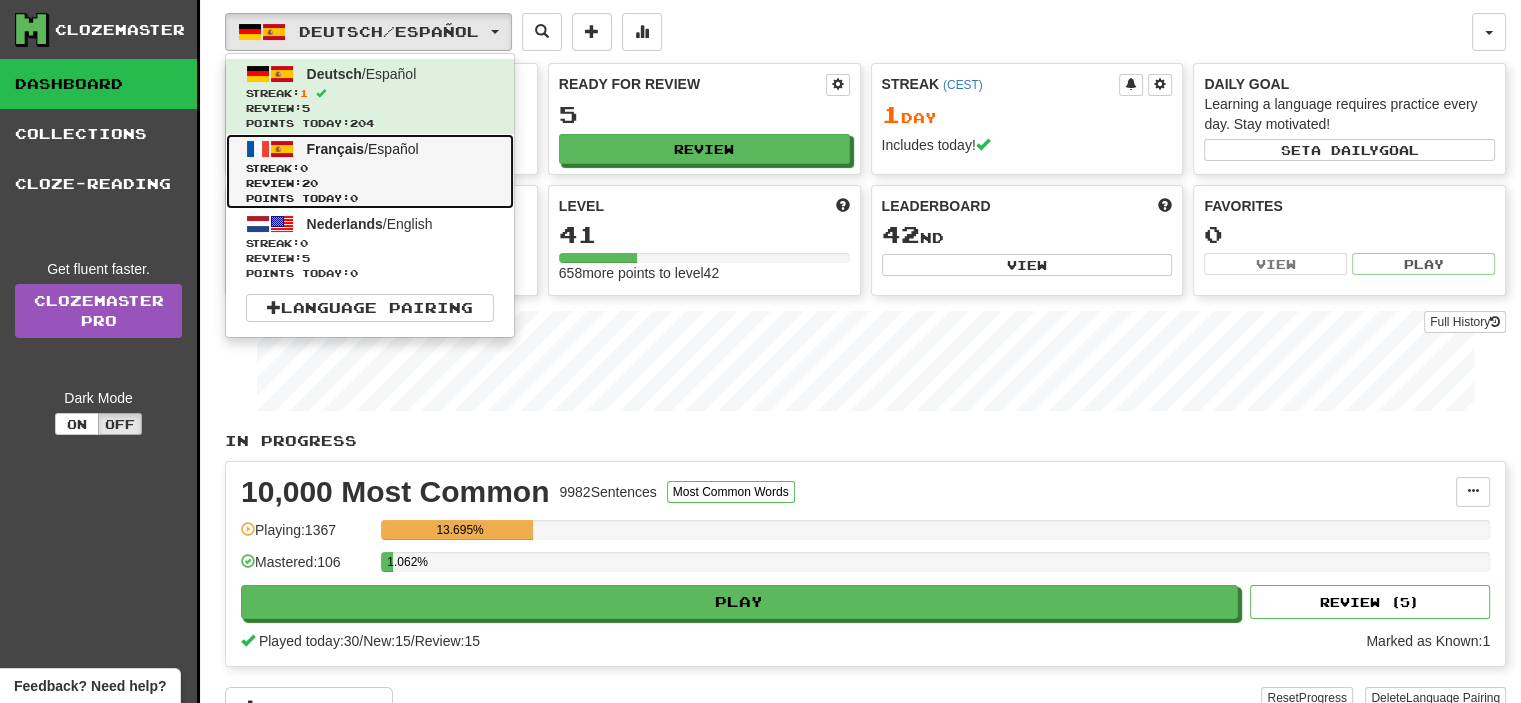 click on "Français  /  Español Streak:  0   Review:  20 Points today:  0" at bounding box center (370, 171) 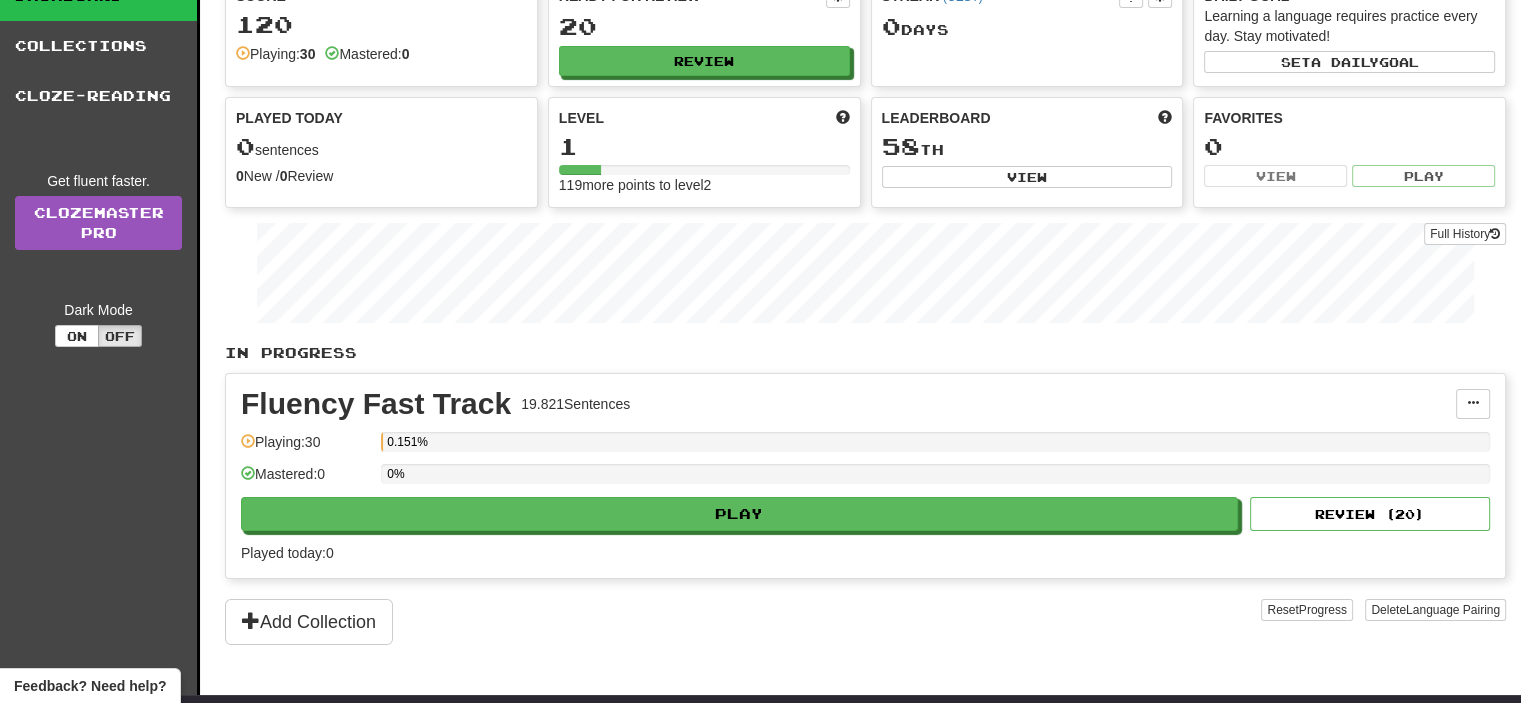 scroll, scrollTop: 0, scrollLeft: 0, axis: both 